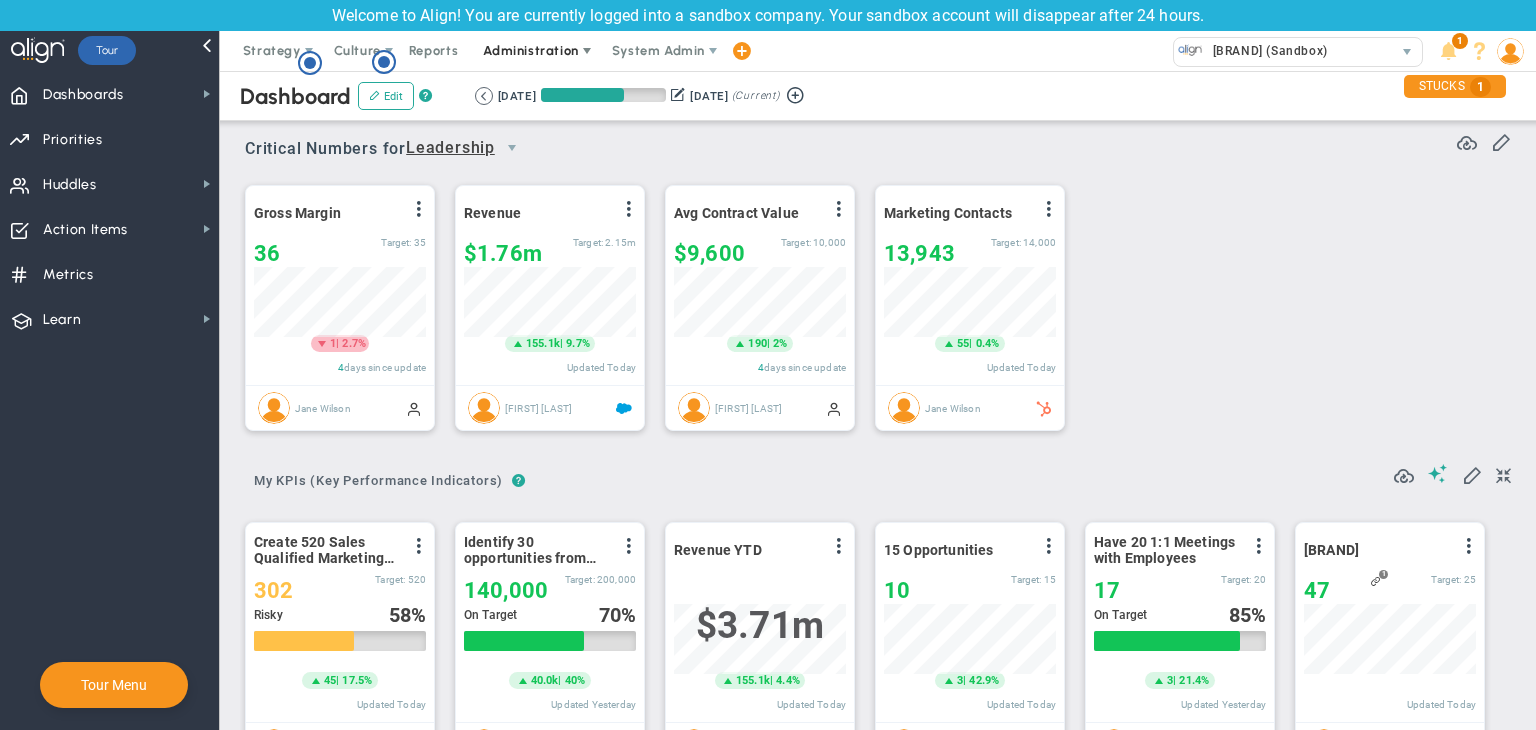 scroll, scrollTop: 0, scrollLeft: 0, axis: both 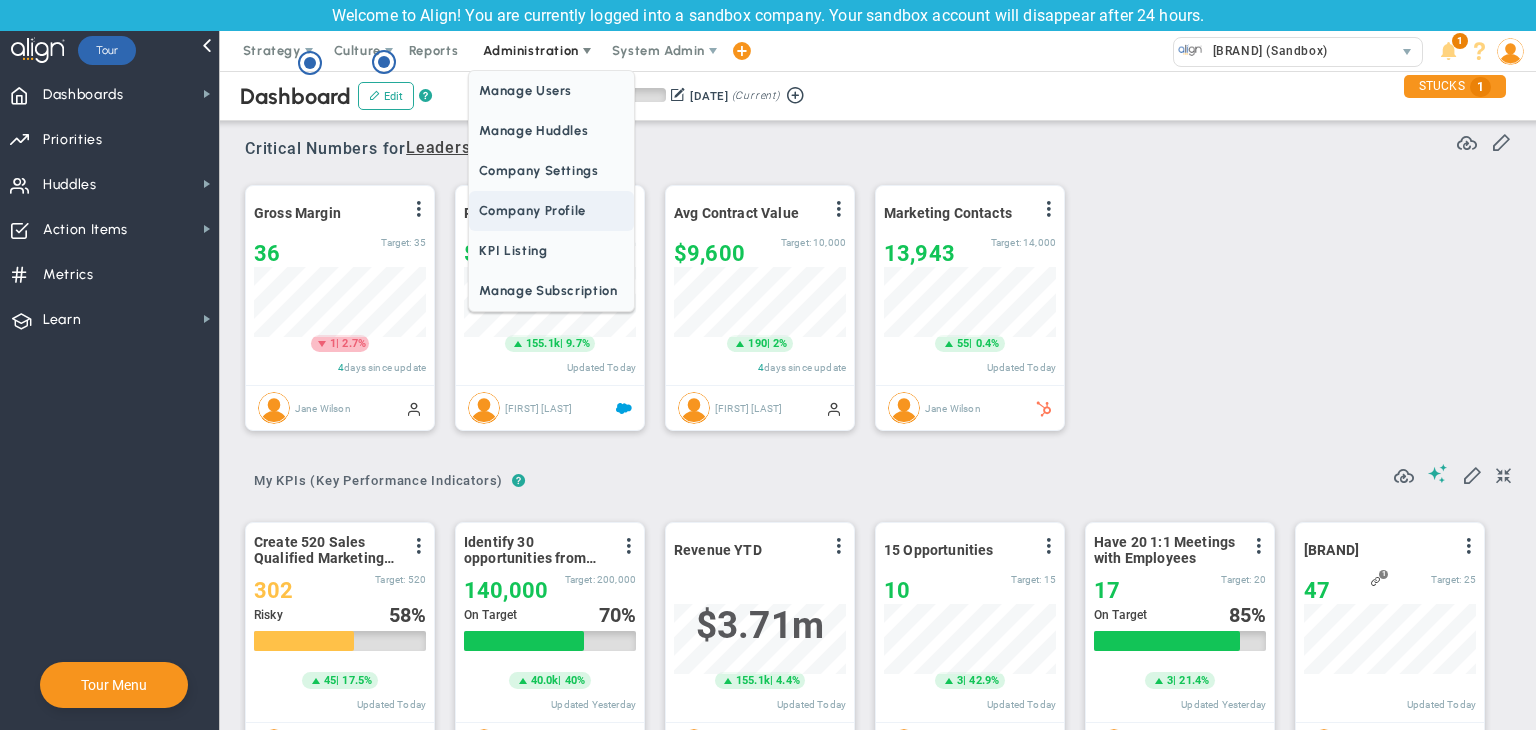 click on "Company Profile" at bounding box center (551, 211) 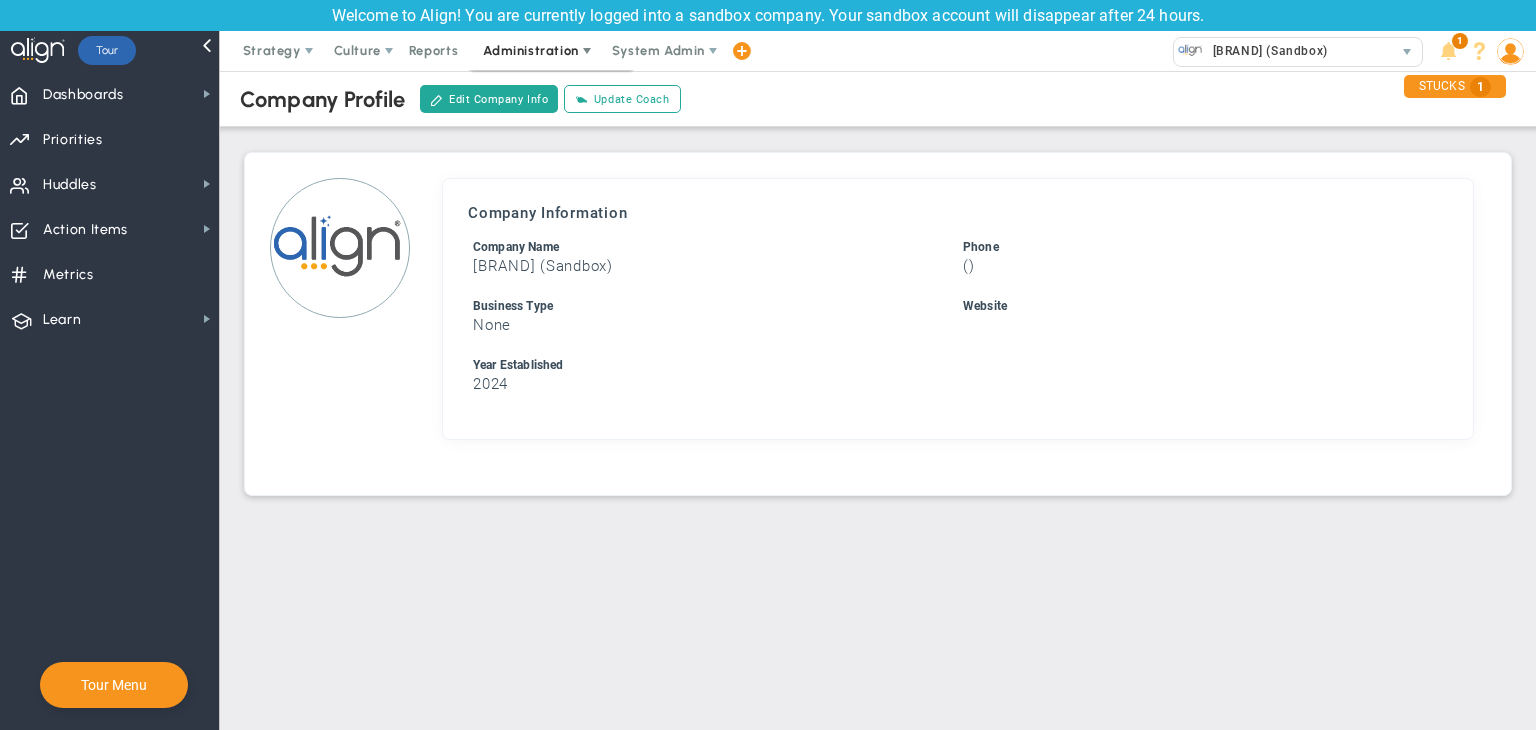 scroll, scrollTop: 0, scrollLeft: 0, axis: both 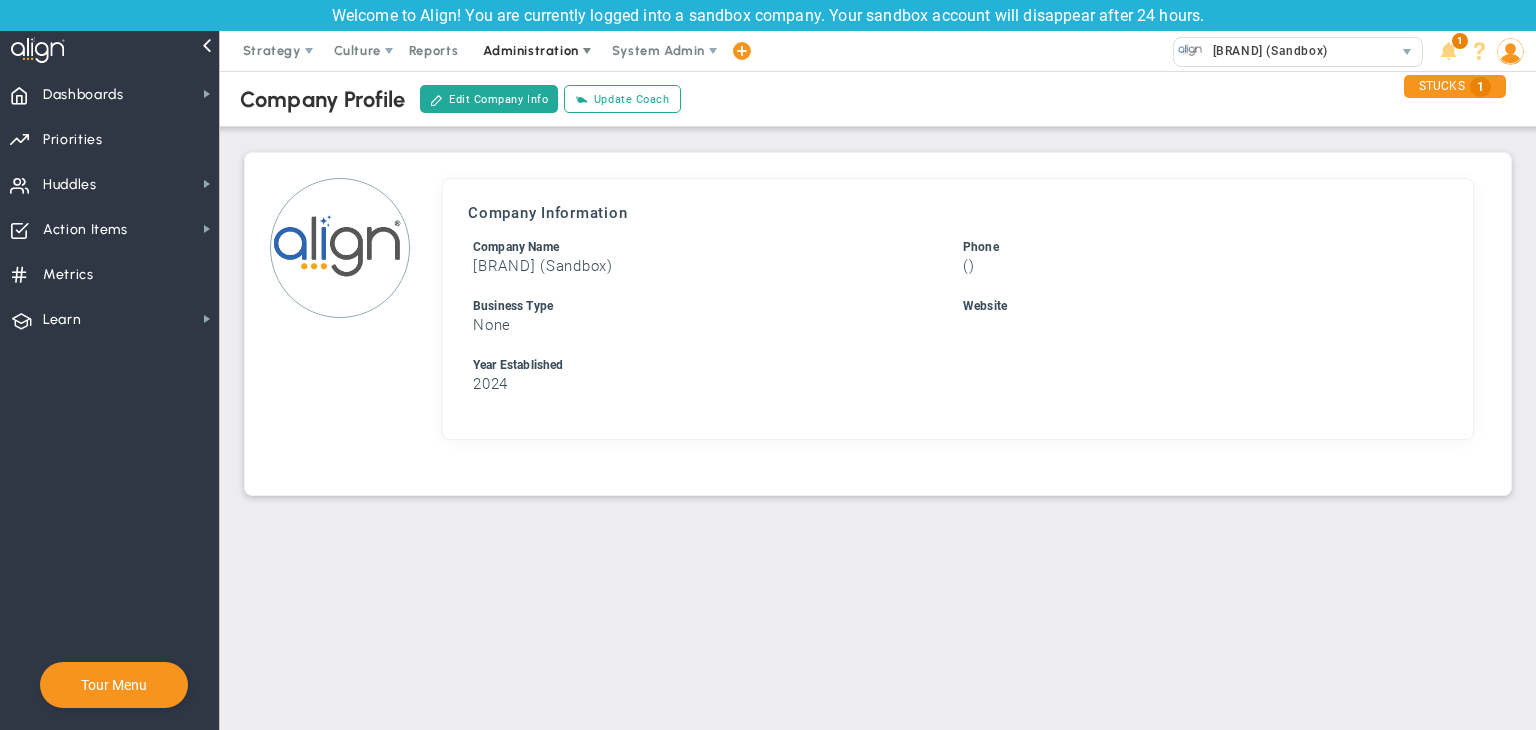 click on "Administration" at bounding box center [530, 50] 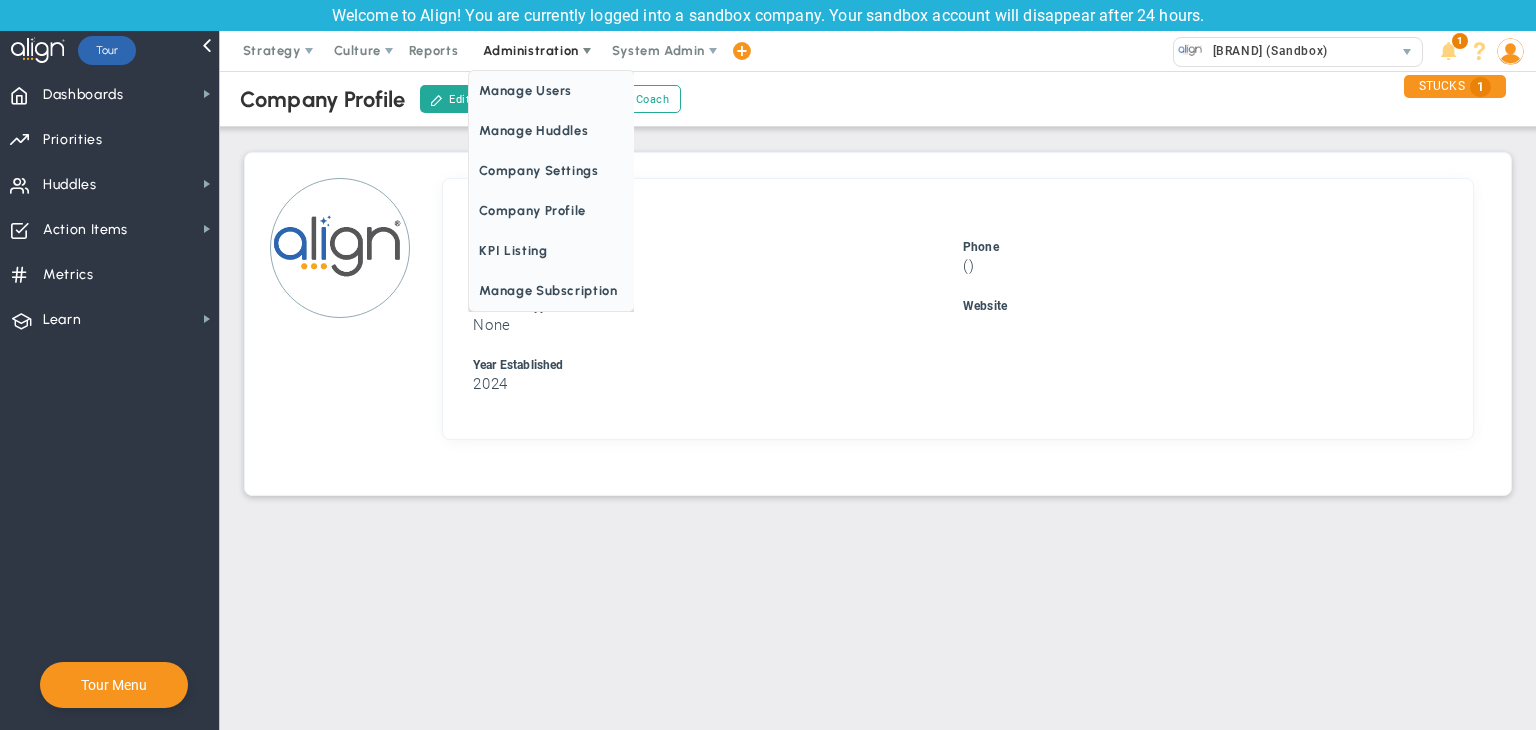 scroll, scrollTop: 0, scrollLeft: 0, axis: both 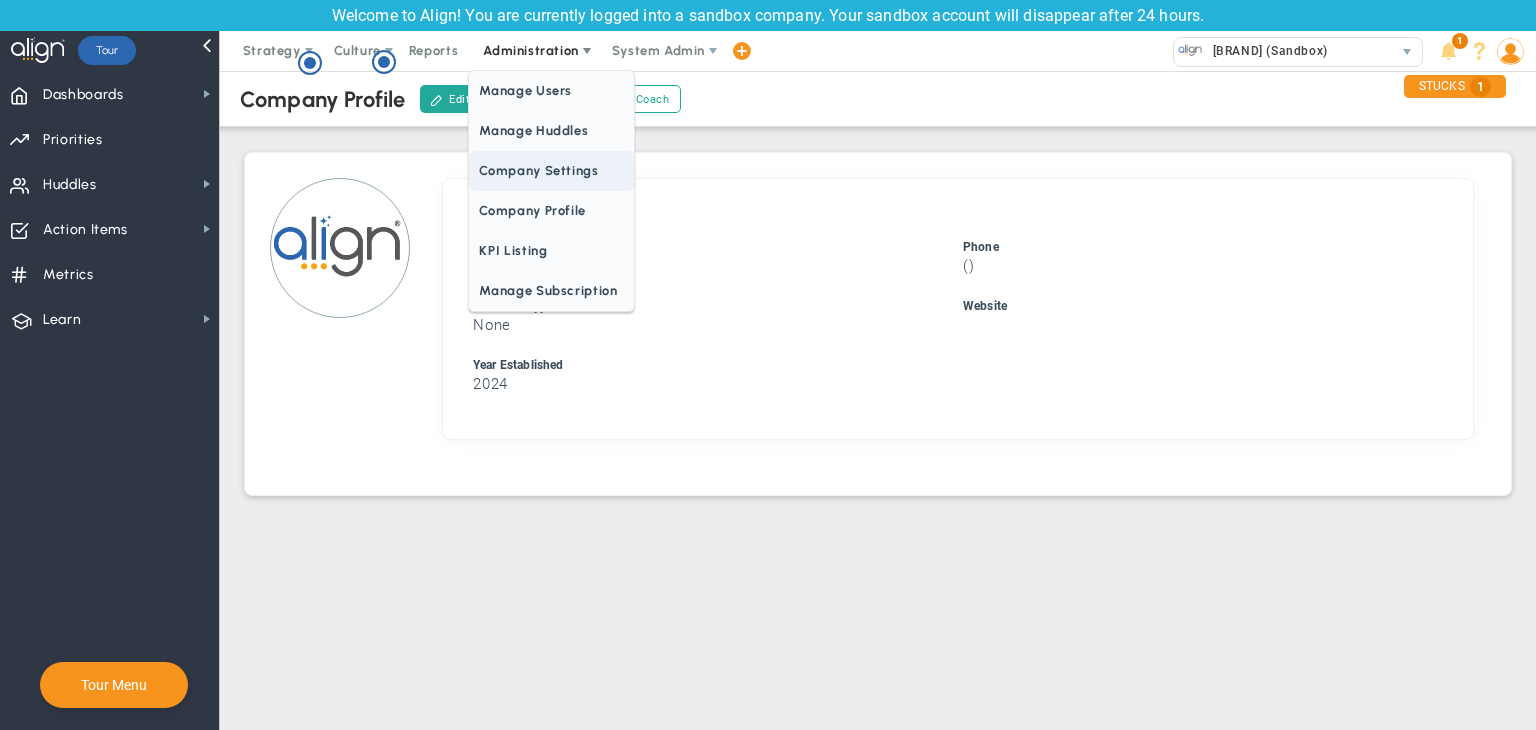 click on "Company Settings" at bounding box center (551, 171) 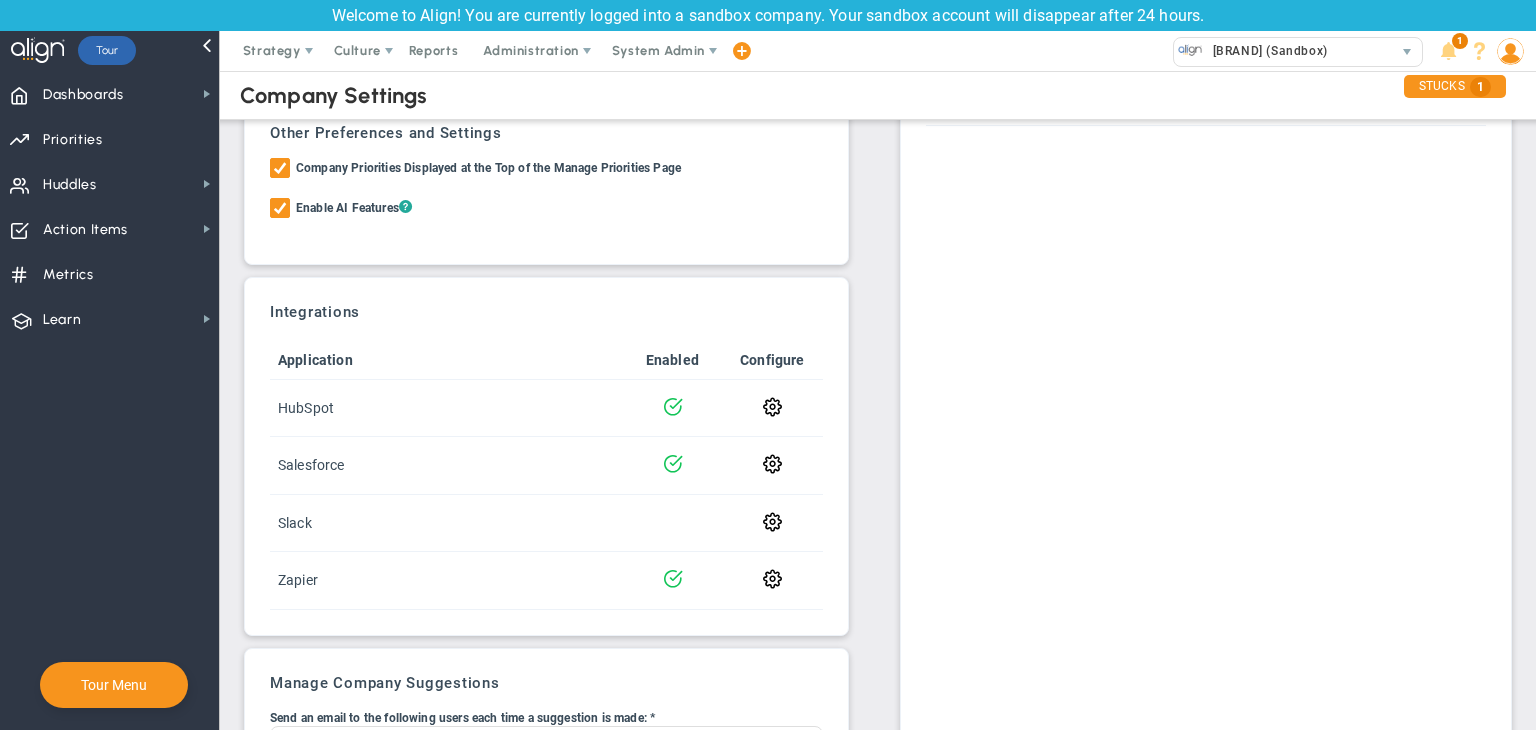 scroll, scrollTop: 244, scrollLeft: 0, axis: vertical 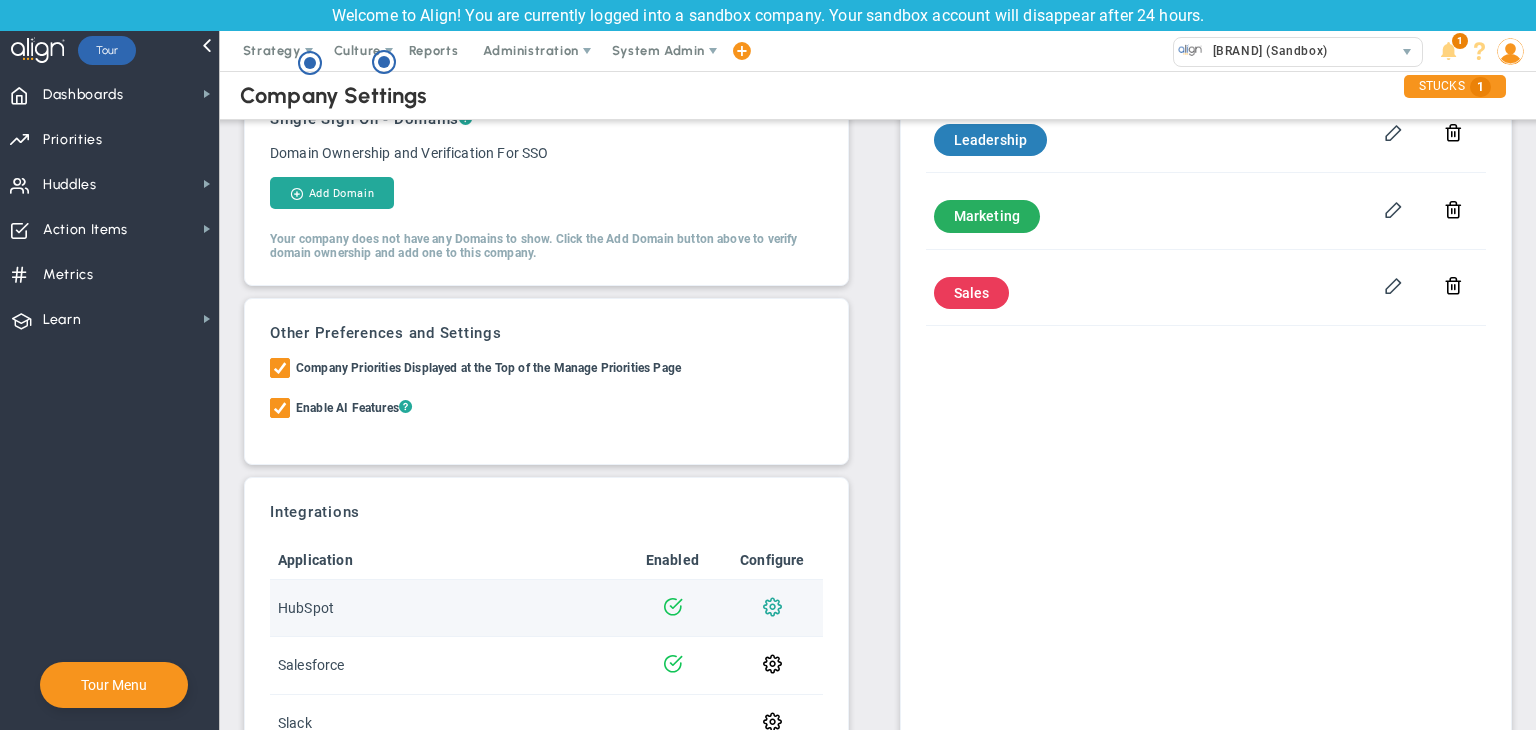 click 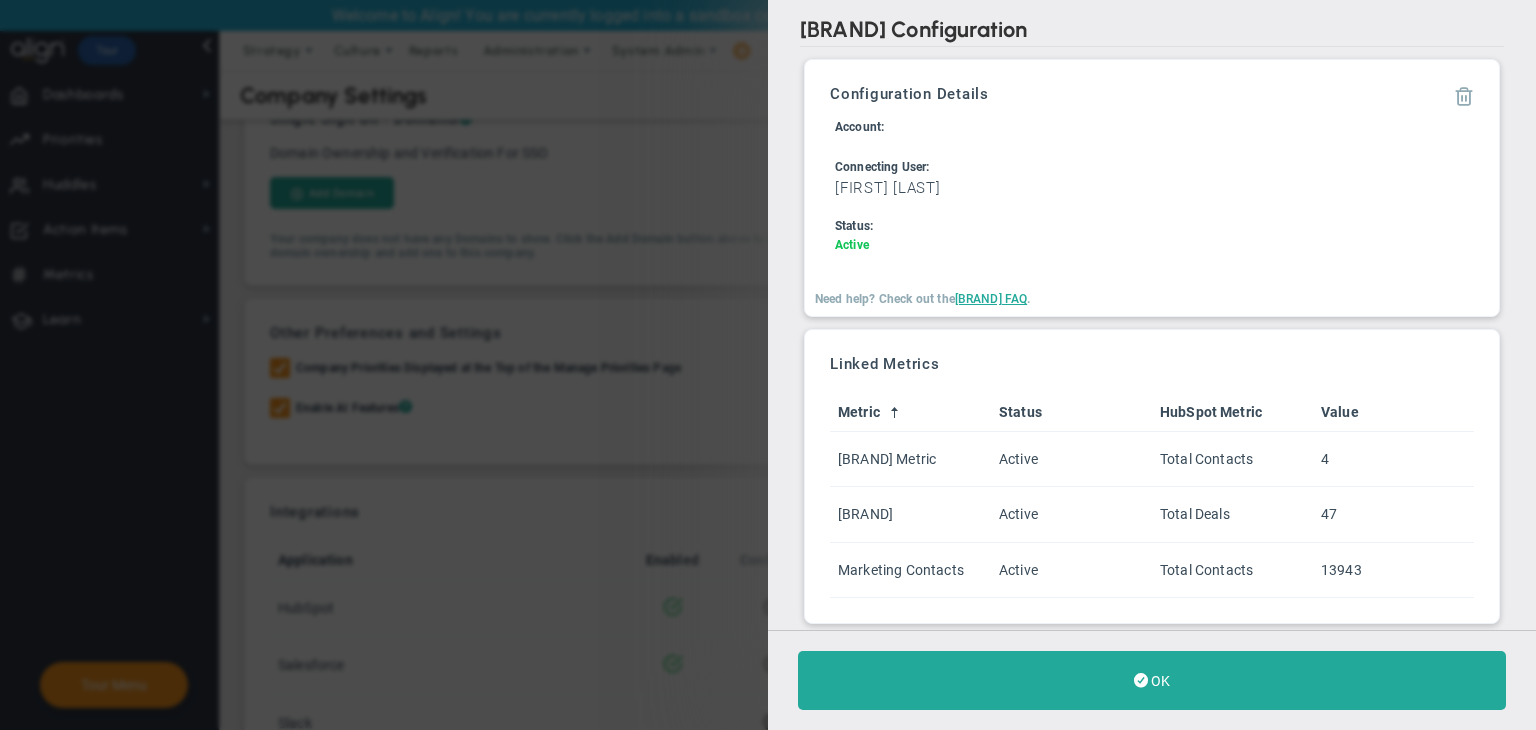 click at bounding box center [1464, 95] 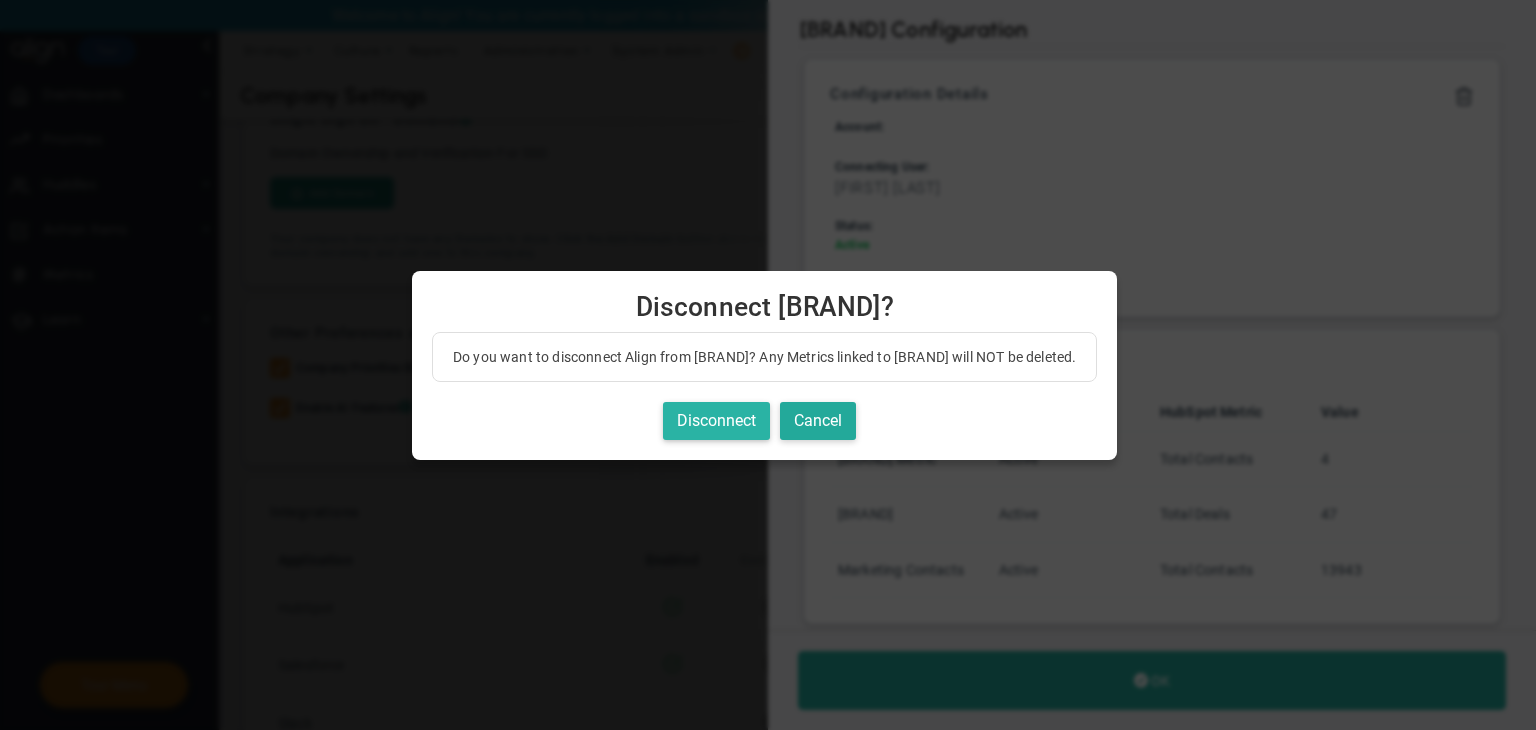 click on "Disconnect" at bounding box center (716, 421) 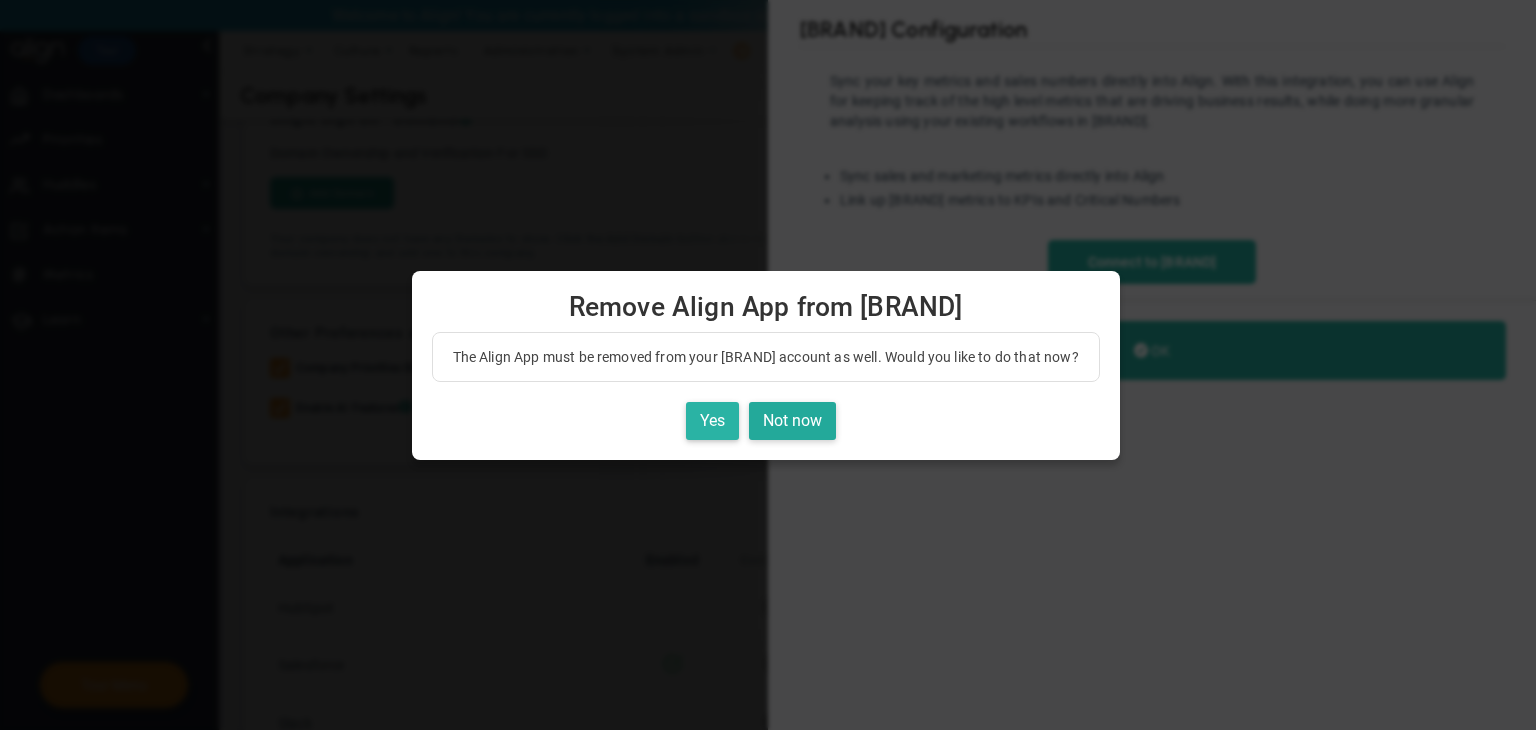 click on "Yes" at bounding box center [712, 421] 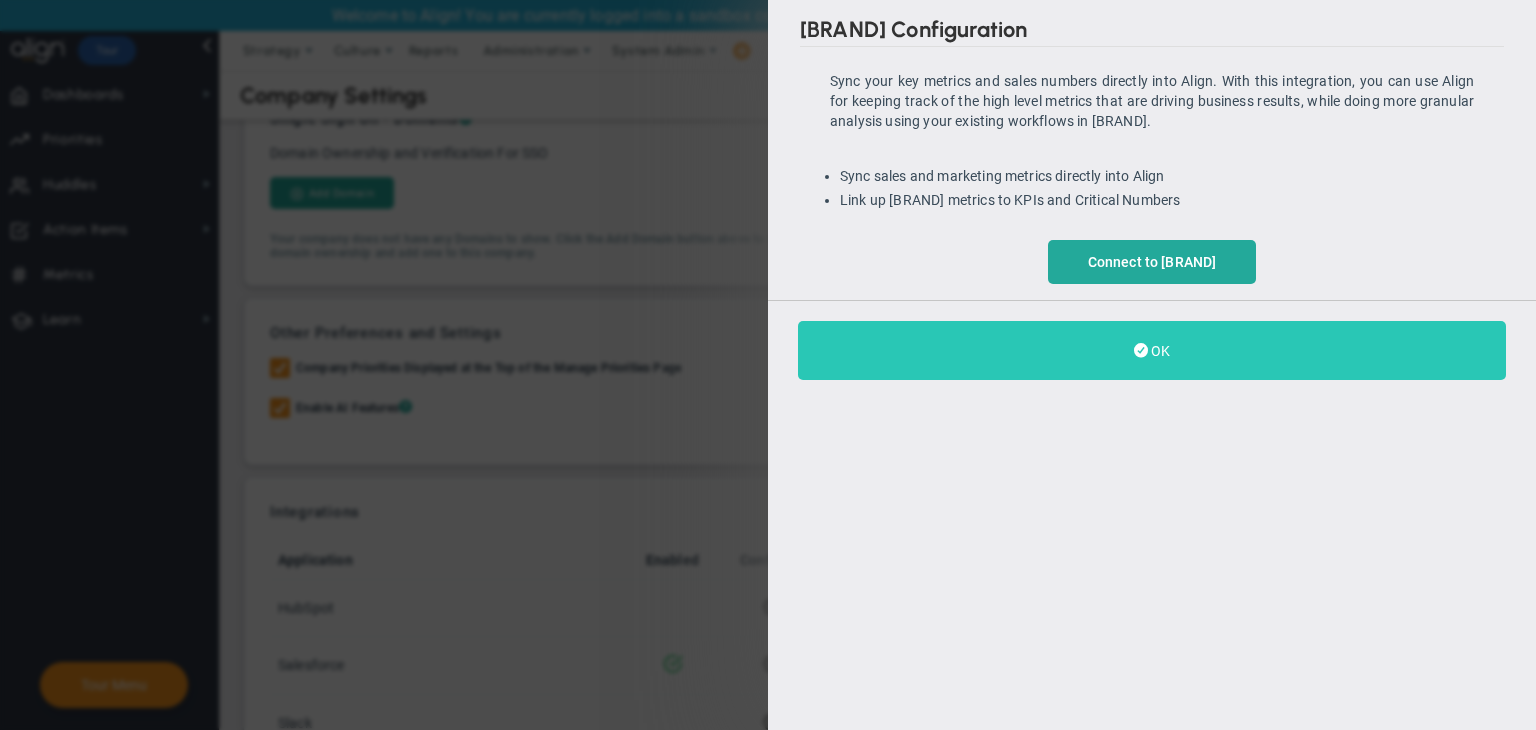 click on "OK" at bounding box center (1152, 350) 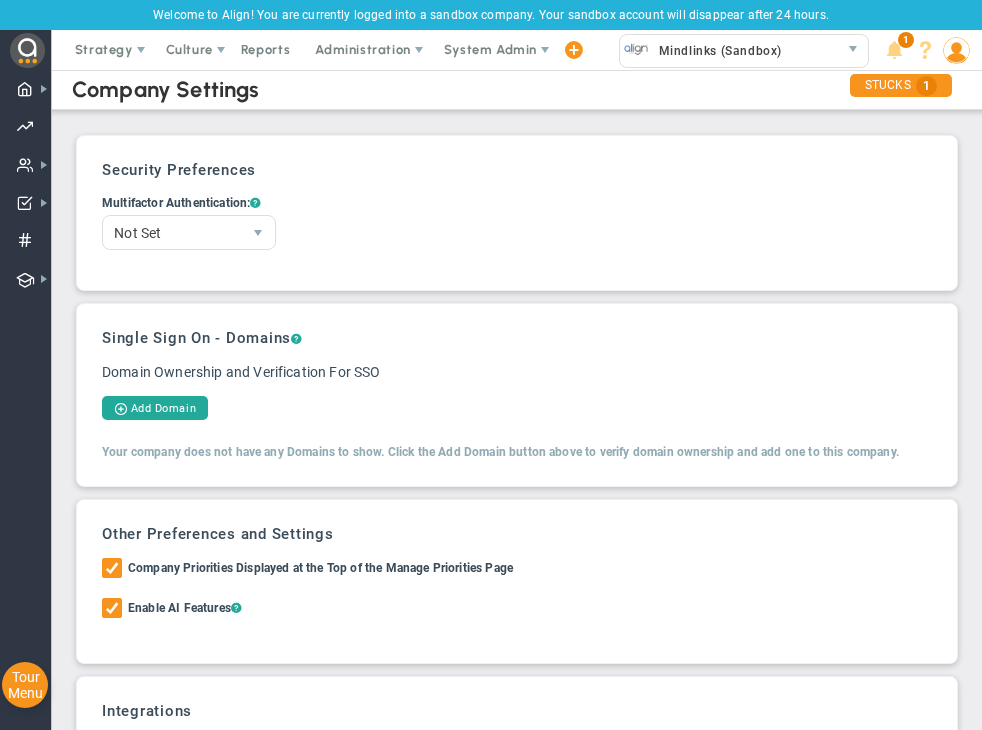 scroll, scrollTop: 0, scrollLeft: 0, axis: both 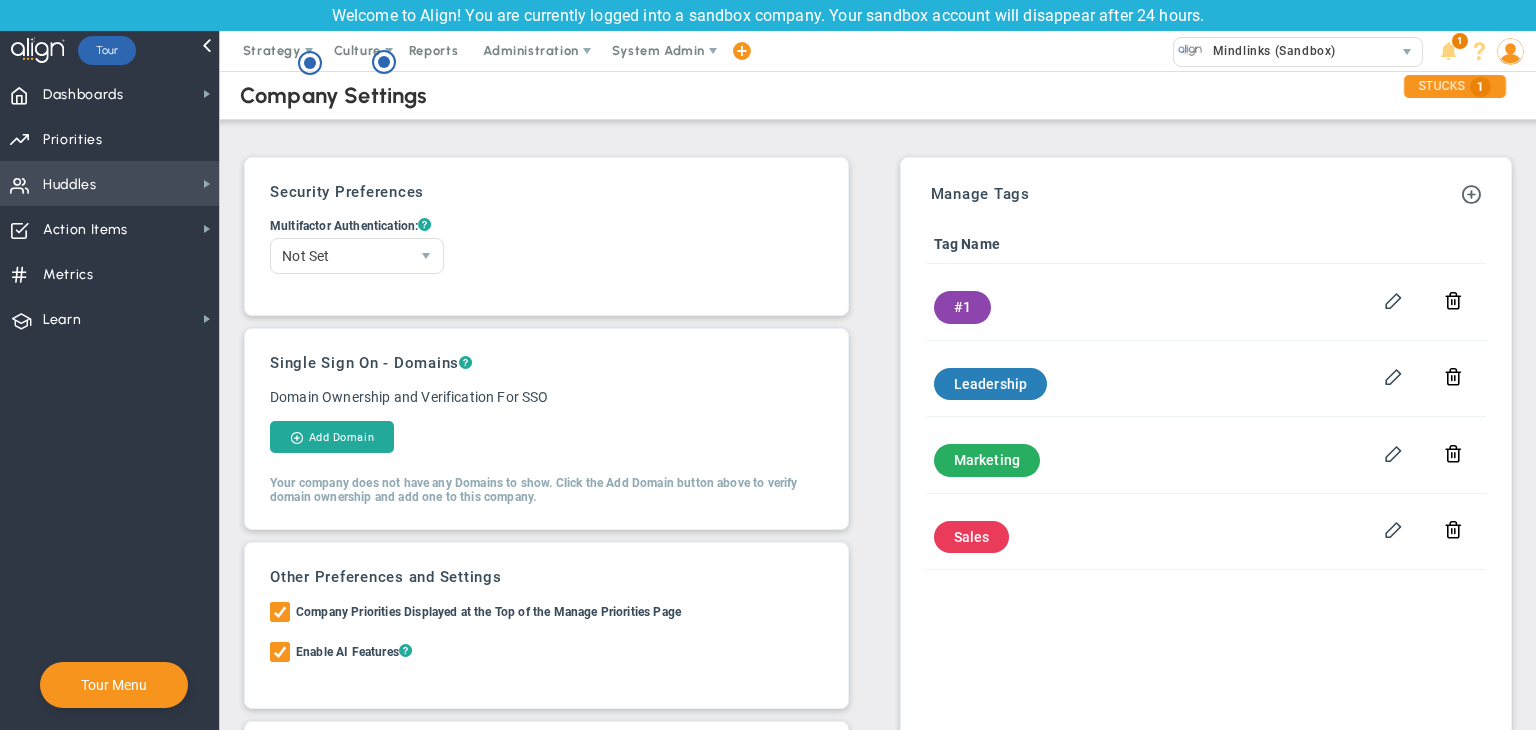 click on "Huddles Huddles" at bounding box center (109, 183) 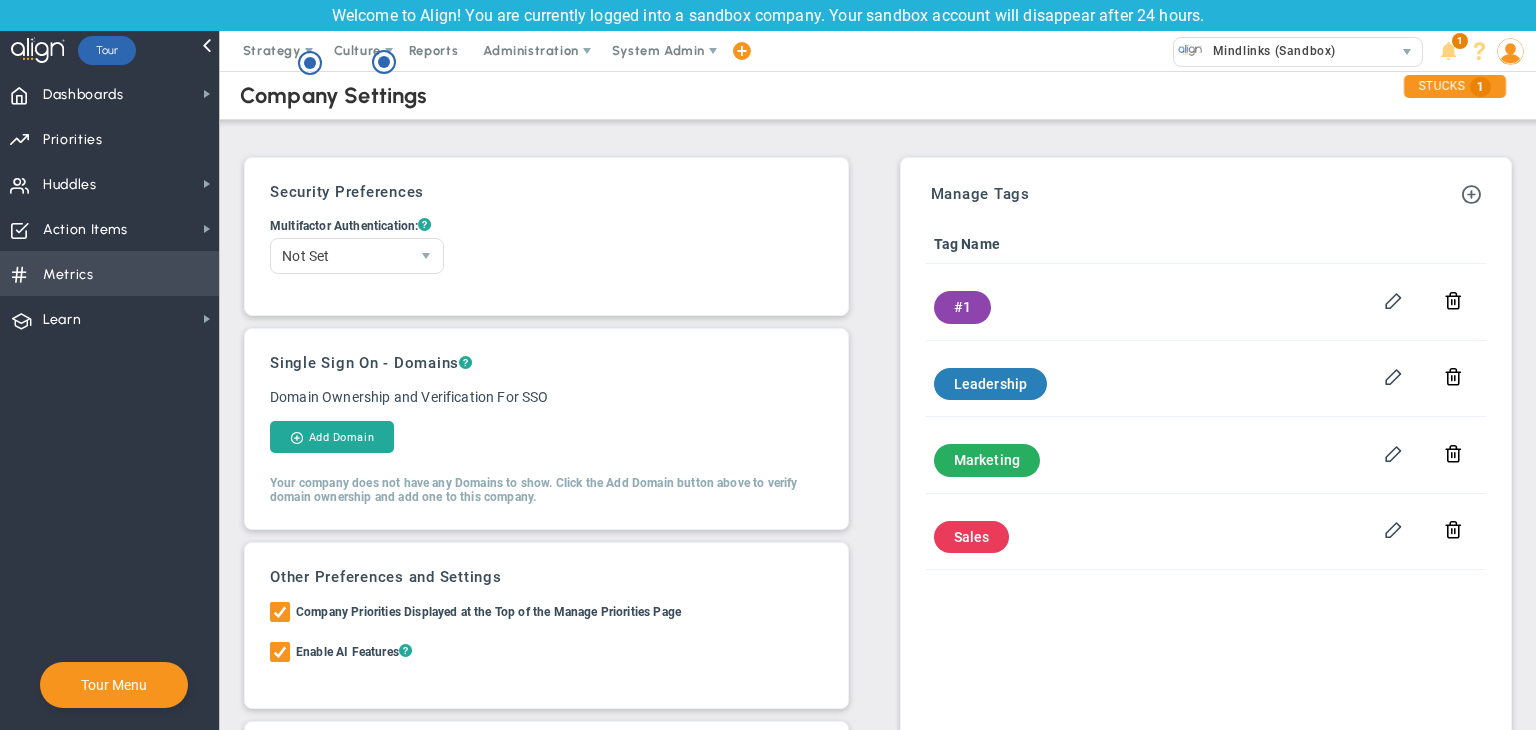 click on "Metrics Metrics" at bounding box center [109, 273] 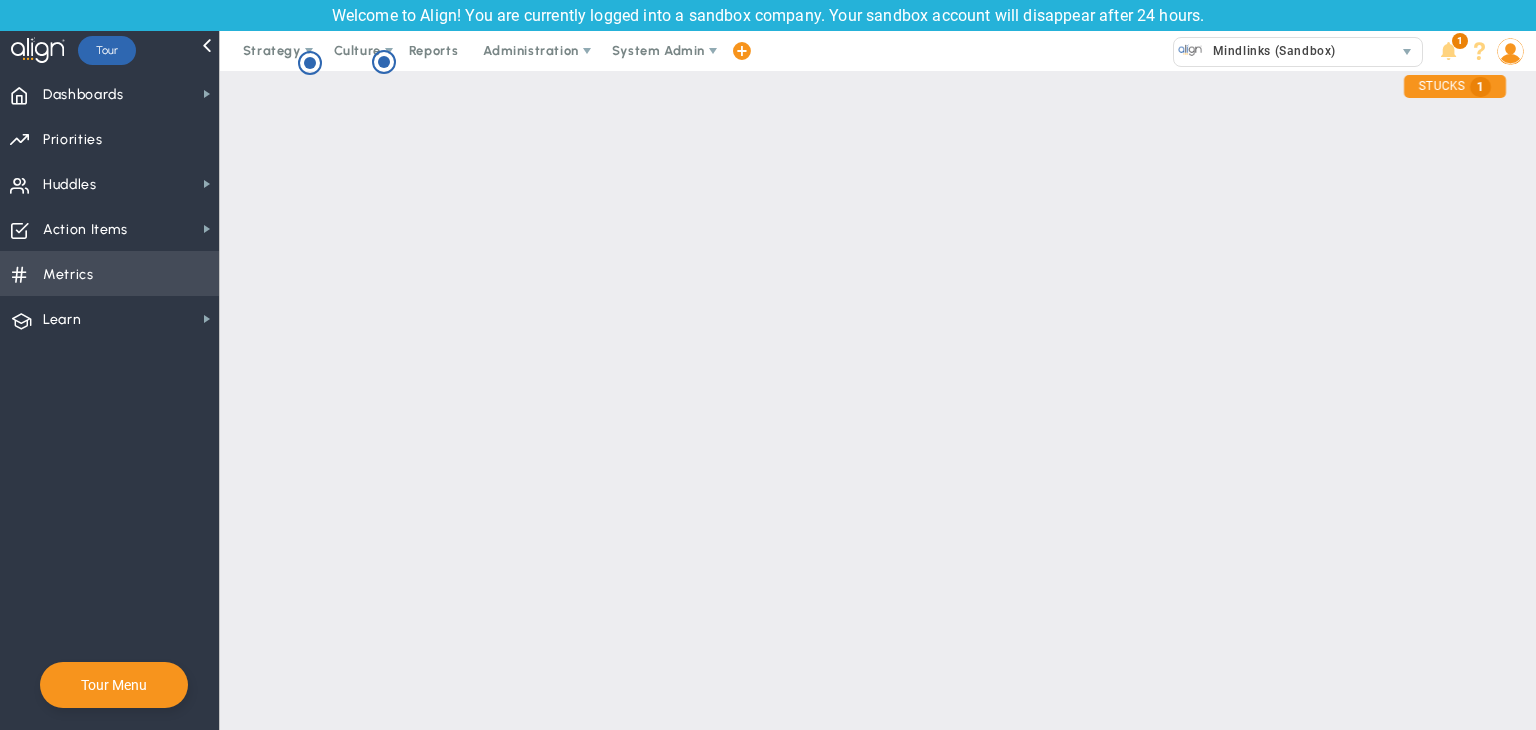 checkbox on "false" 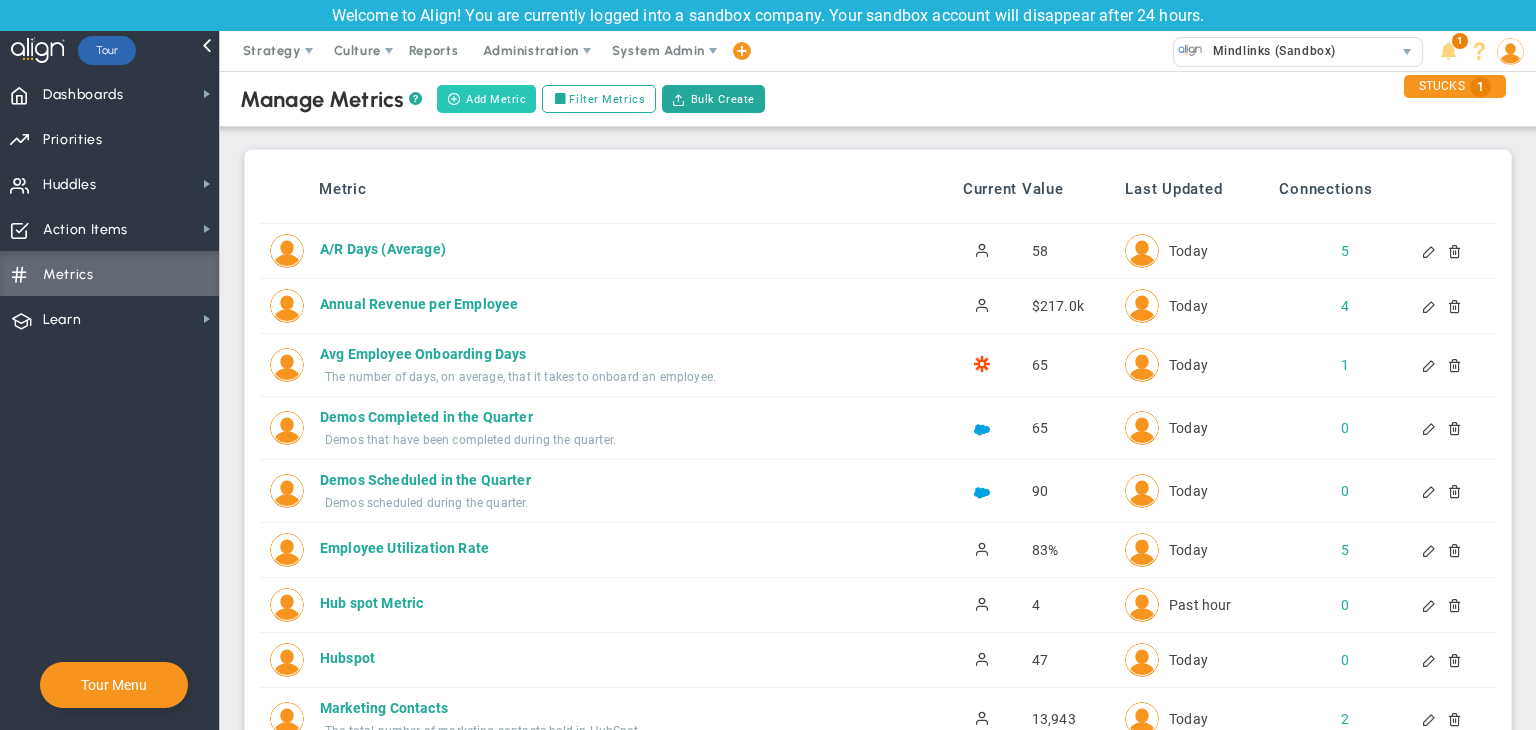 scroll, scrollTop: 0, scrollLeft: 0, axis: both 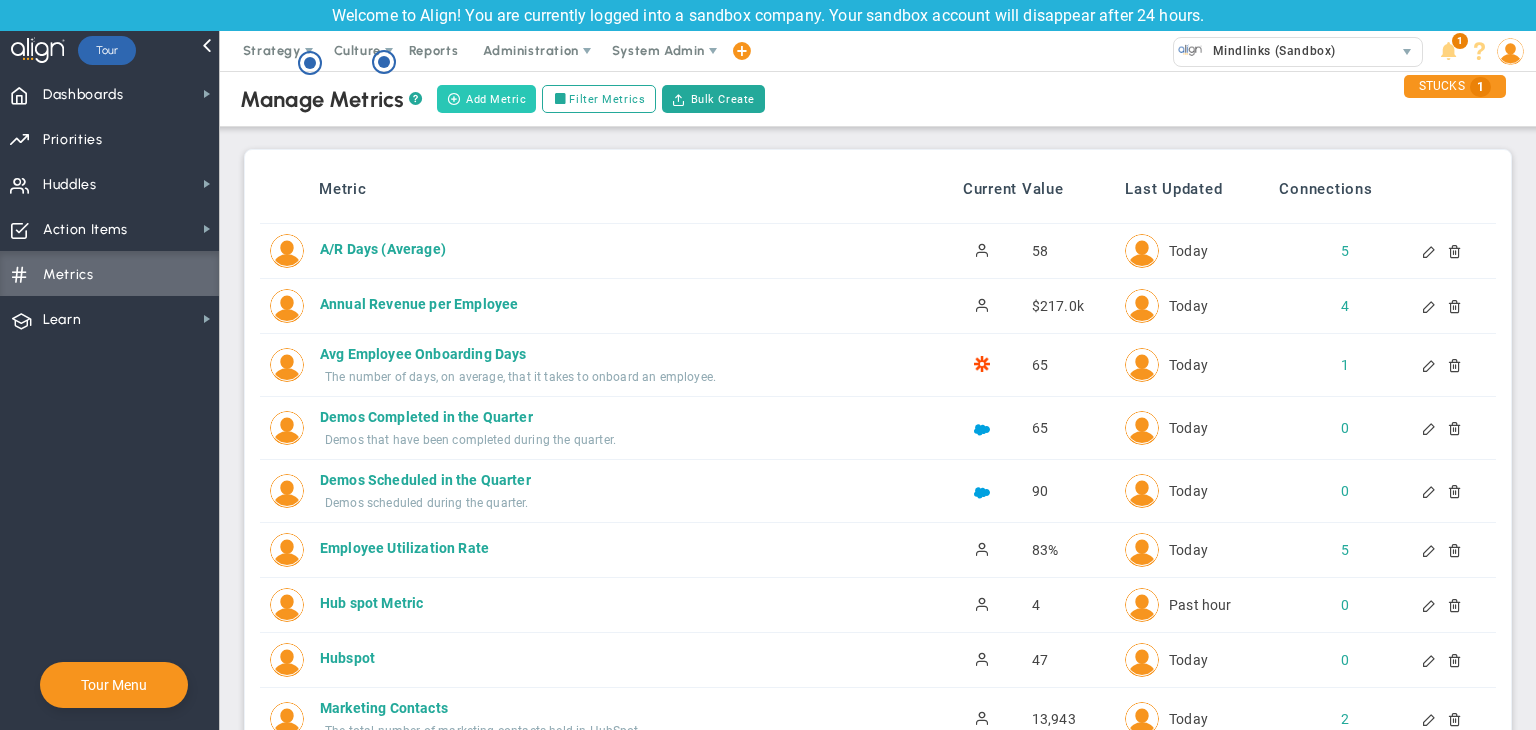 click on "Add Metric" at bounding box center [486, 99] 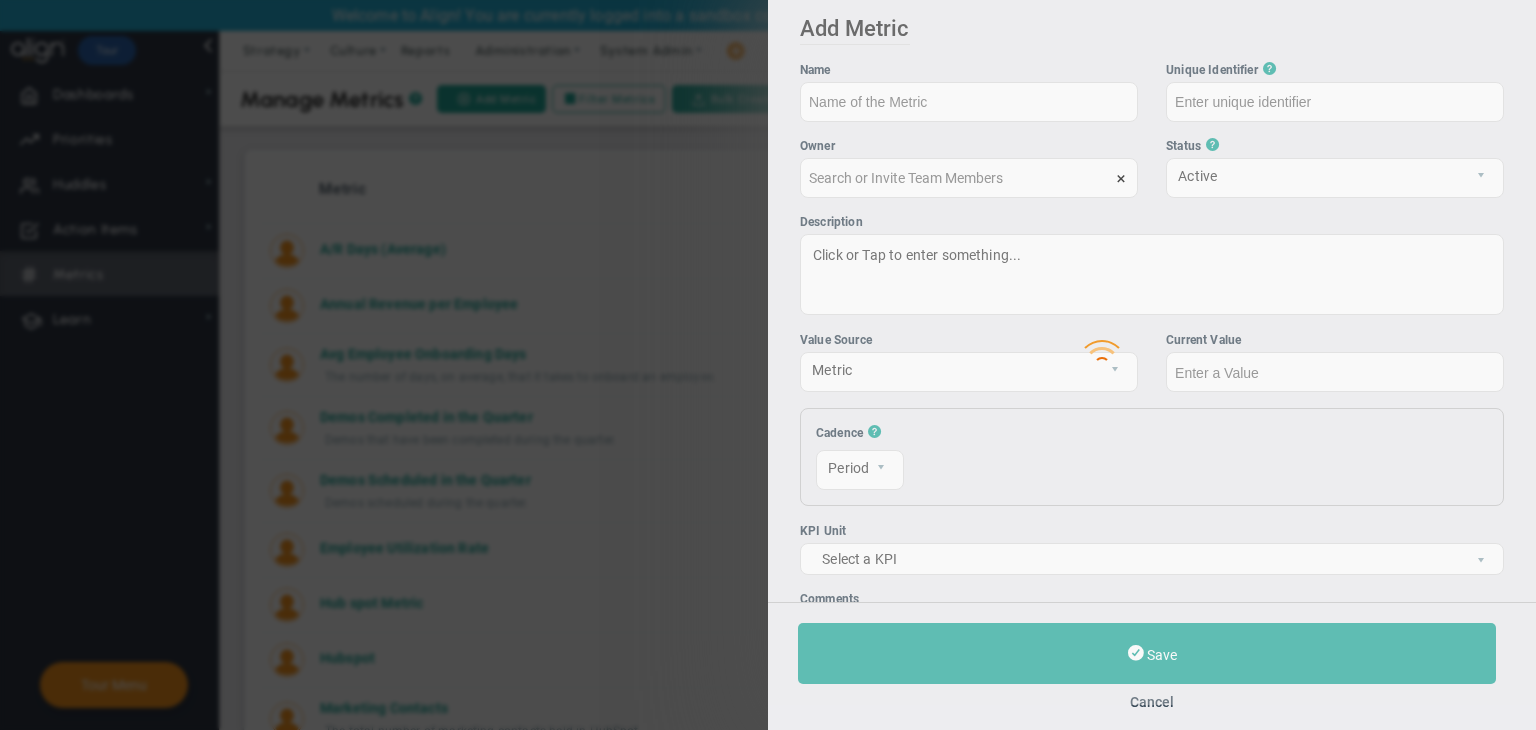 type on "[NAME]" 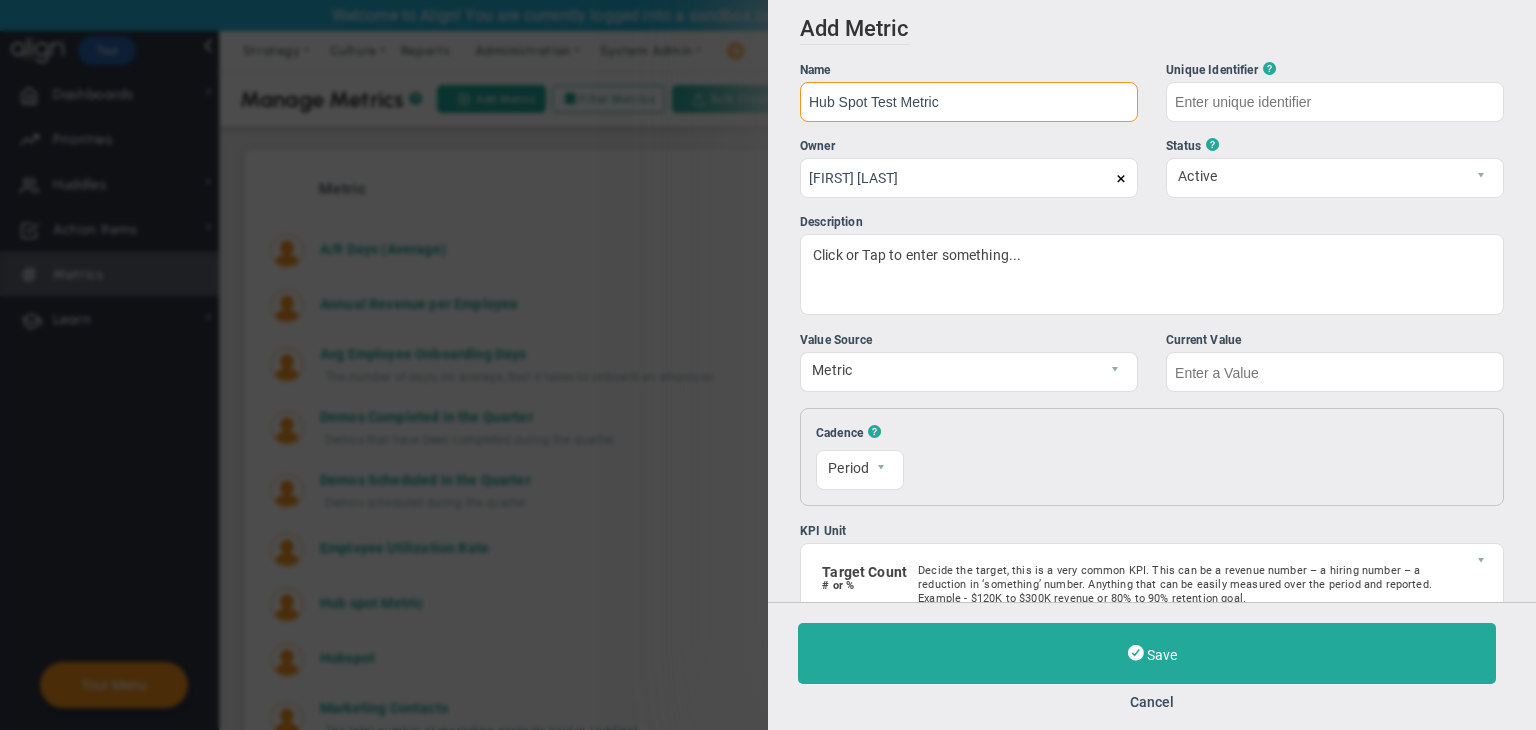 type on "Hub Spot Test Metric" 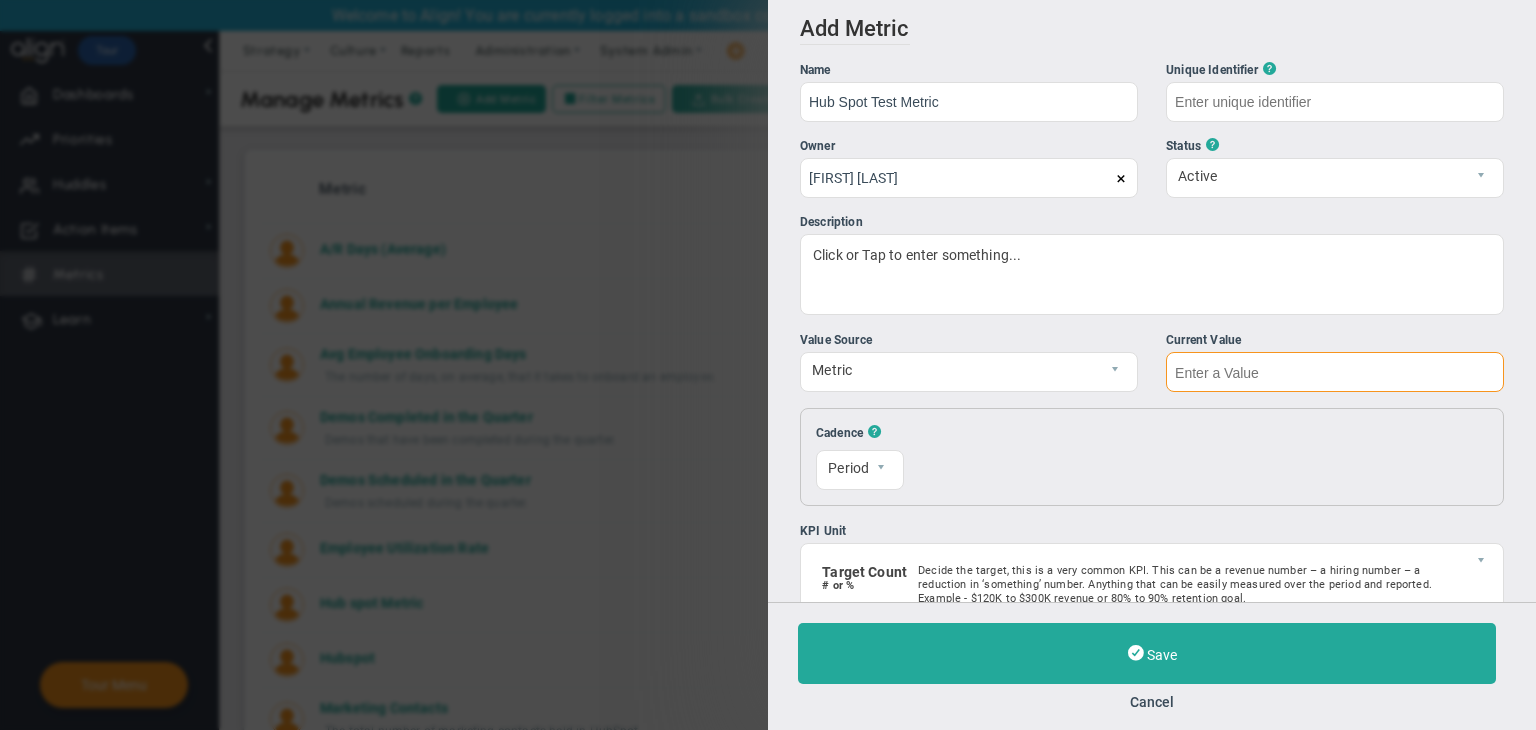 click at bounding box center (1335, 372) 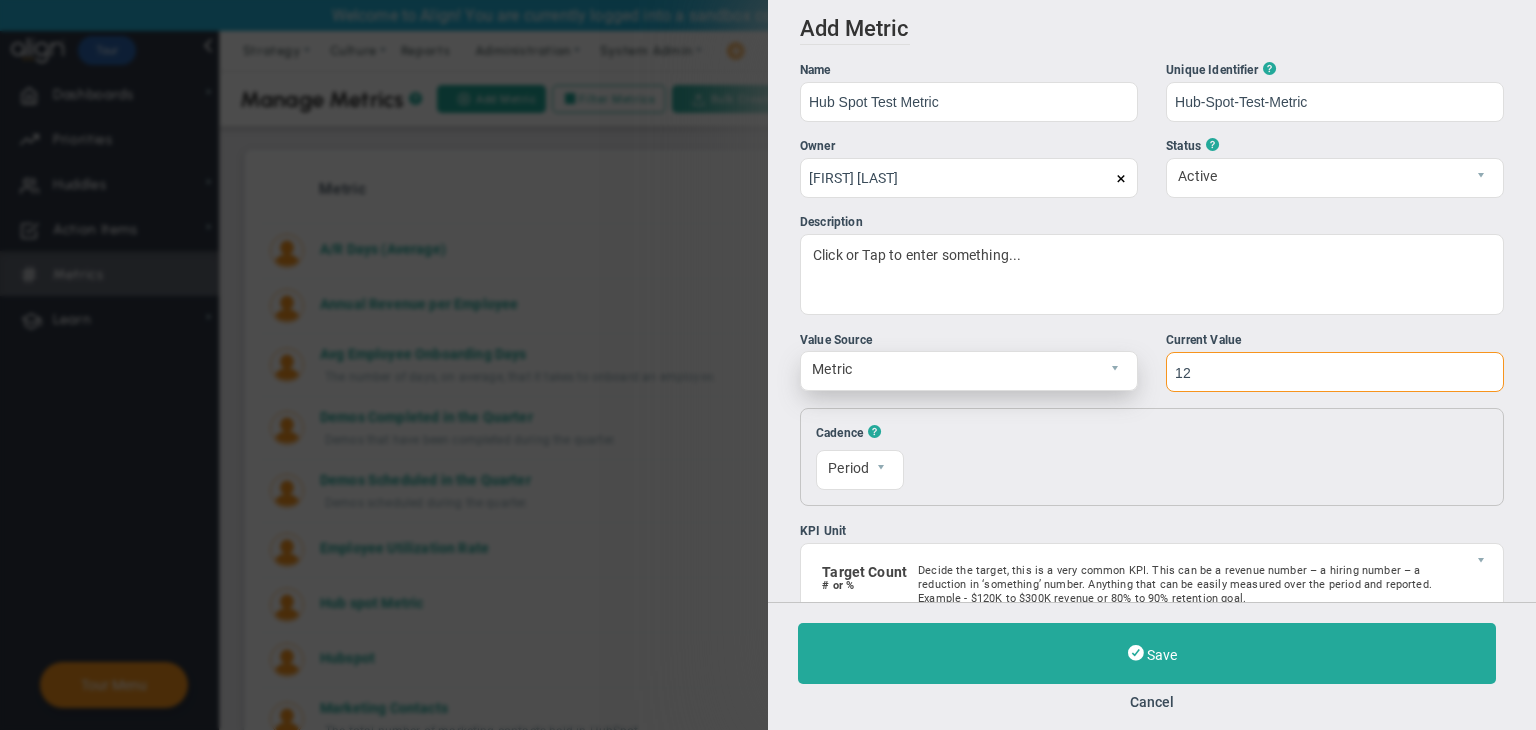 type on "12" 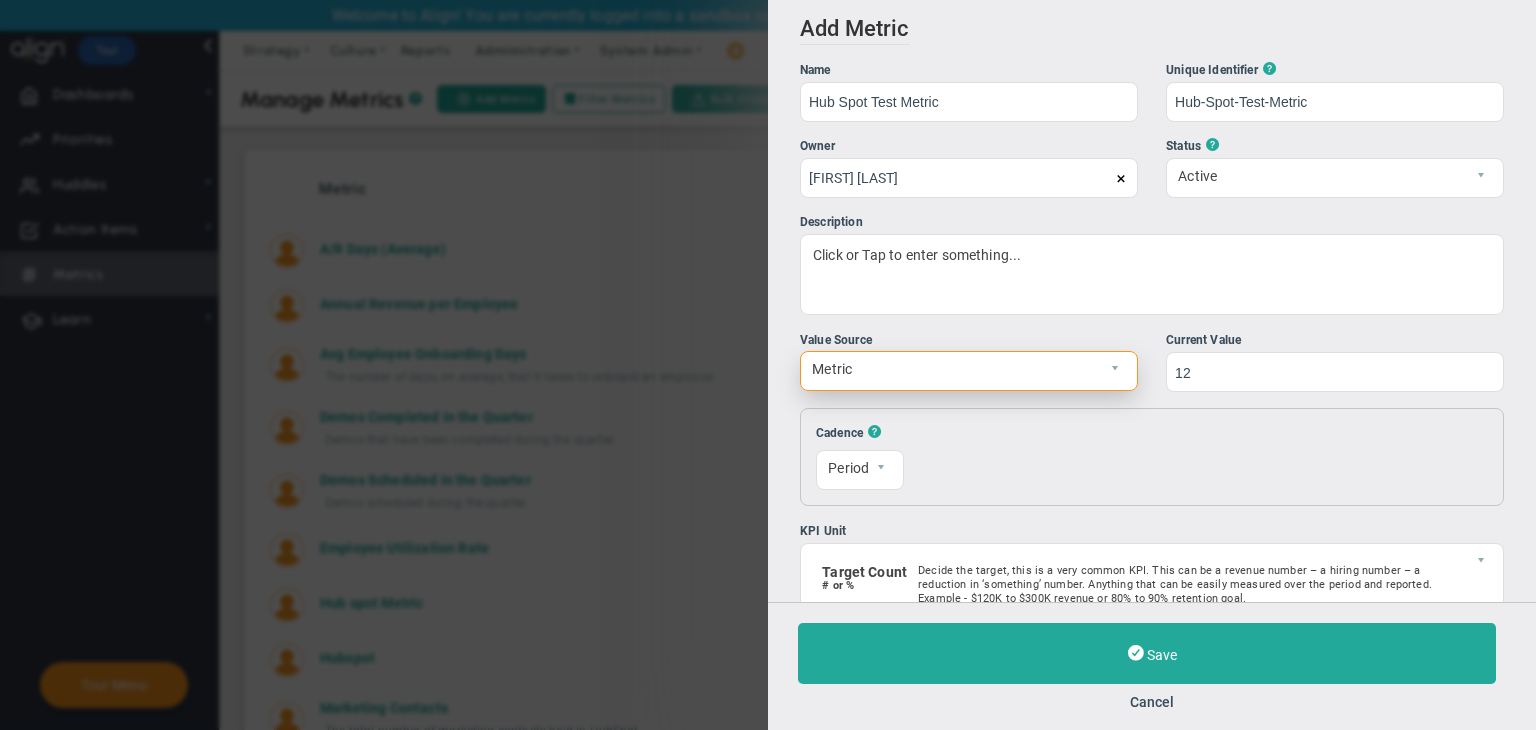 click on "Metric" at bounding box center [952, 369] 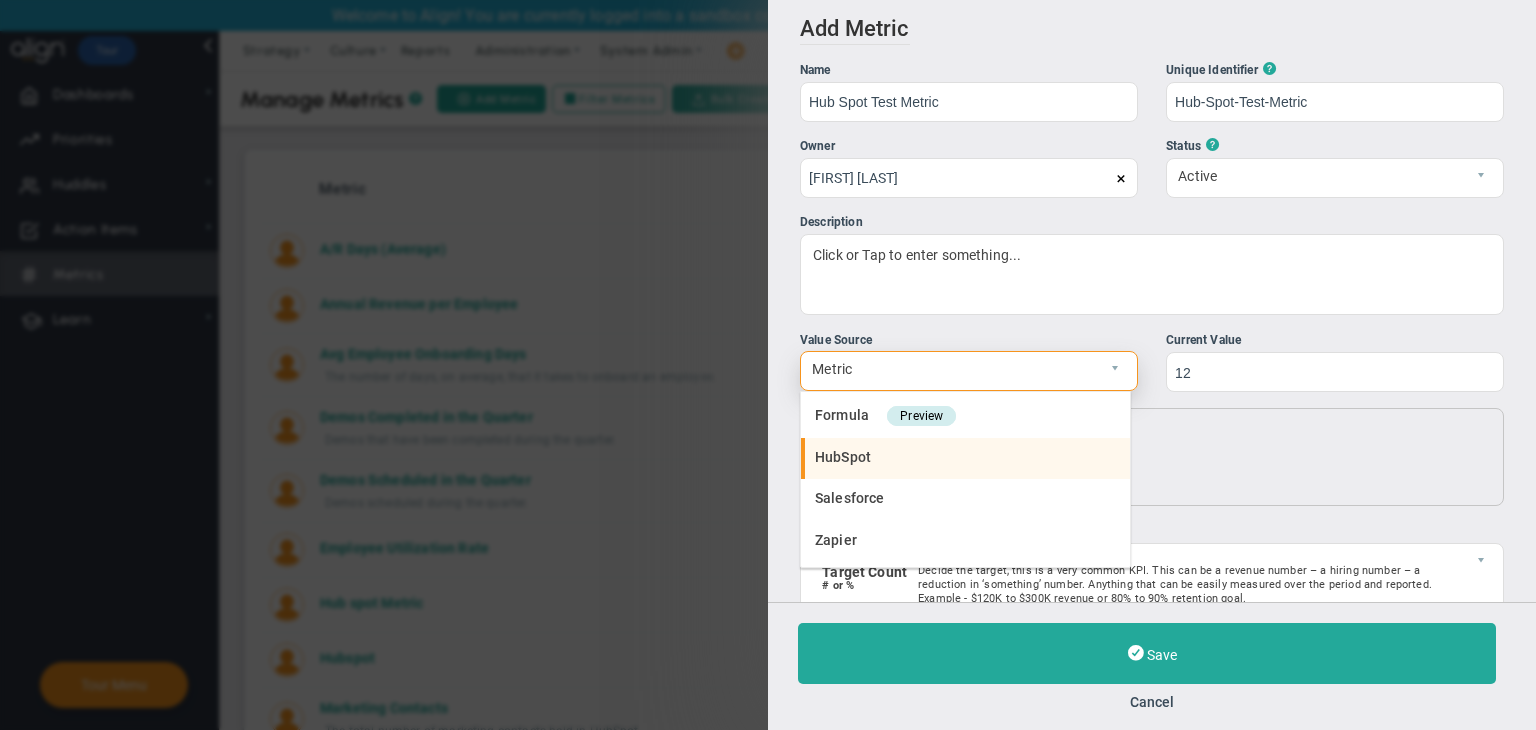 click on "HubSpot" at bounding box center (965, 459) 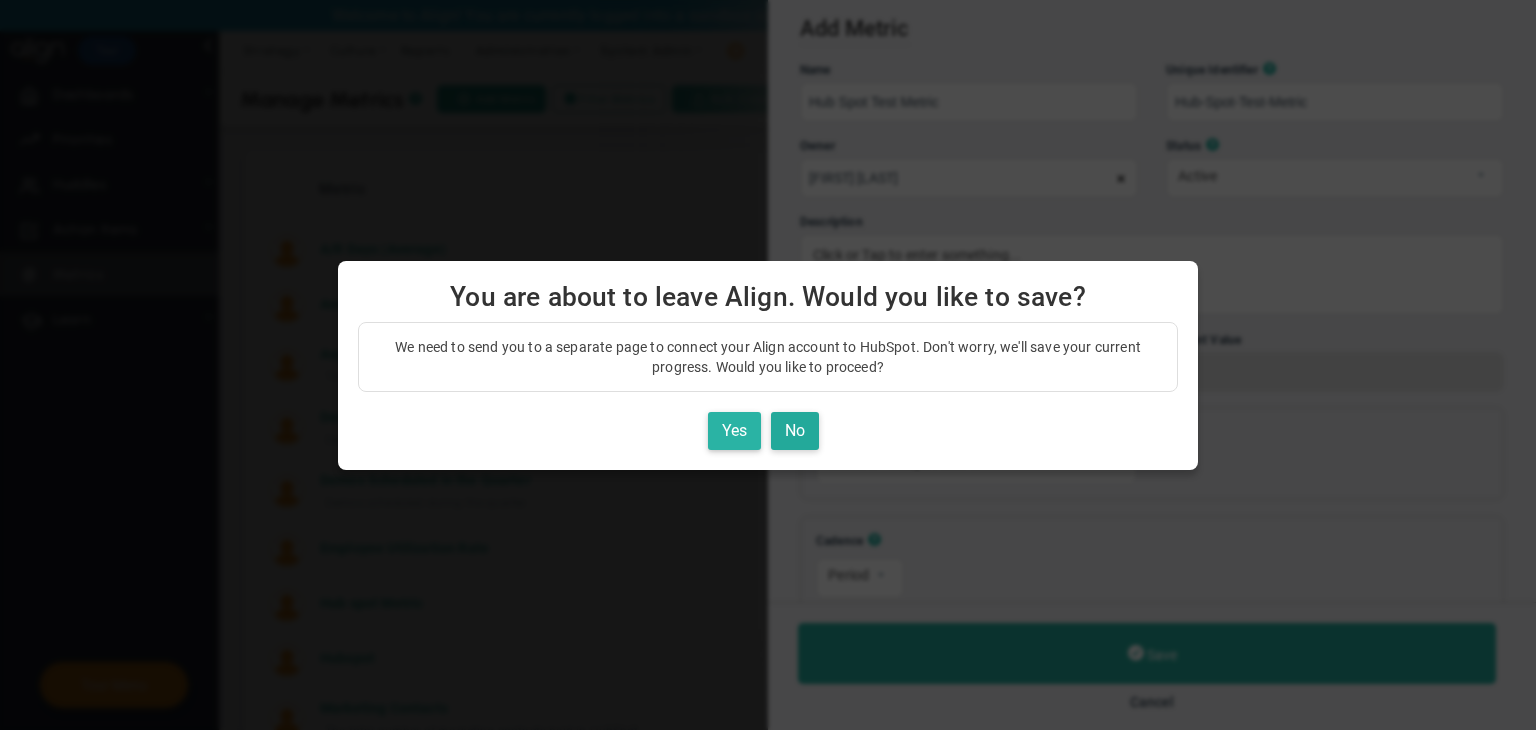 click on "Yes" at bounding box center [734, 431] 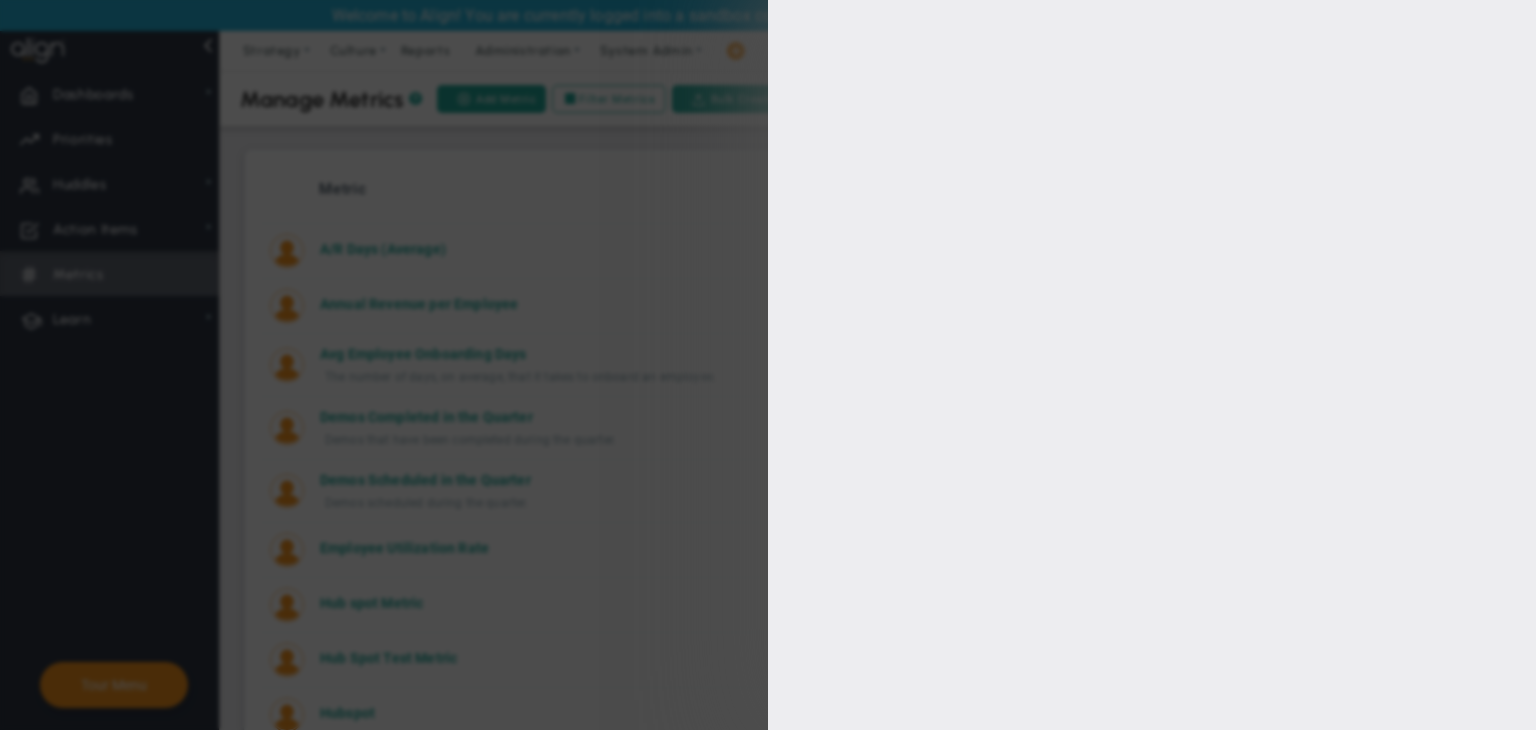 type on "Hub Spot Test Metric" 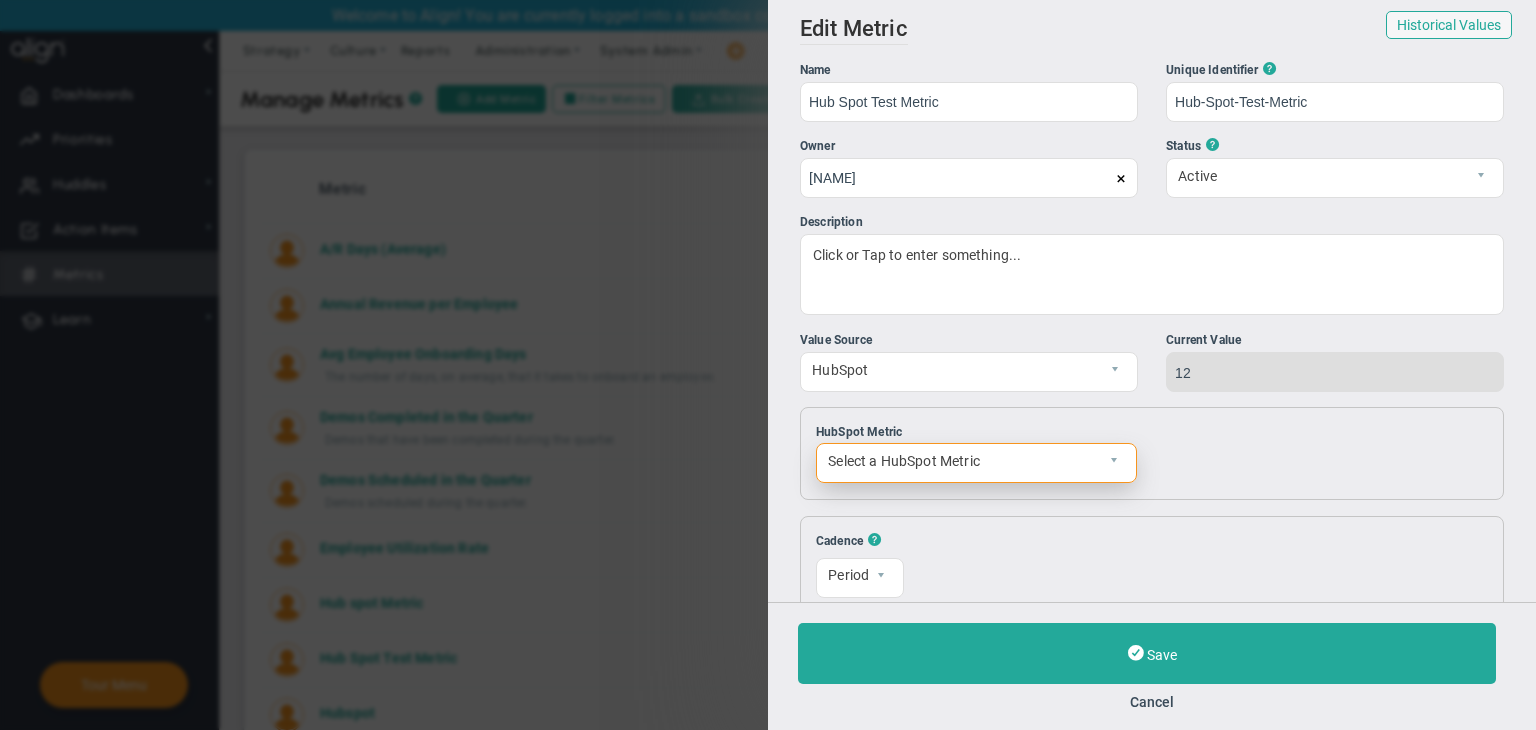 click on "Select a HubSpot Metric" at bounding box center [959, 461] 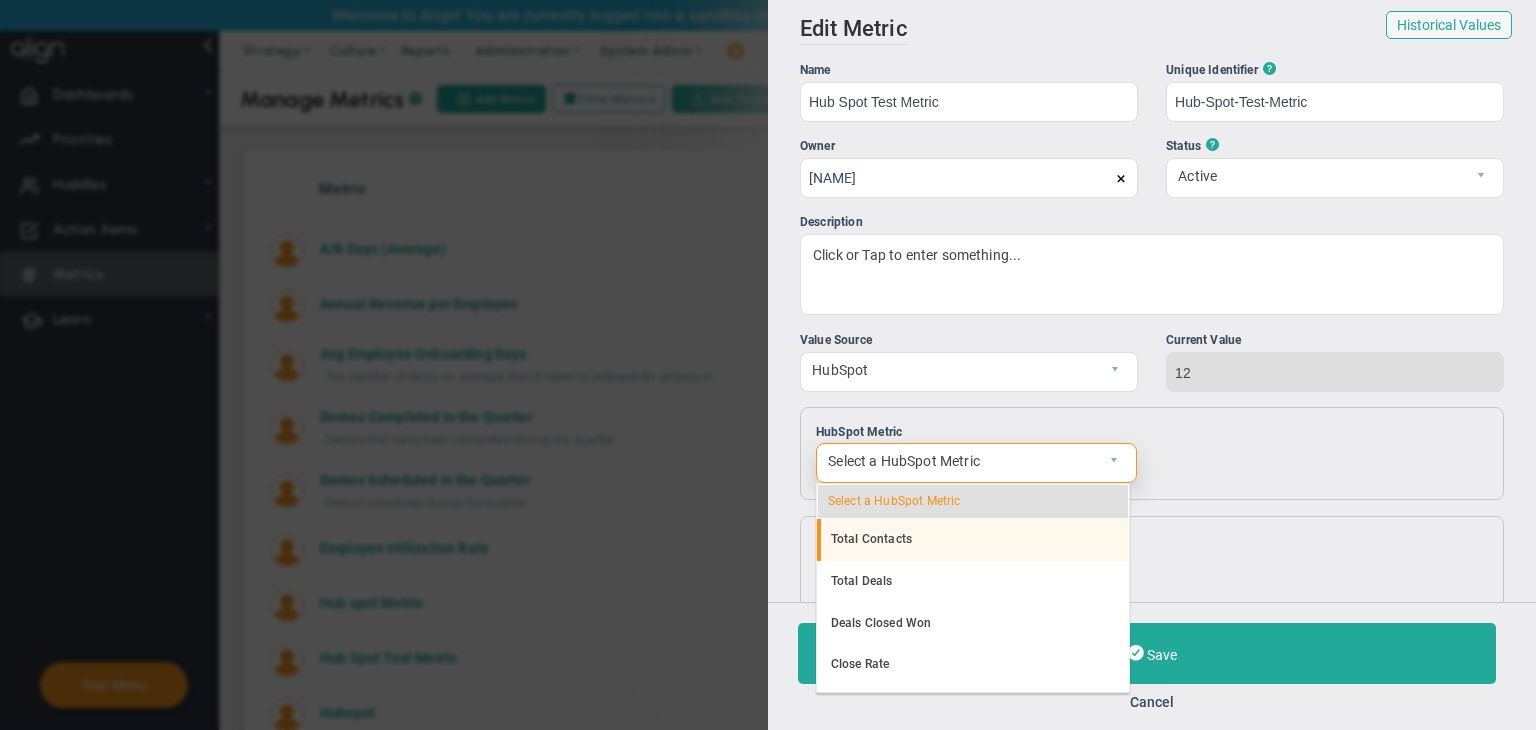 click on "Total Contacts" at bounding box center (973, 540) 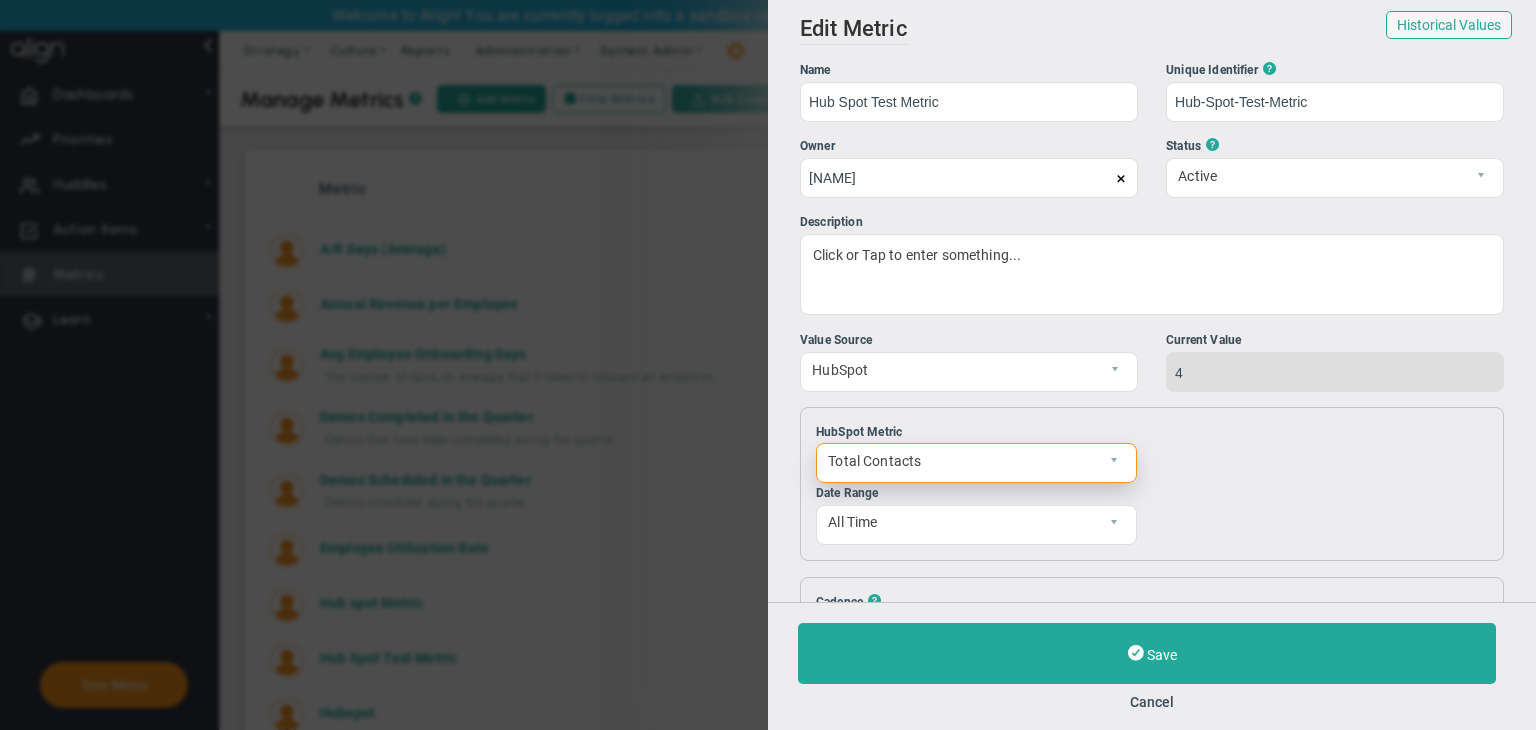 click on "Total Contacts" at bounding box center (959, 461) 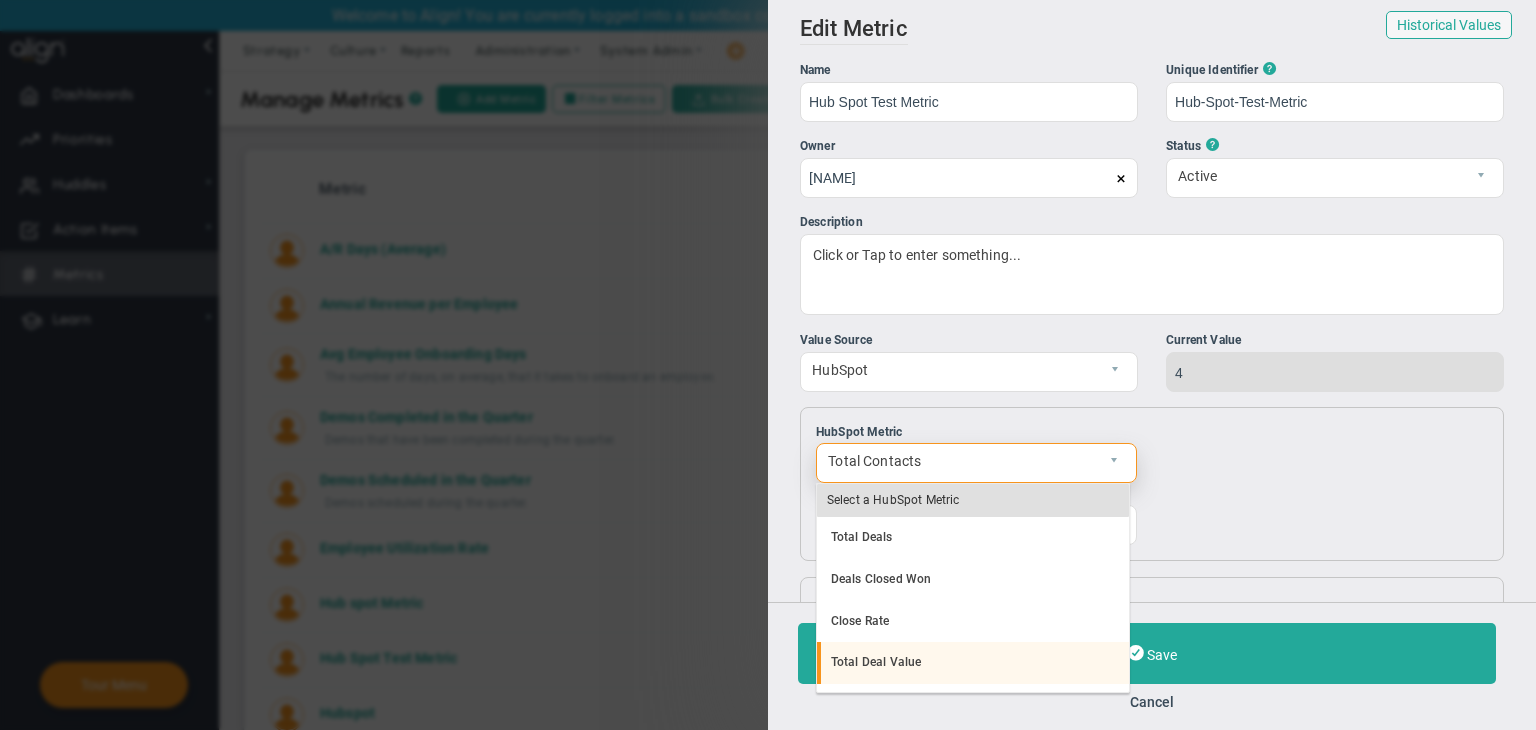 click on "Total Deal Value" at bounding box center [973, 663] 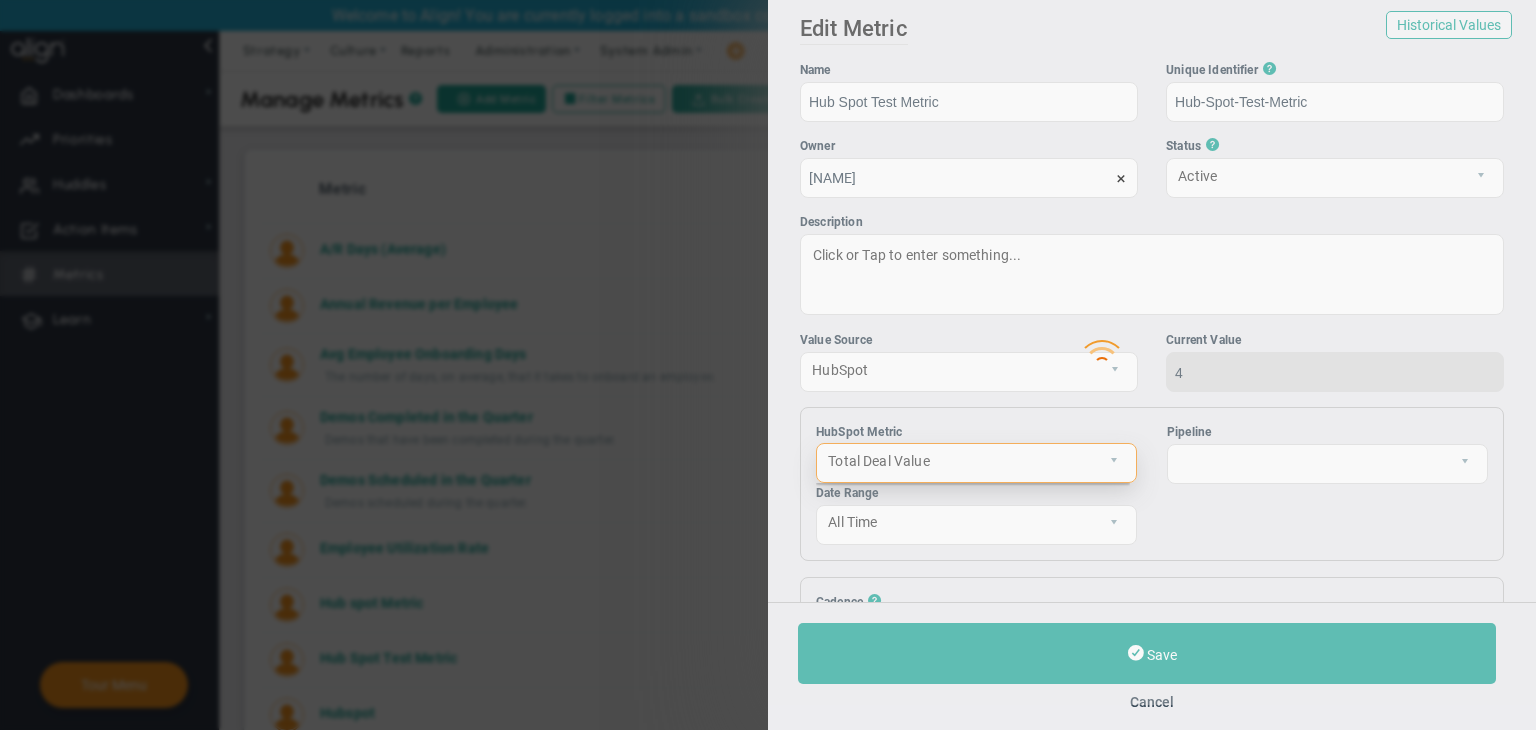 scroll, scrollTop: 0, scrollLeft: 0, axis: both 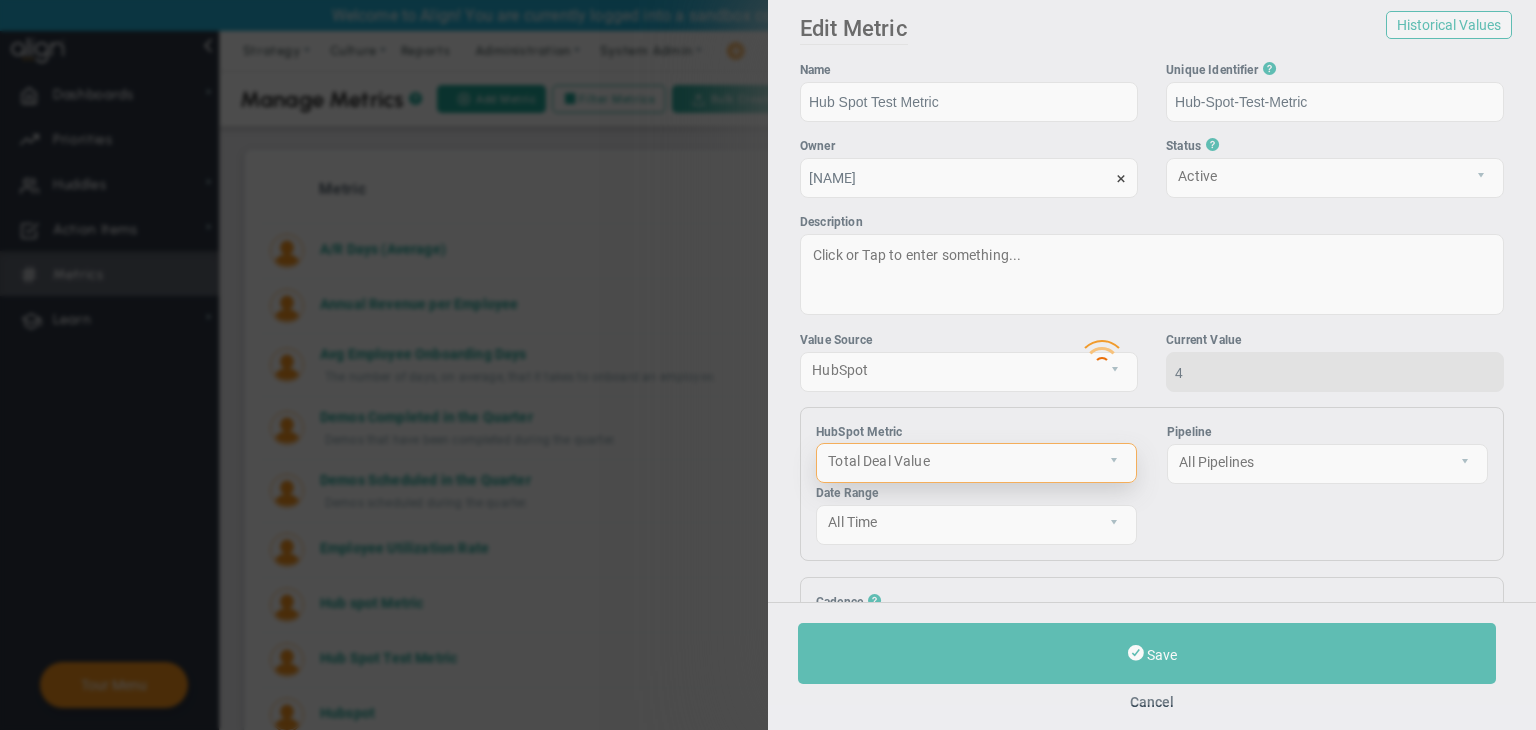 type on "0" 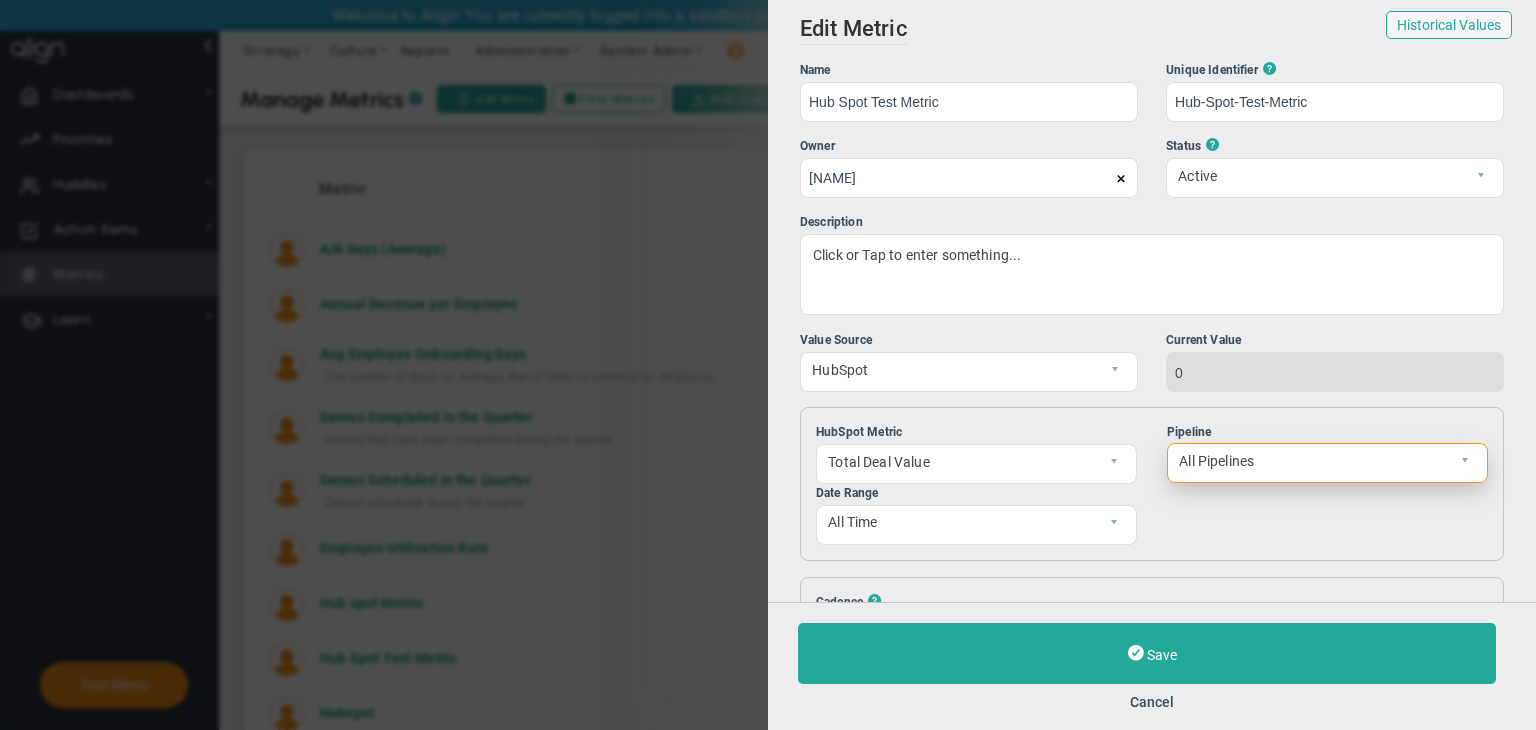 click on "All Pipelines" at bounding box center (1310, 461) 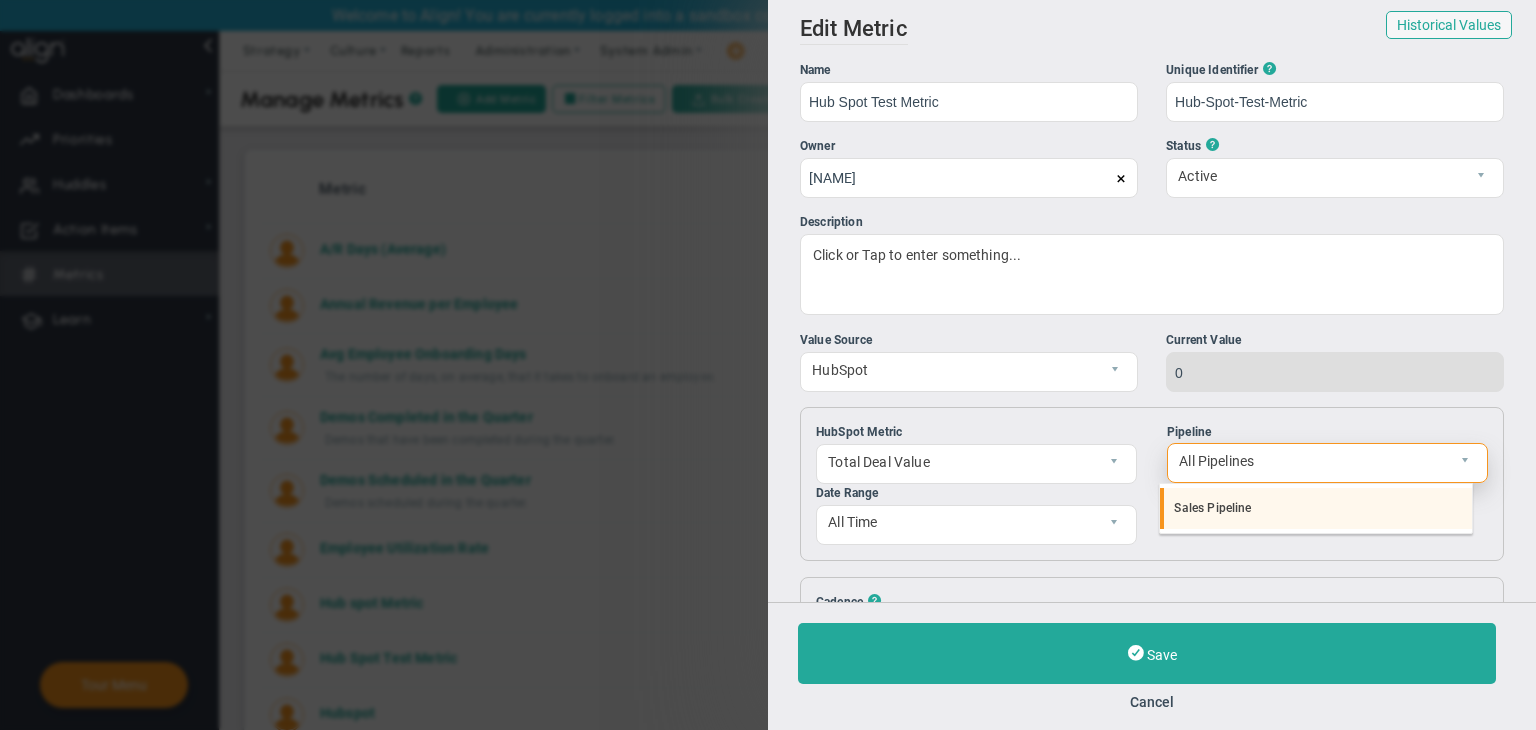 click on "Sales Pipeline" at bounding box center (1316, 509) 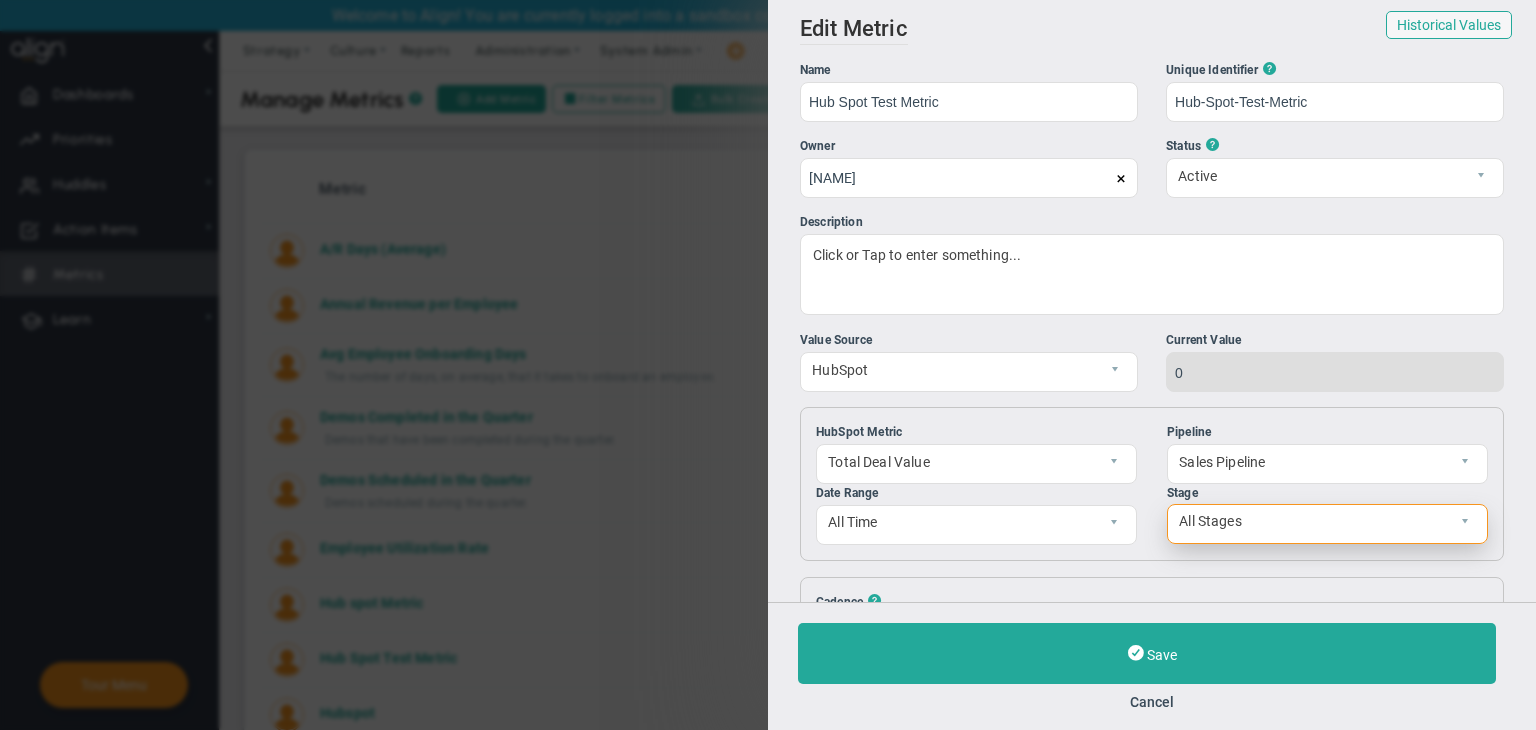 click on "All Stages" at bounding box center [1310, 522] 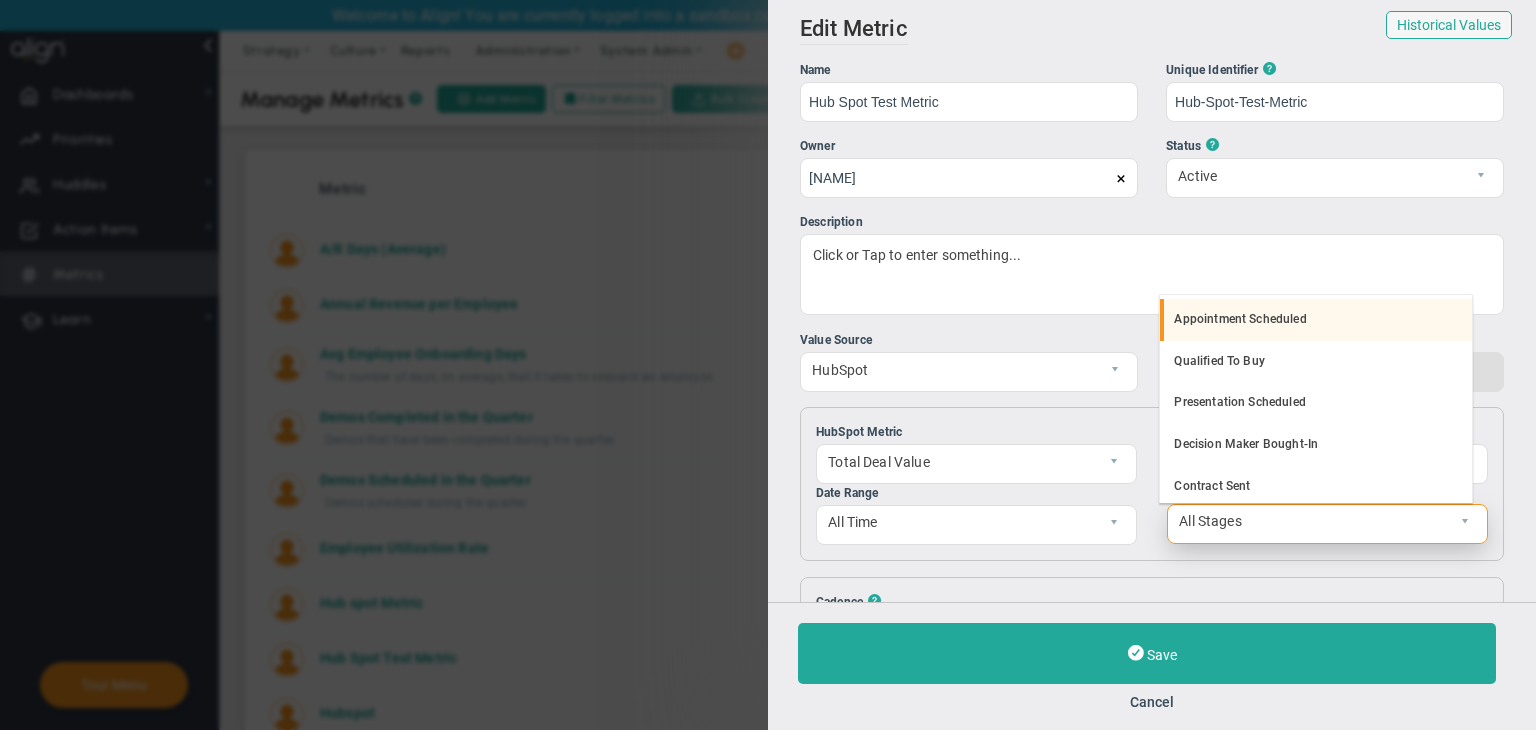 click on "Appointment Scheduled" at bounding box center [1316, 320] 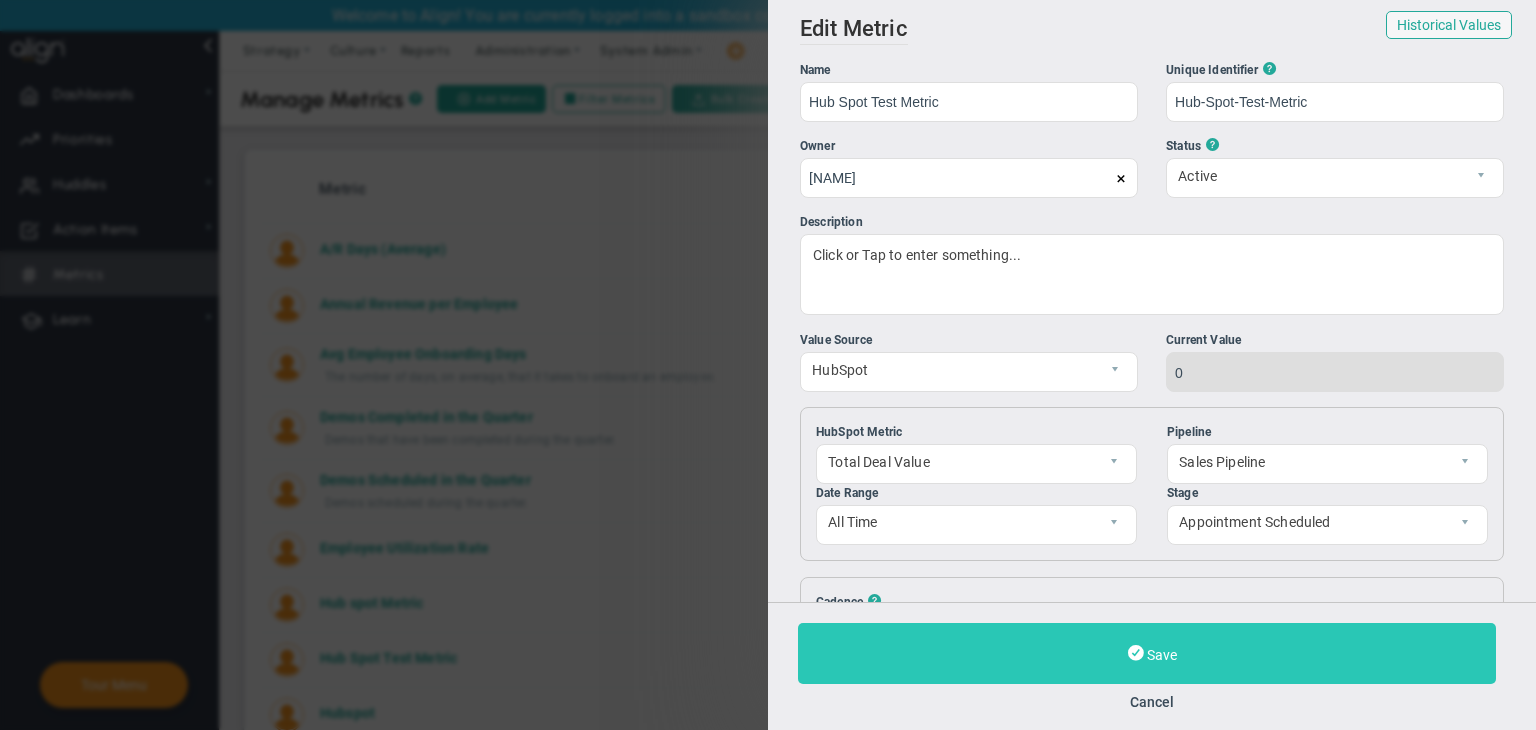 click on "Save" at bounding box center [1147, 653] 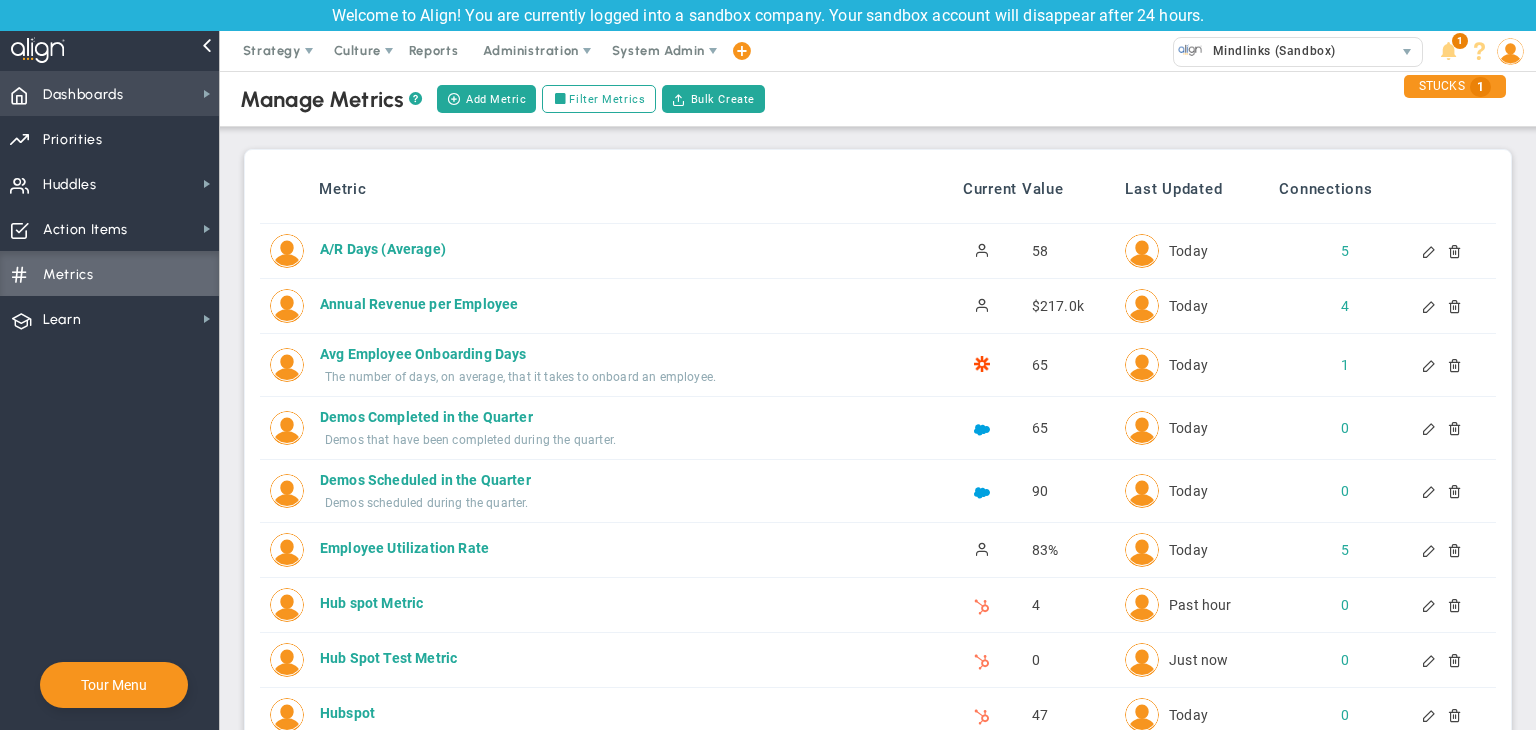 click on "Dashboards" at bounding box center [83, 95] 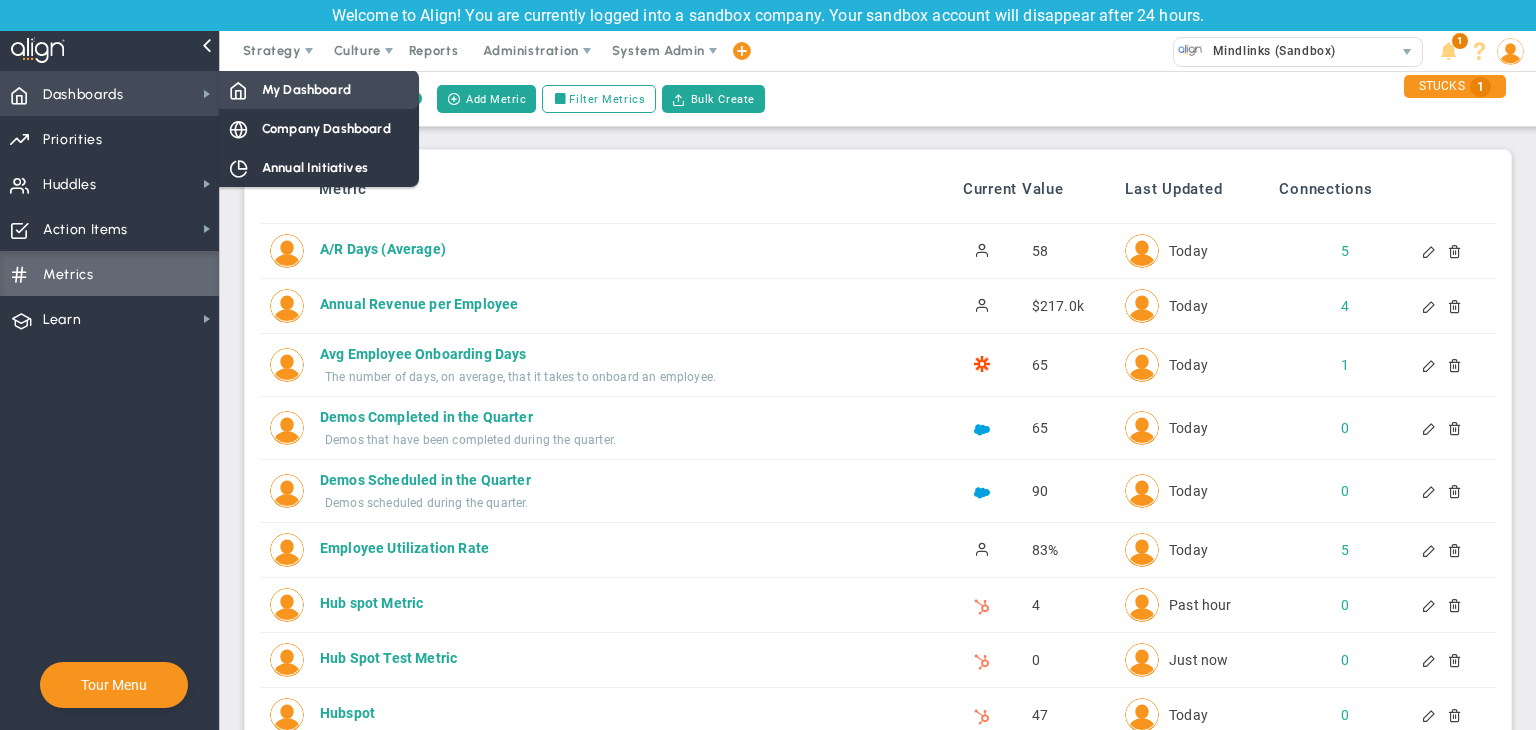 click on "My Dashboard" at bounding box center (306, 89) 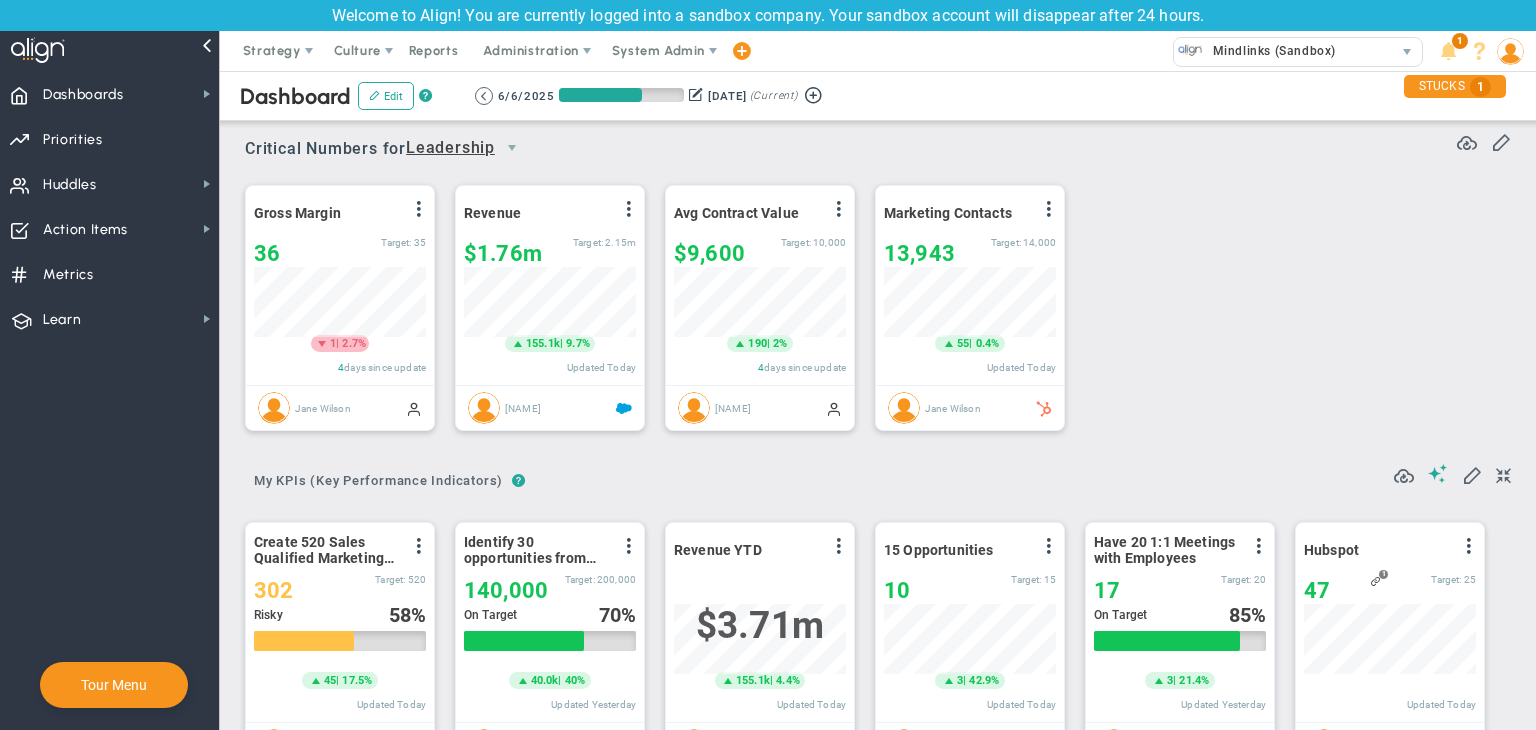 scroll, scrollTop: 476, scrollLeft: 0, axis: vertical 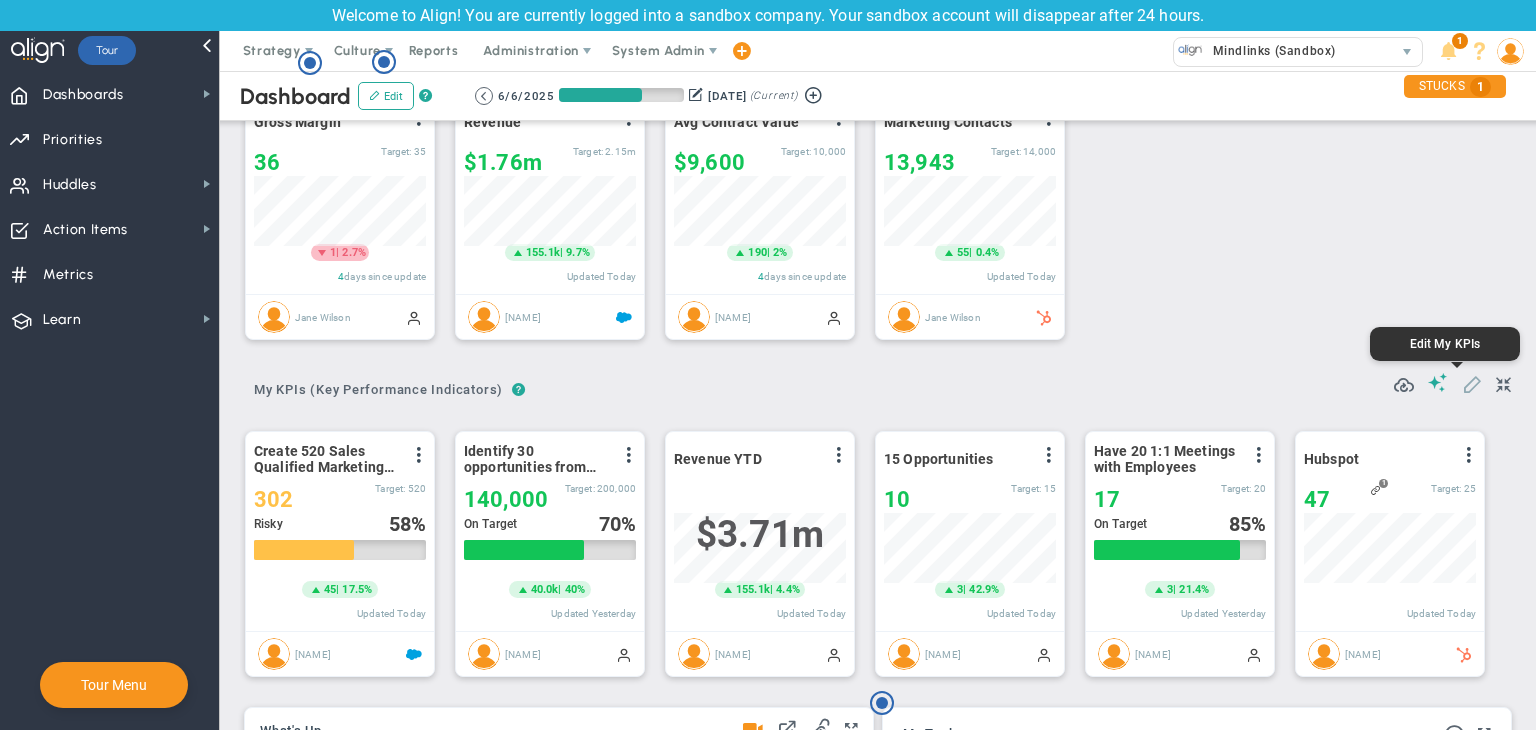 click at bounding box center [1472, 383] 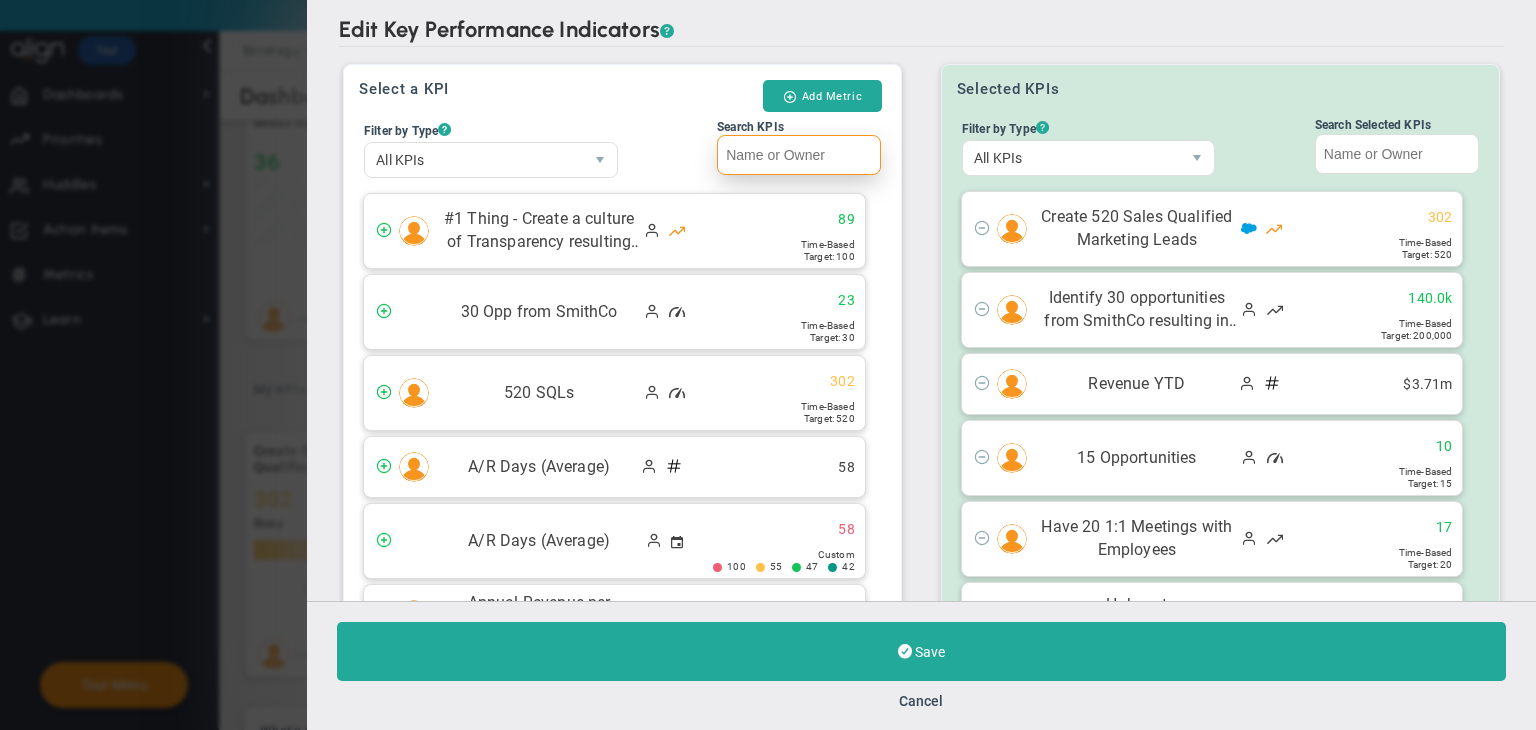 click on "Search KPIs" at bounding box center (799, 155) 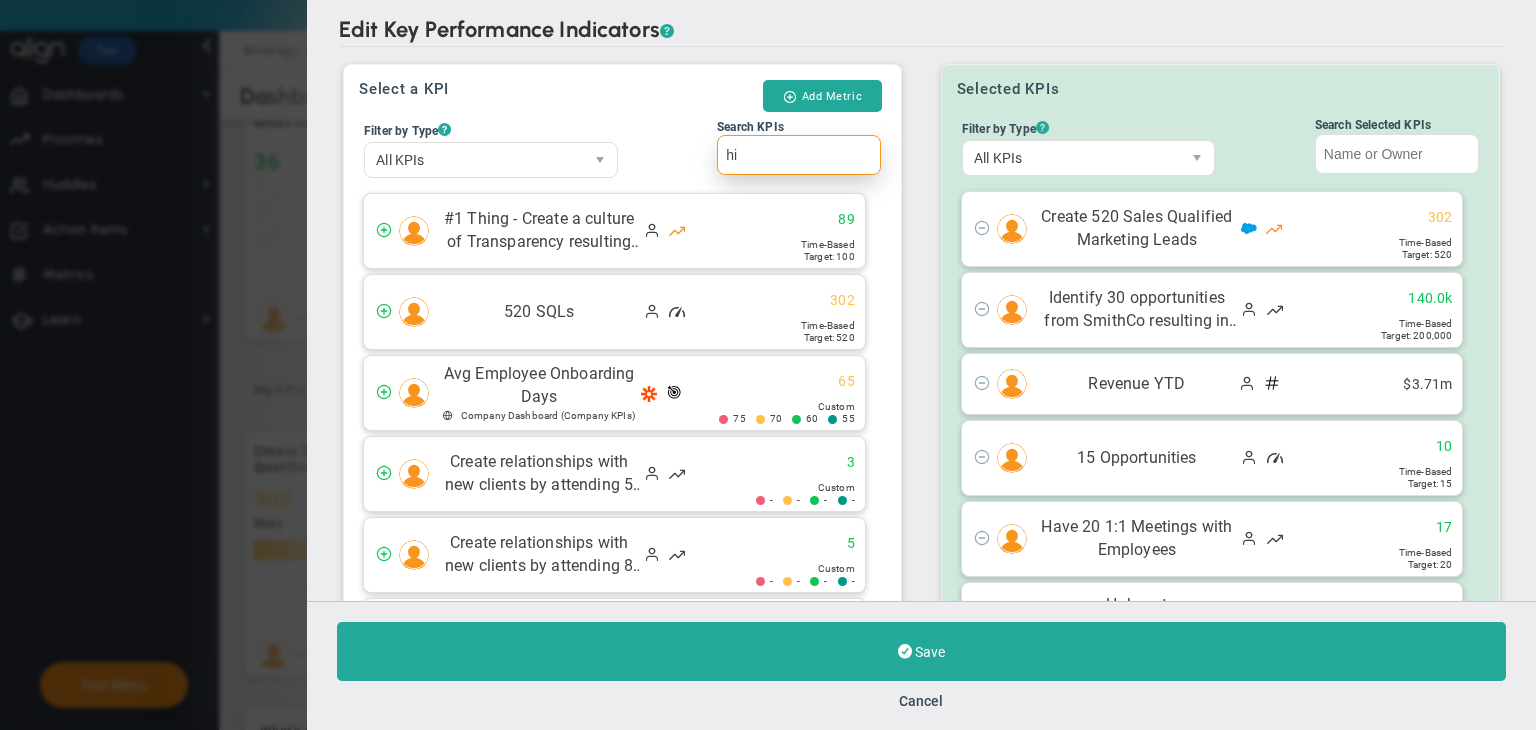 type on "h" 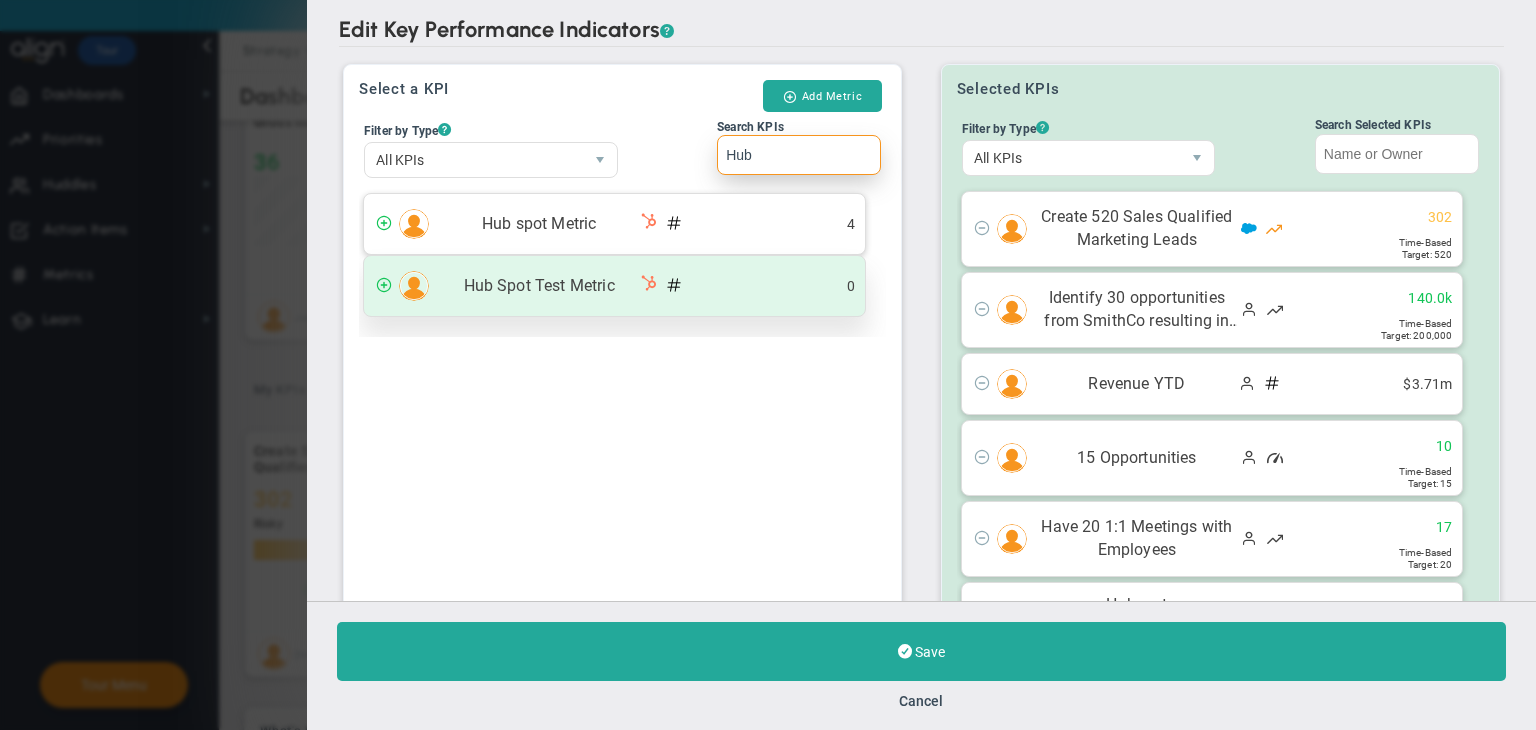 click on "Hub Spot Test Metric
0" at bounding box center [614, 286] 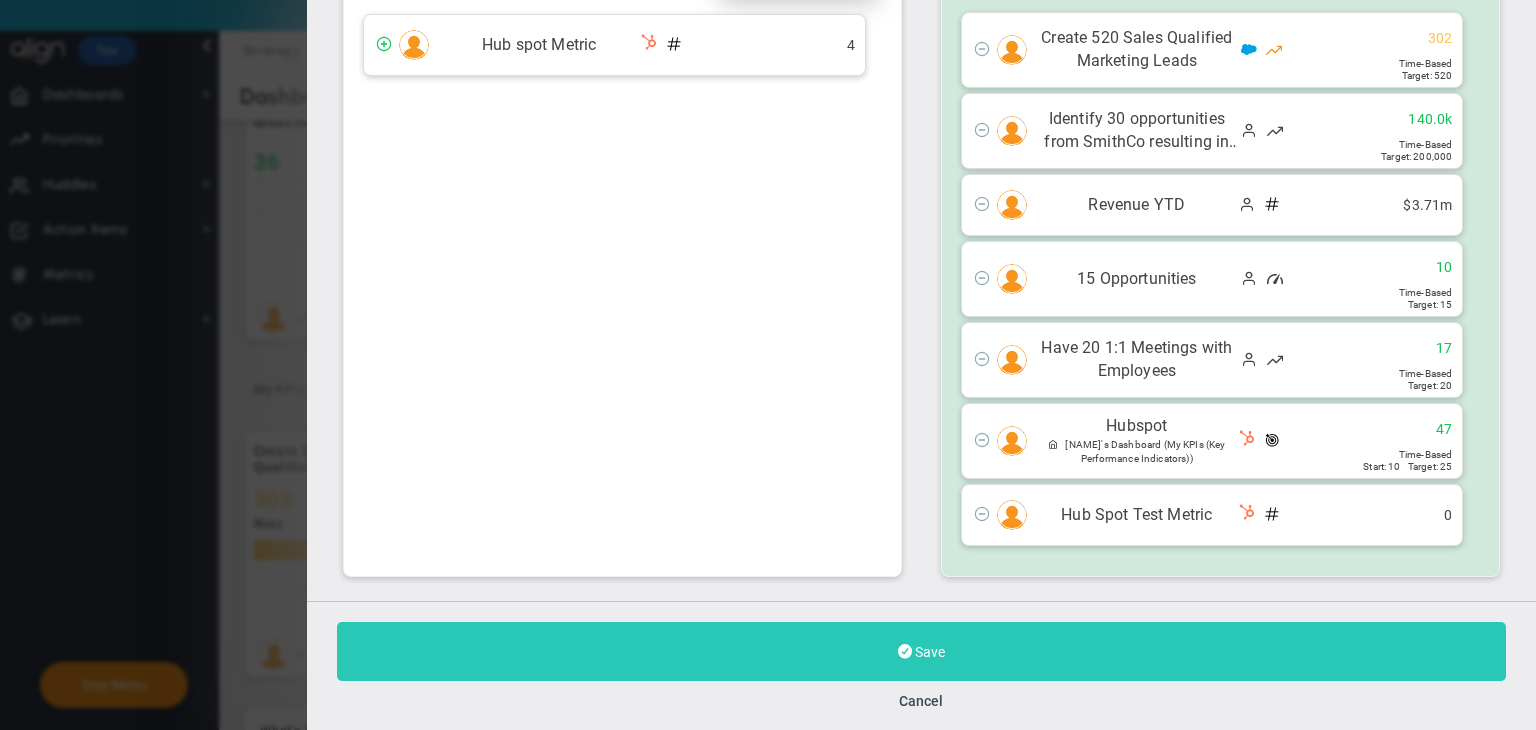 type on "Hub" 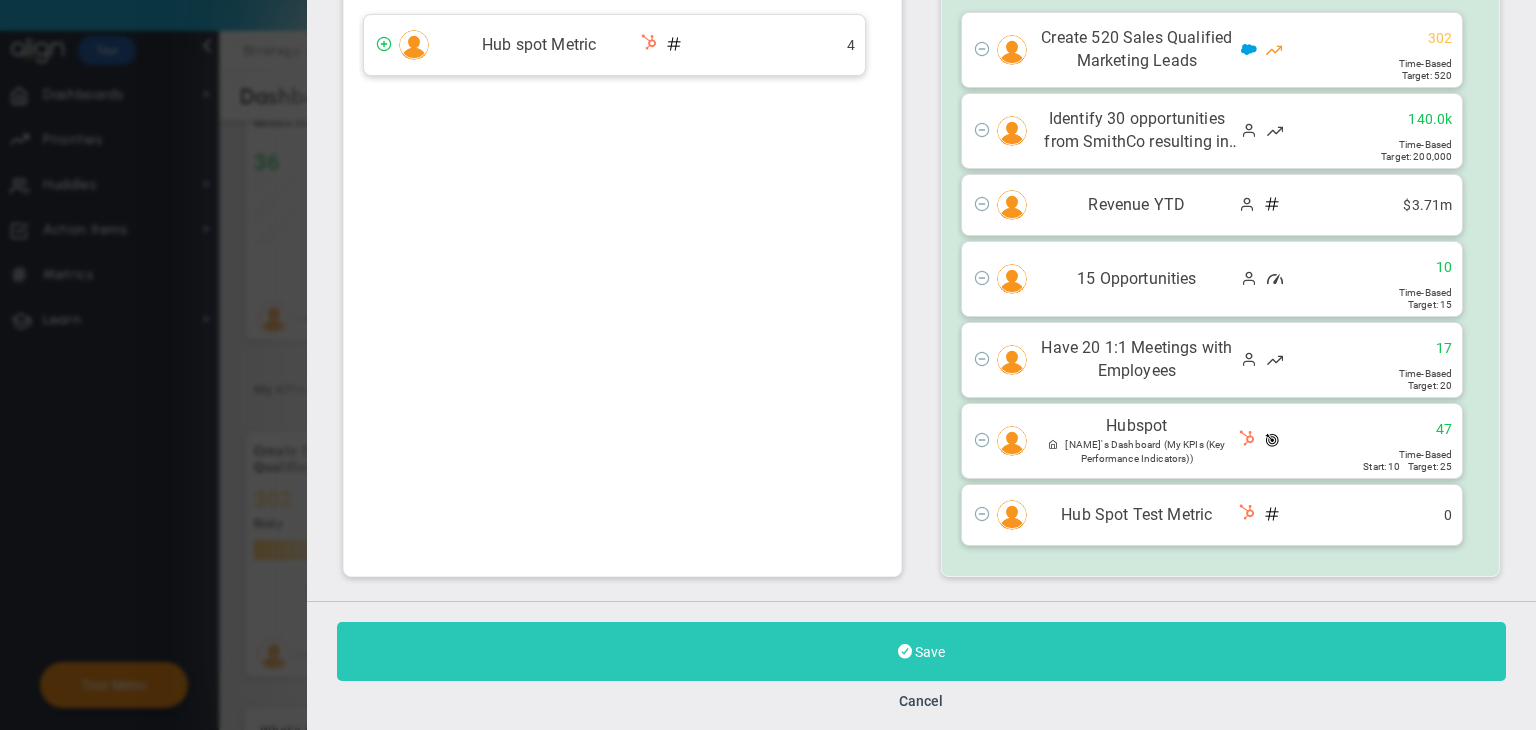 click on "Save" at bounding box center (921, 651) 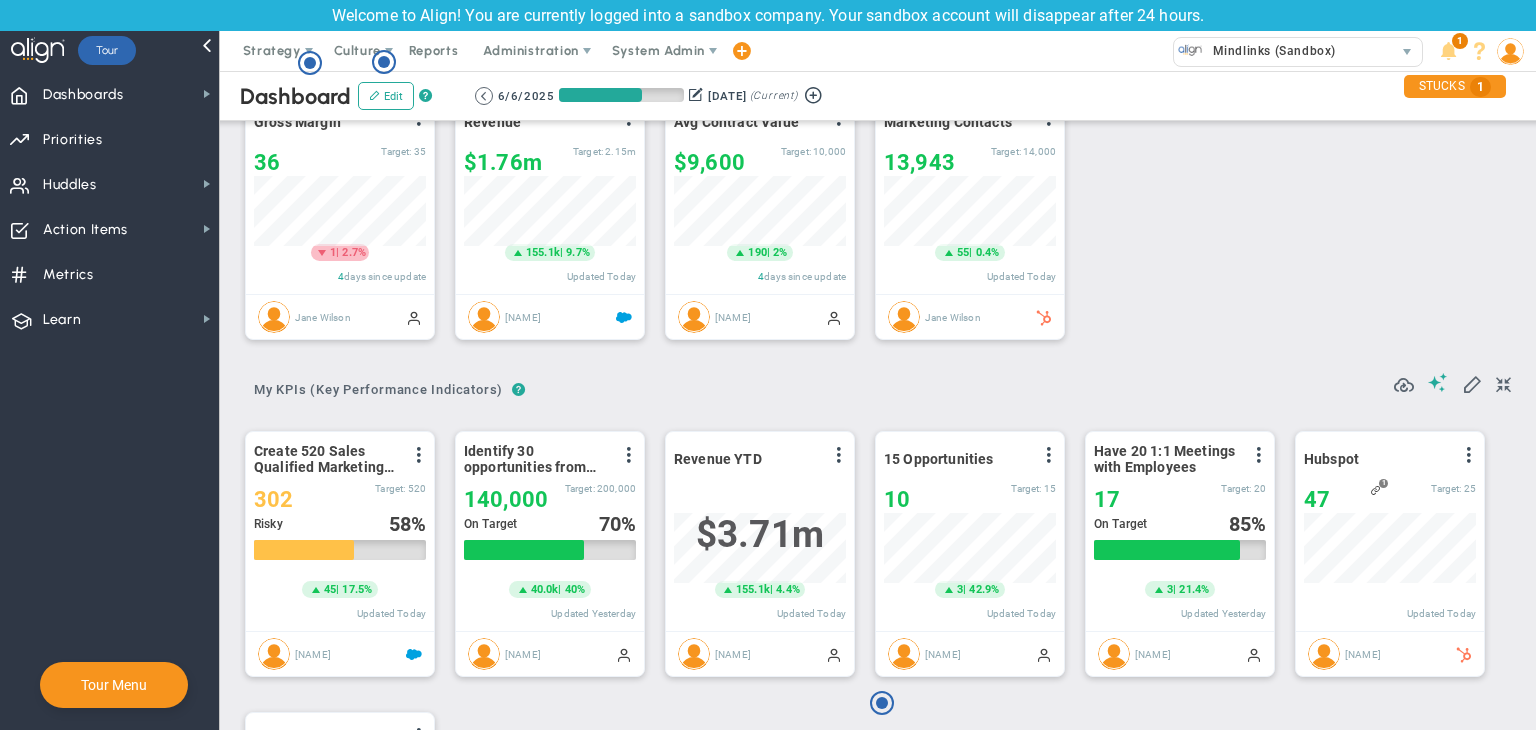scroll, scrollTop: 999929, scrollLeft: 999827, axis: both 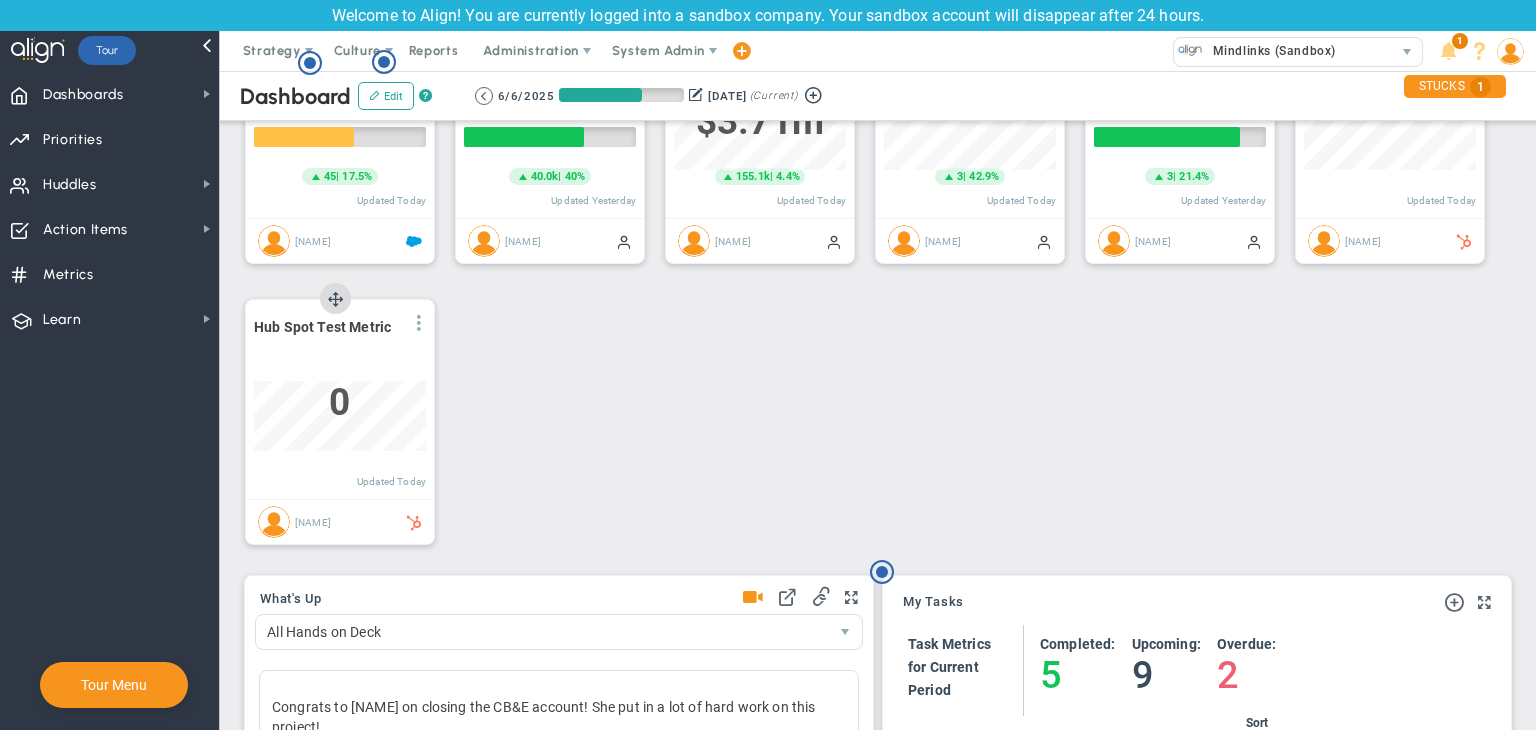 click at bounding box center [419, 323] 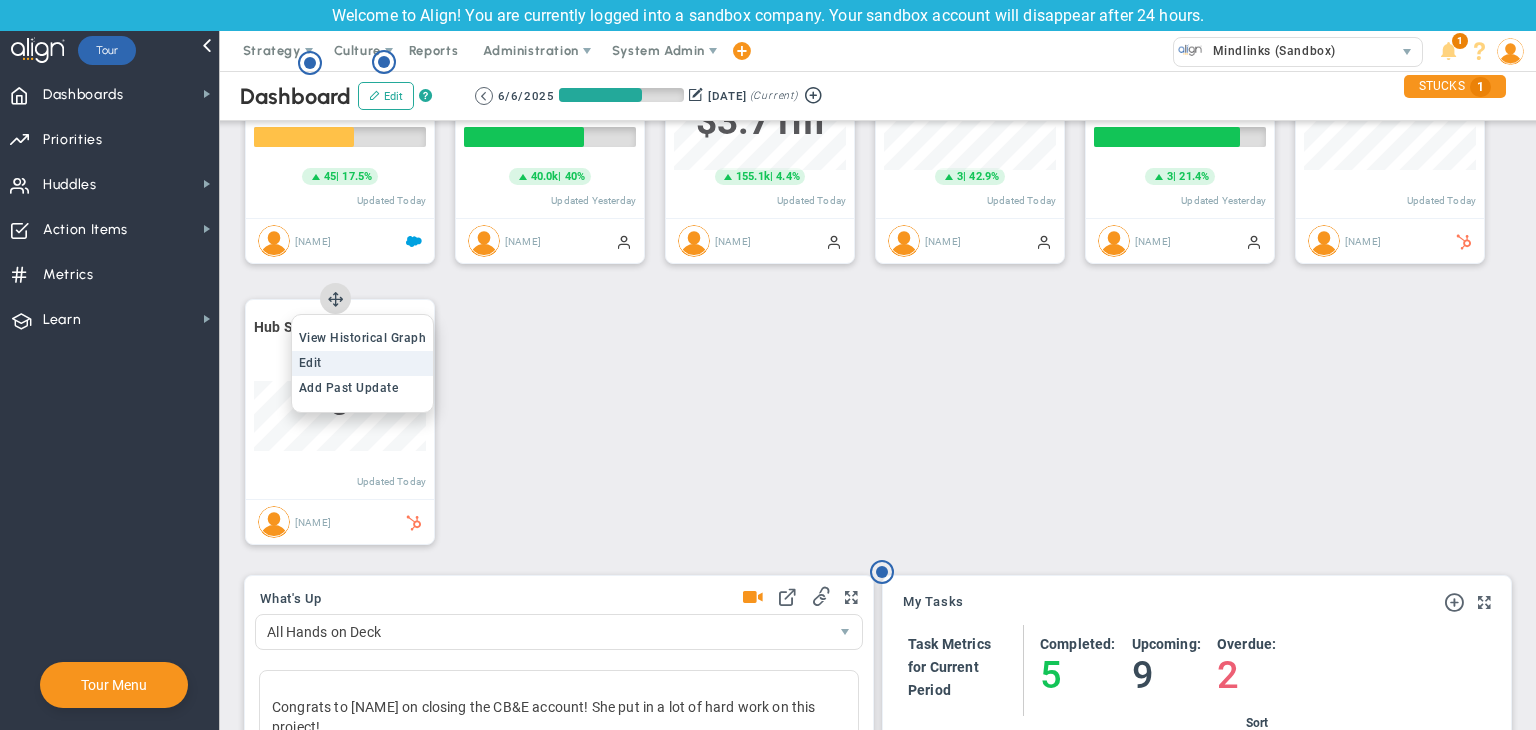 click on "Edit" at bounding box center (310, 363) 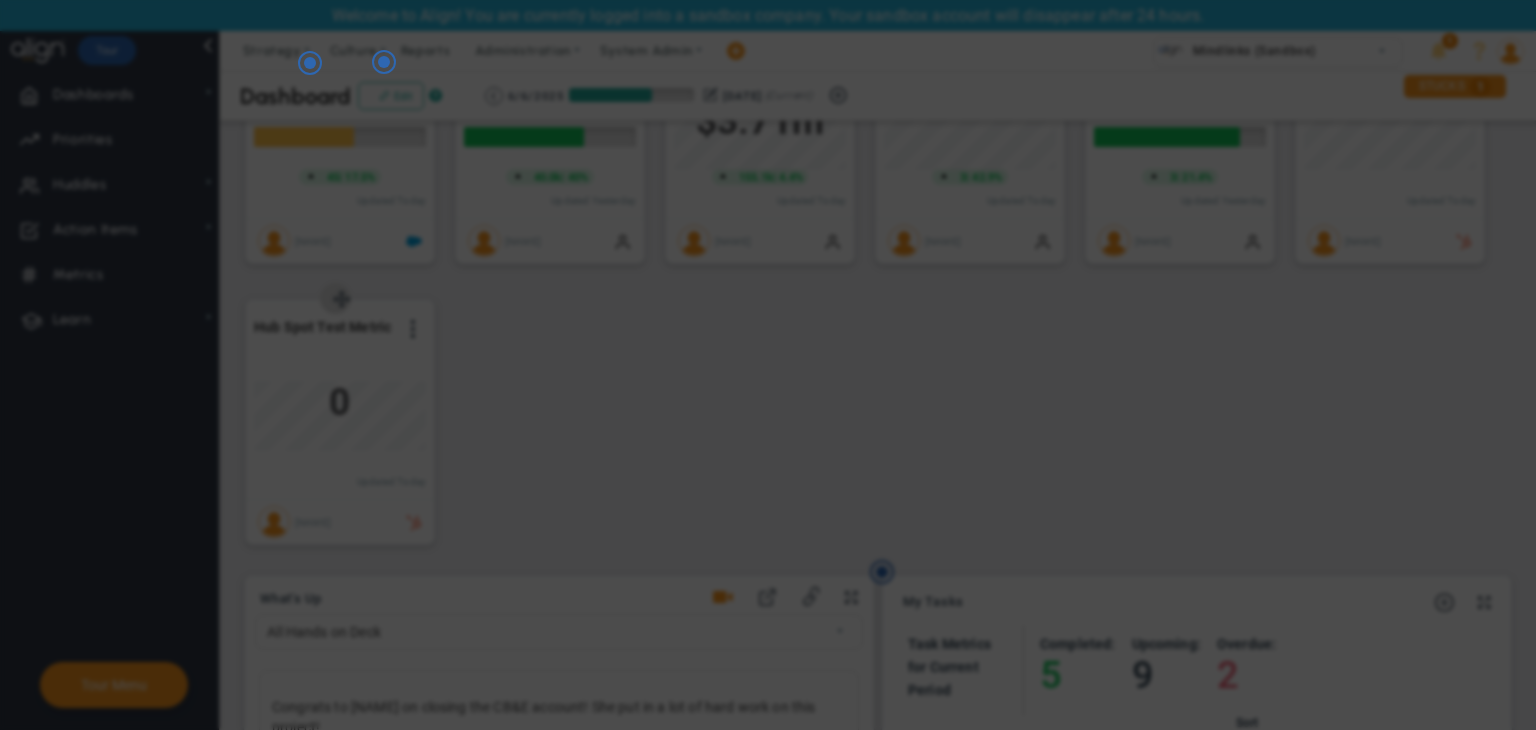 radio on "true" 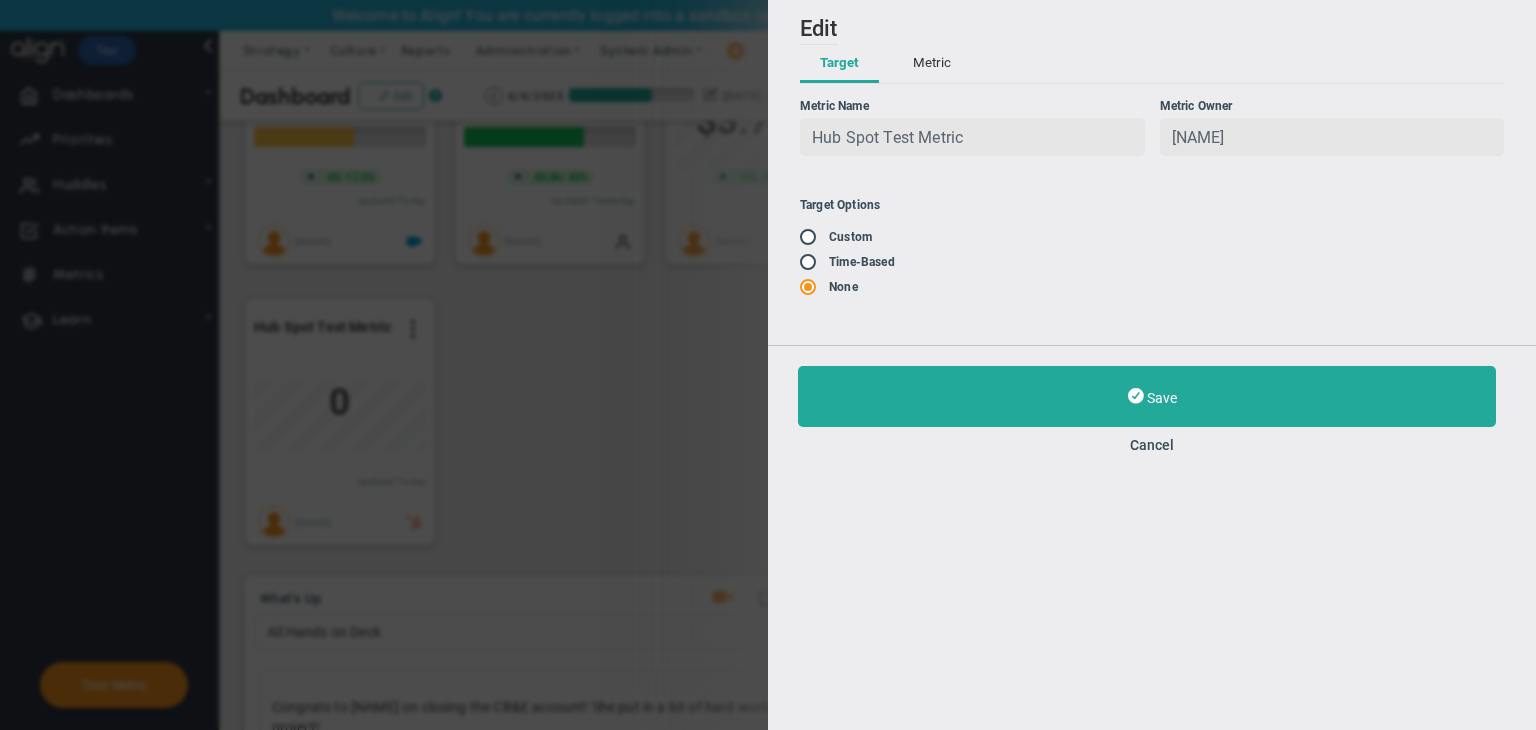 click at bounding box center [815, 263] 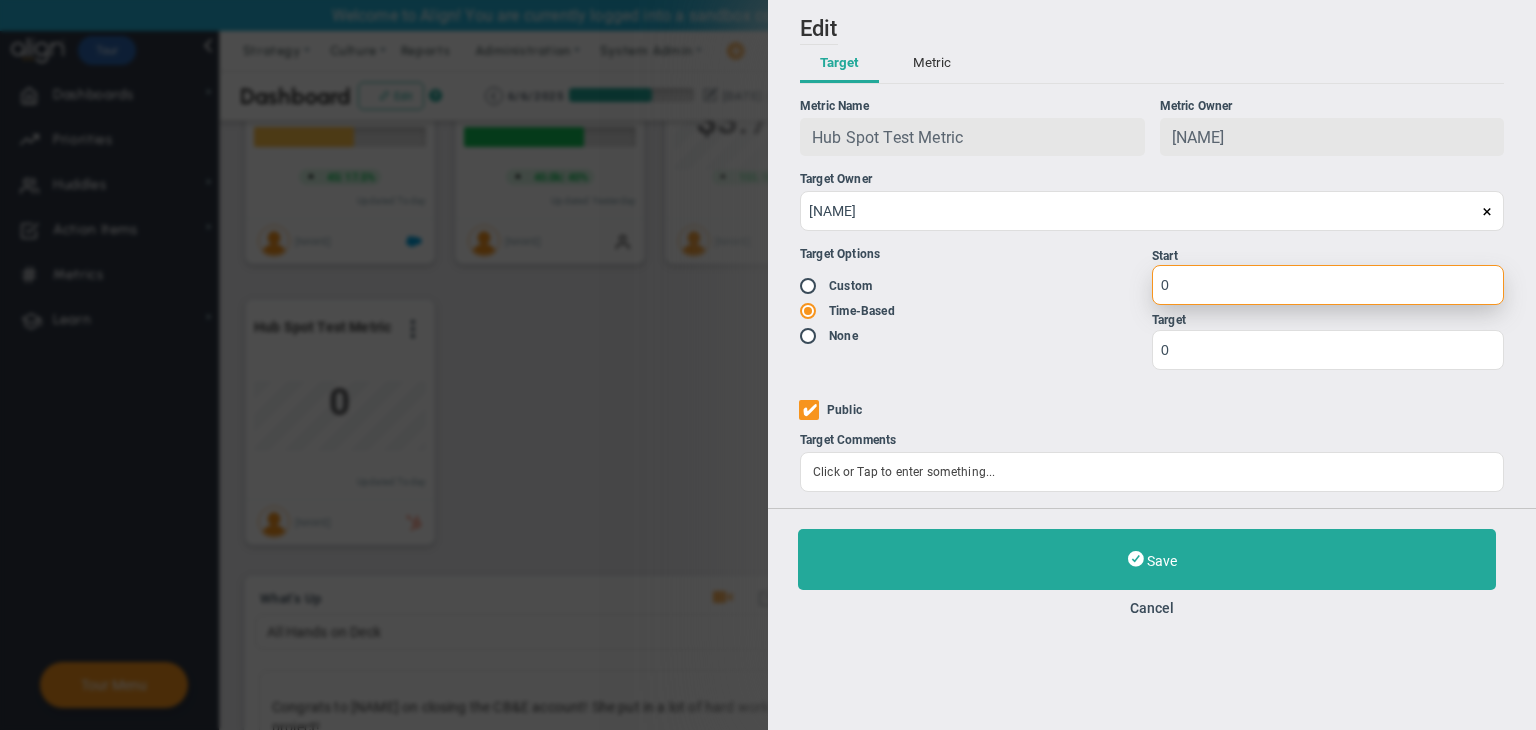 click on "0" at bounding box center (1328, 285) 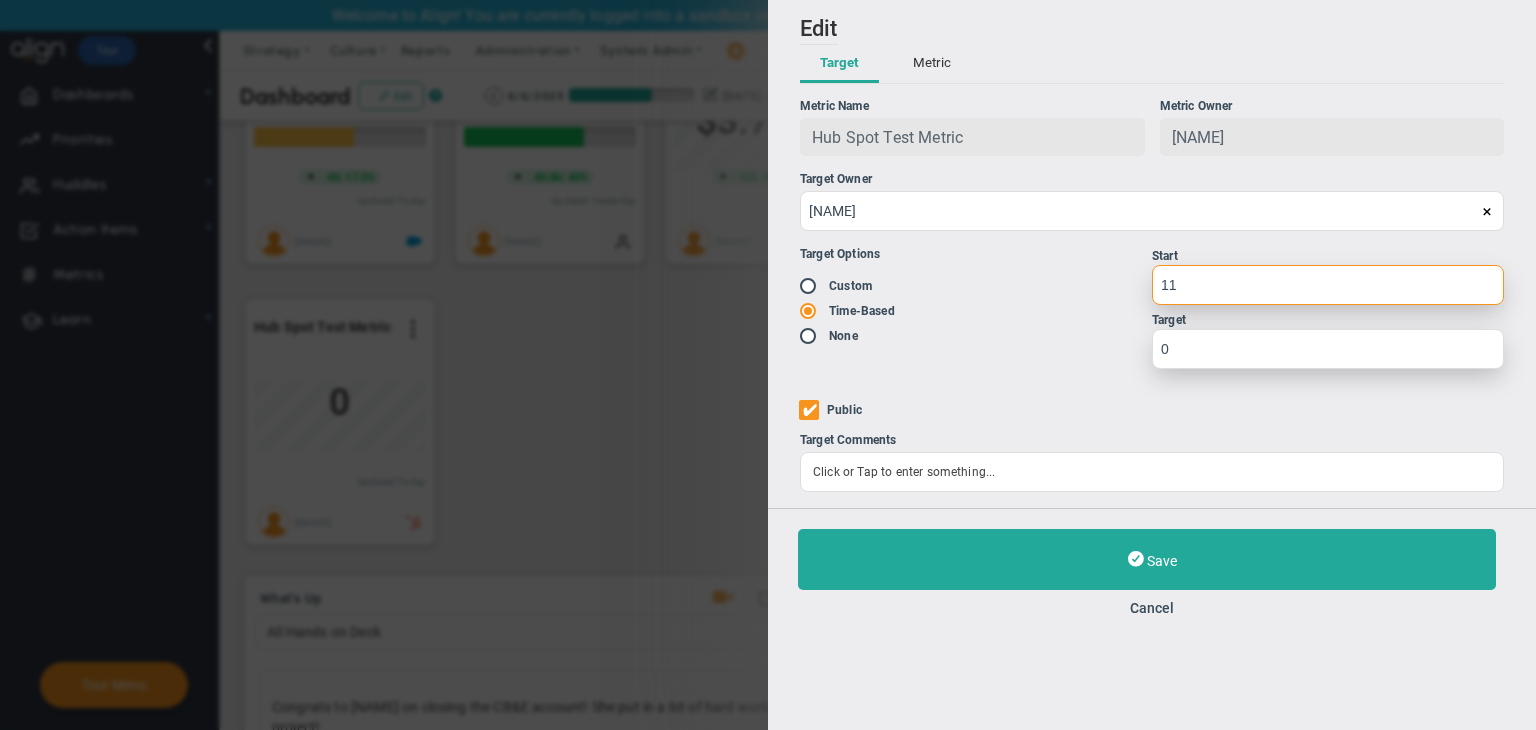 type on "11" 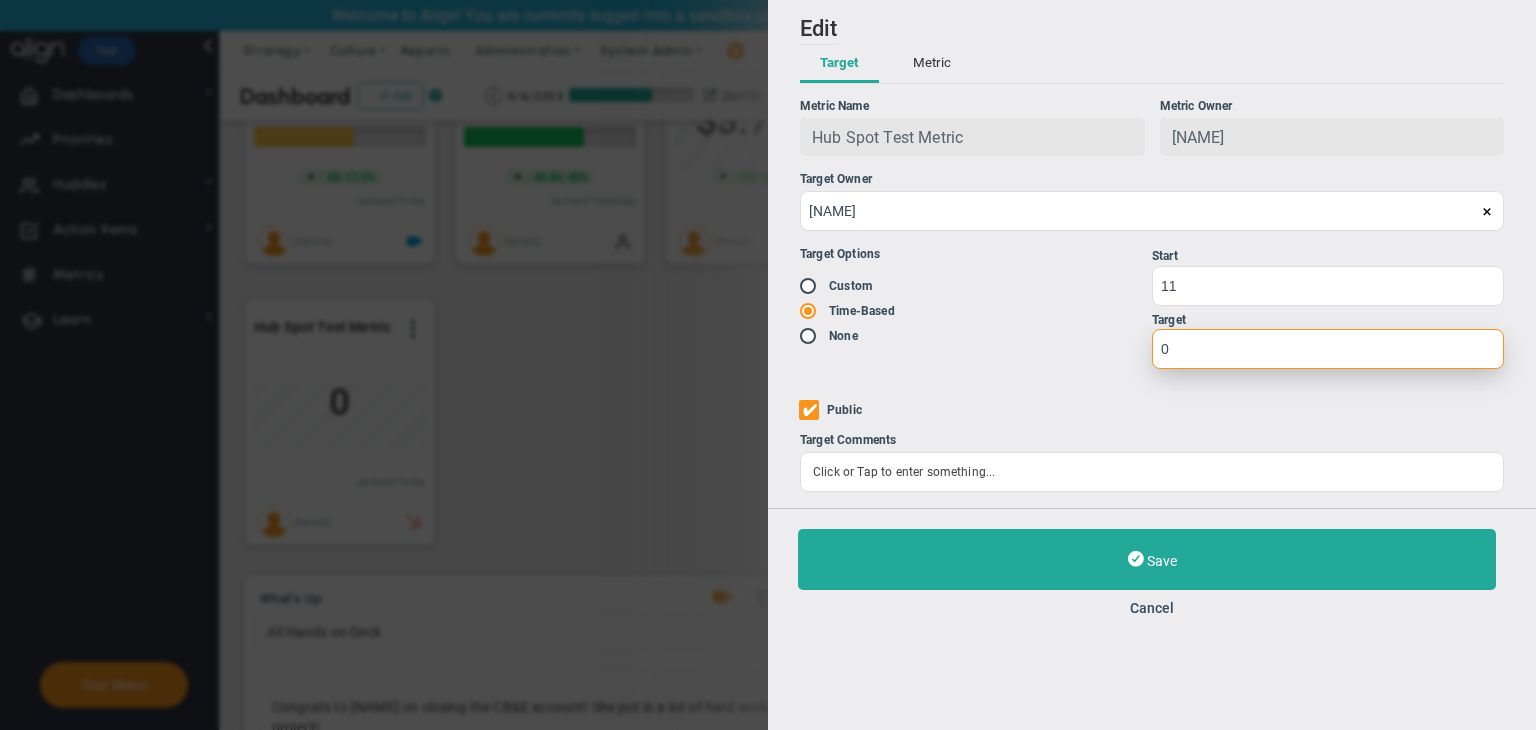 click on "0" at bounding box center (1328, 349) 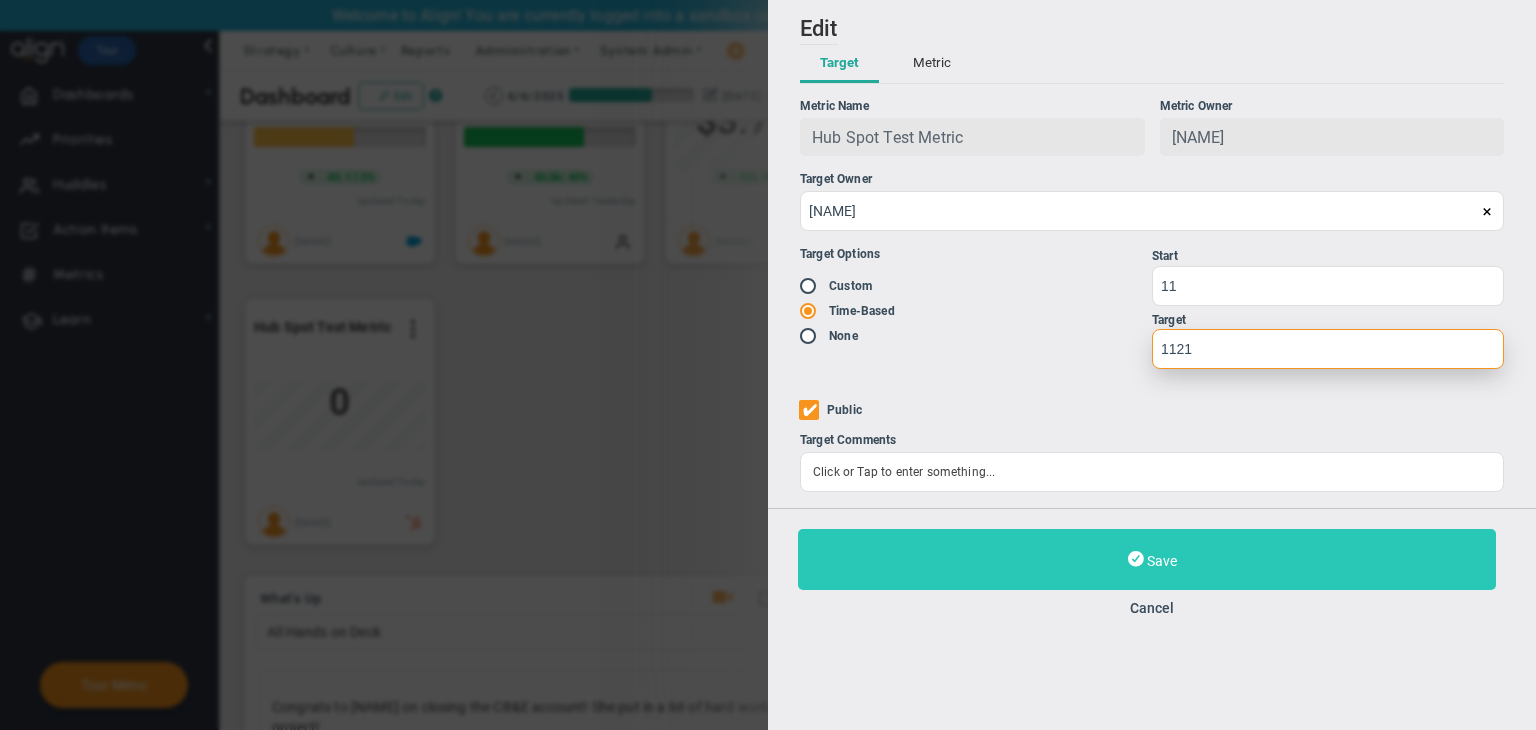 type on "1121" 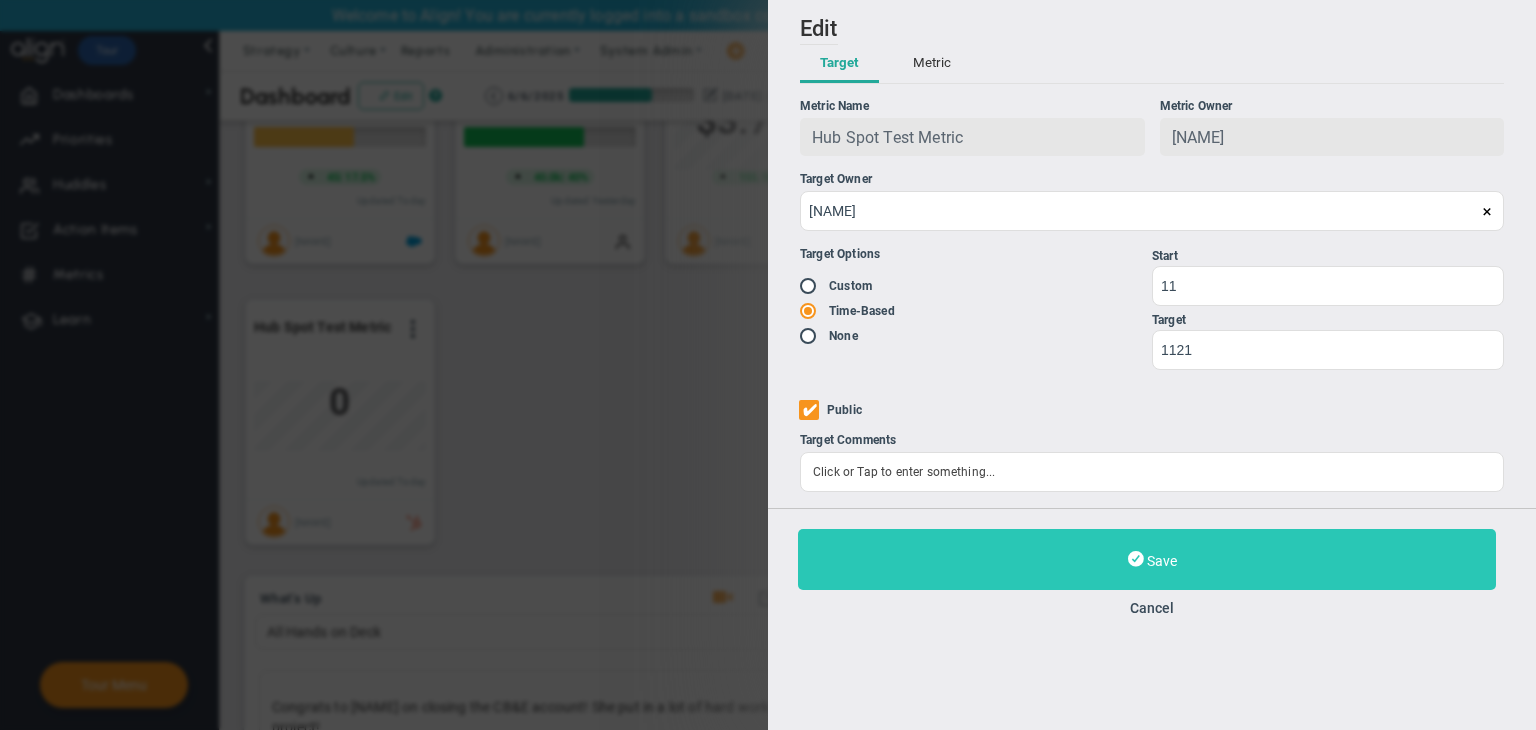 click on "Save" at bounding box center [1147, 559] 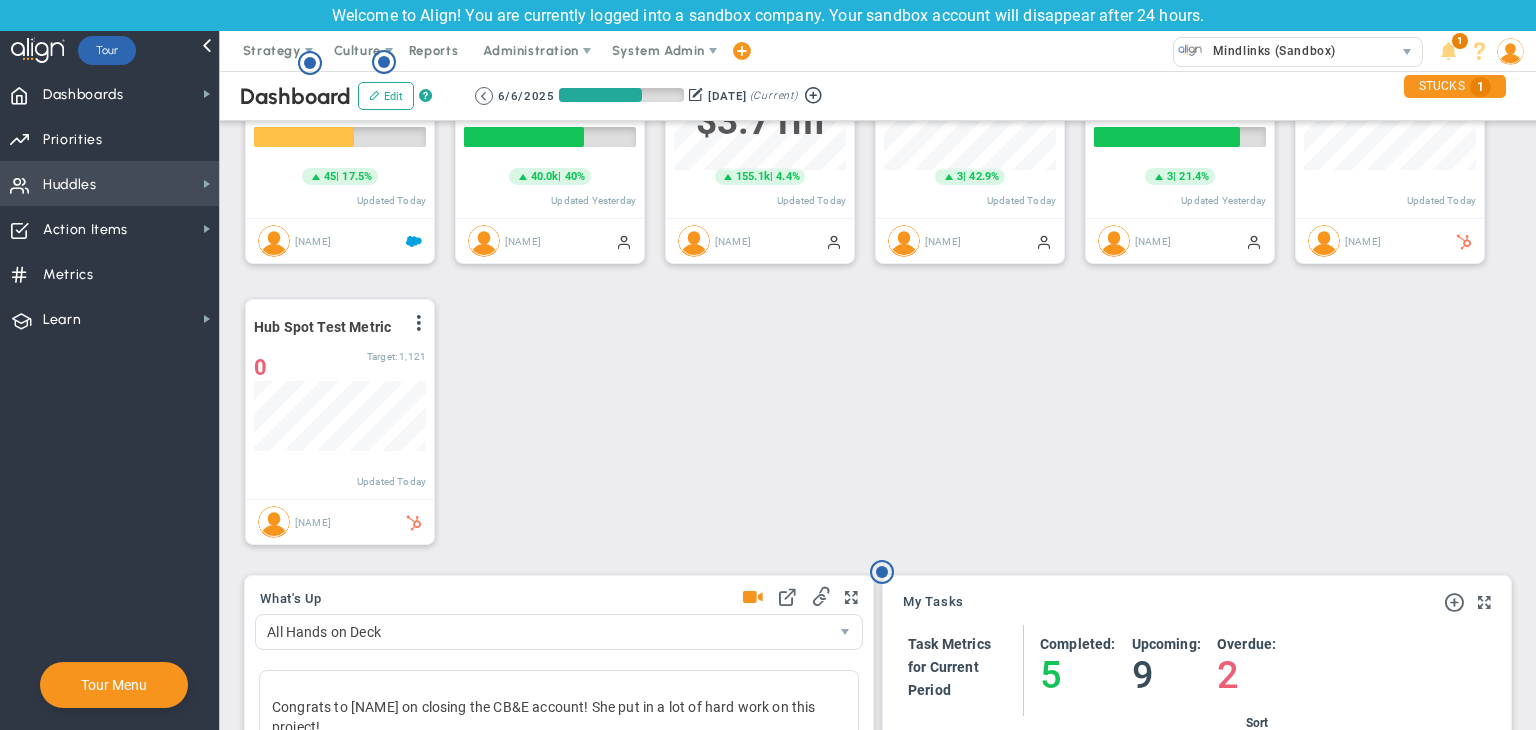 click on "Huddles Huddles" at bounding box center [109, 183] 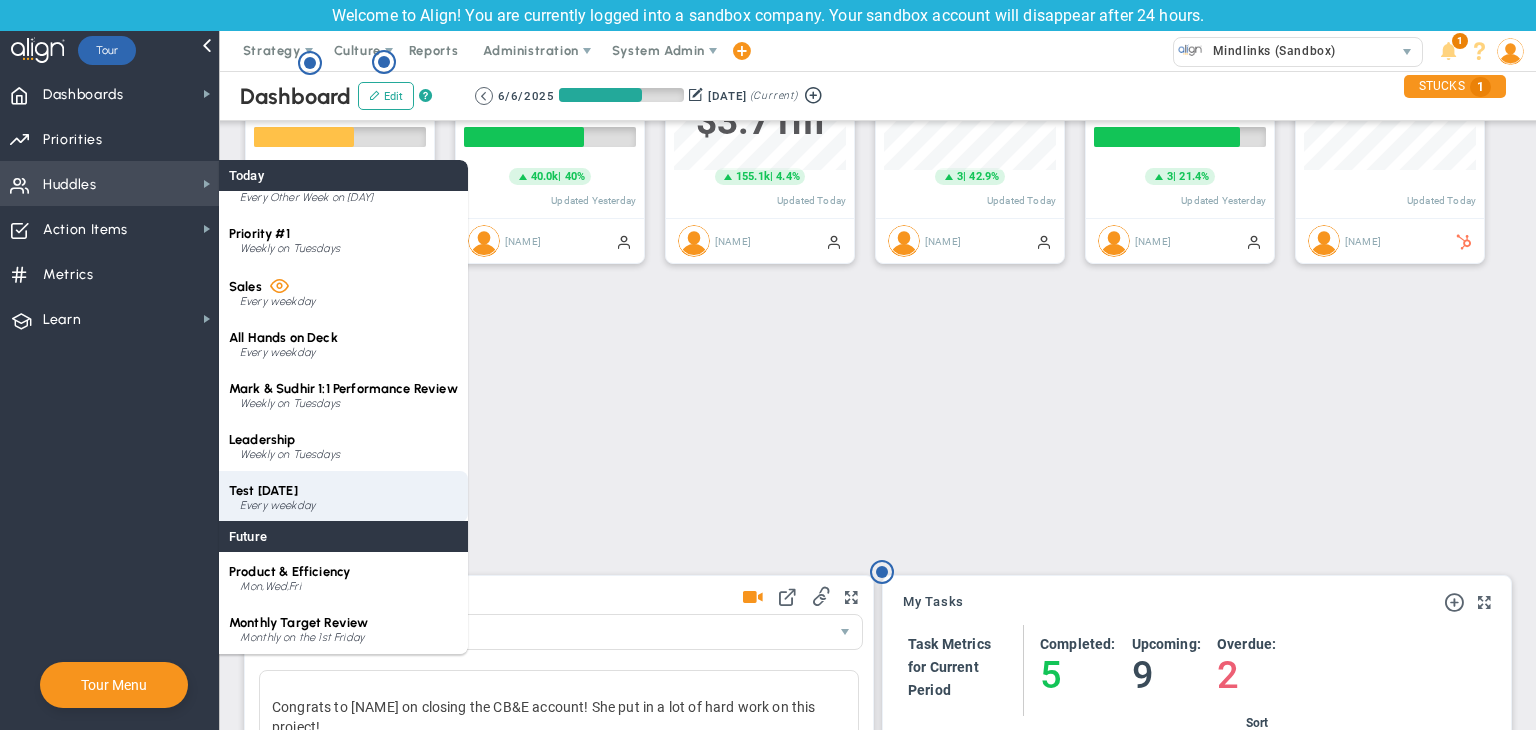 click on "Test 05/08
Every weekday" at bounding box center (343, 496) 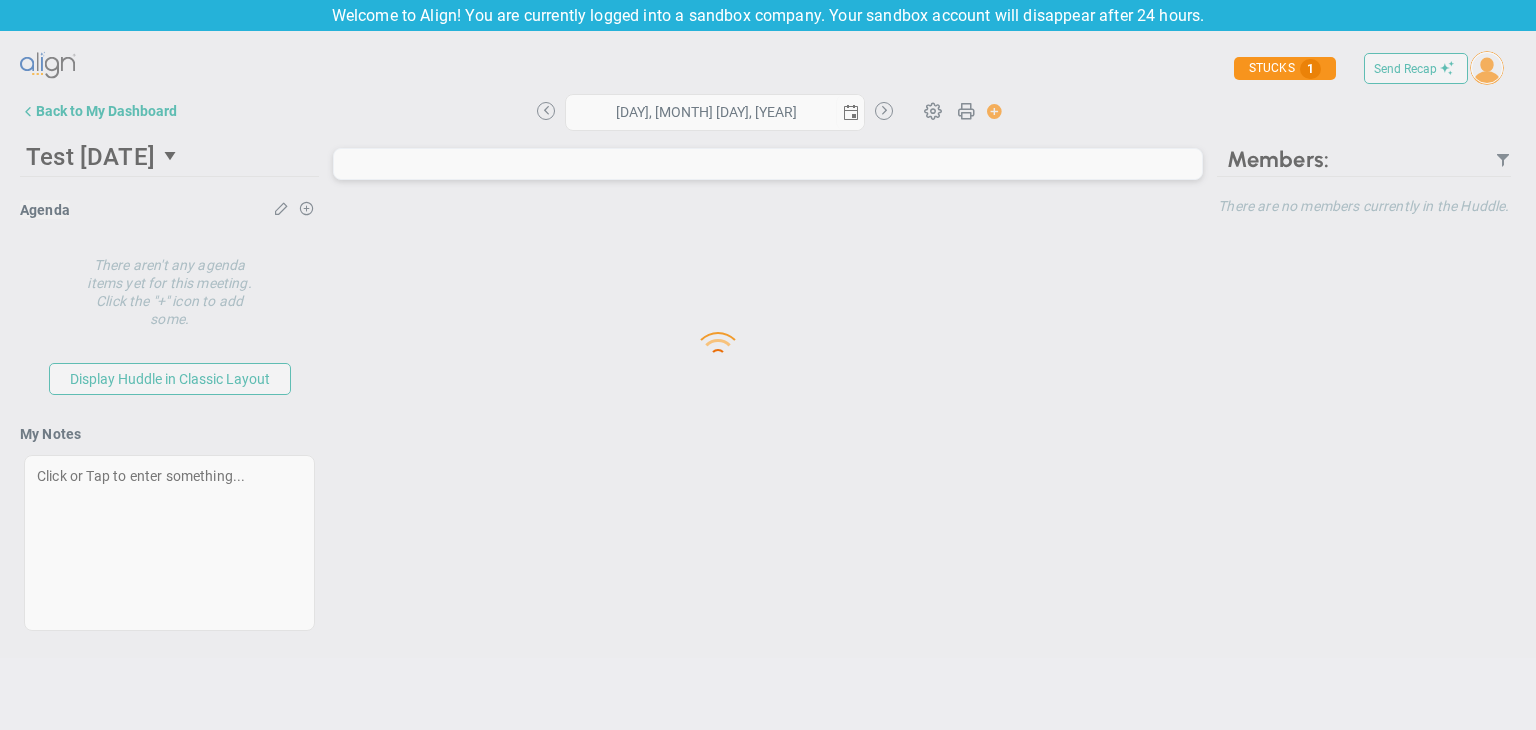 type on "Tuesday, August 5, 2025" 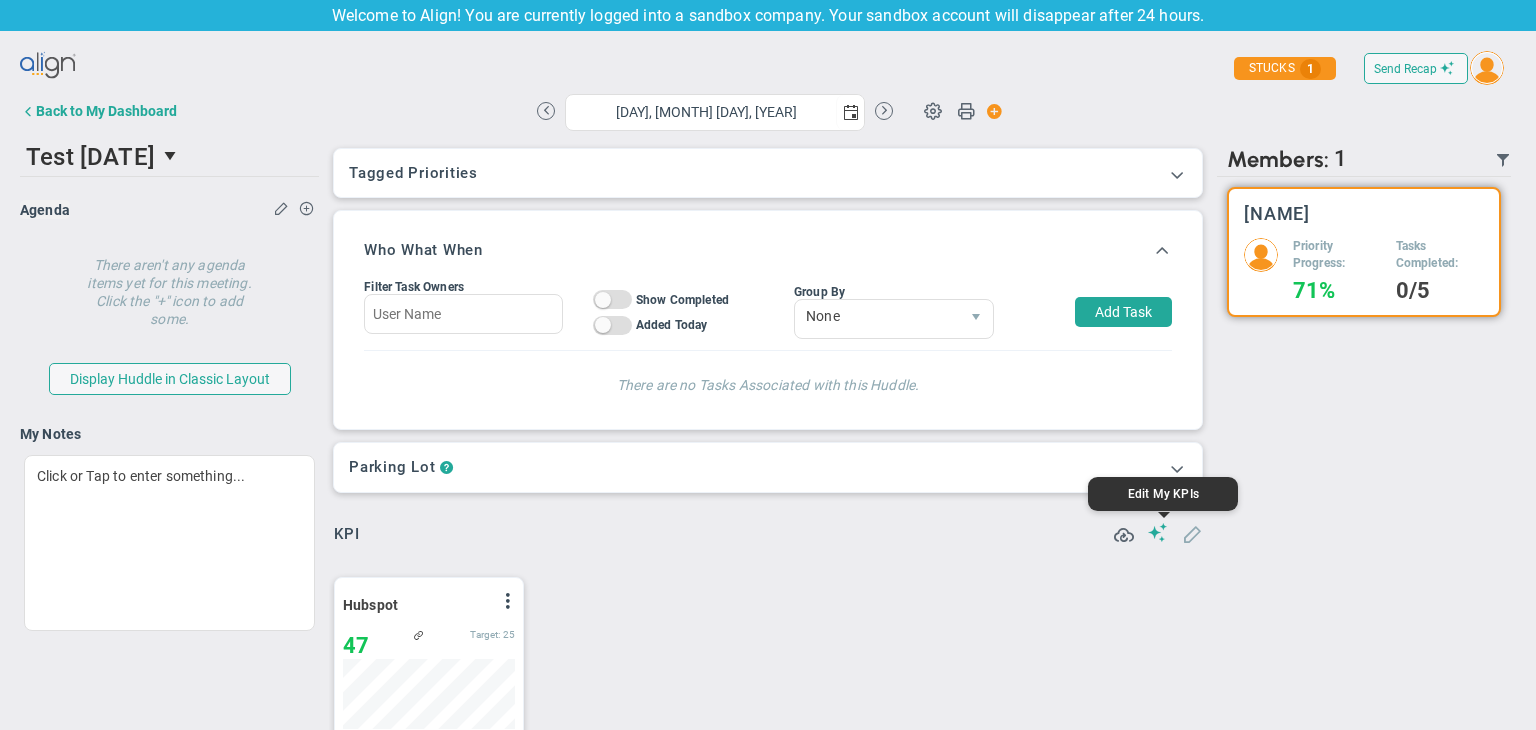 click at bounding box center [1192, 533] 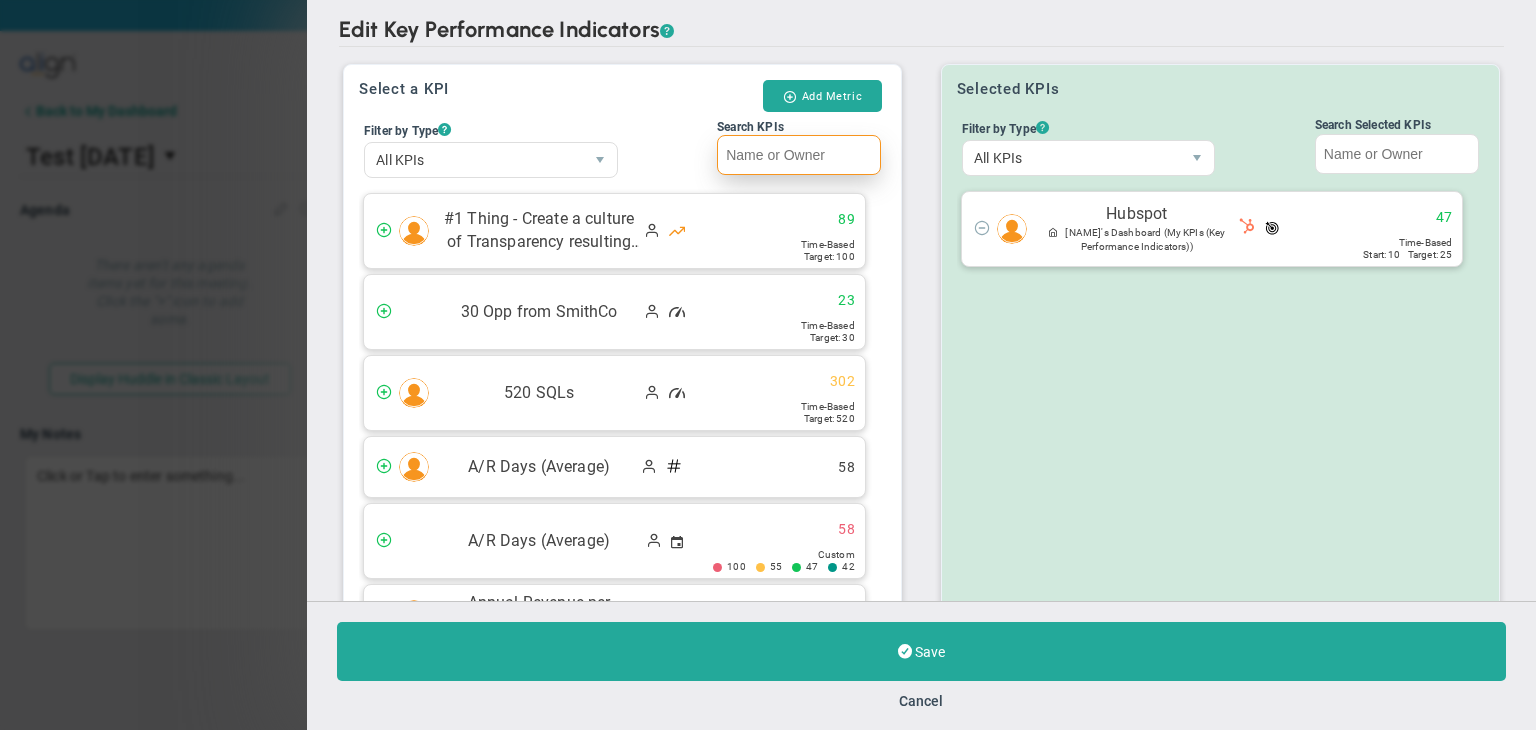 click on "Search KPIs" at bounding box center (799, 155) 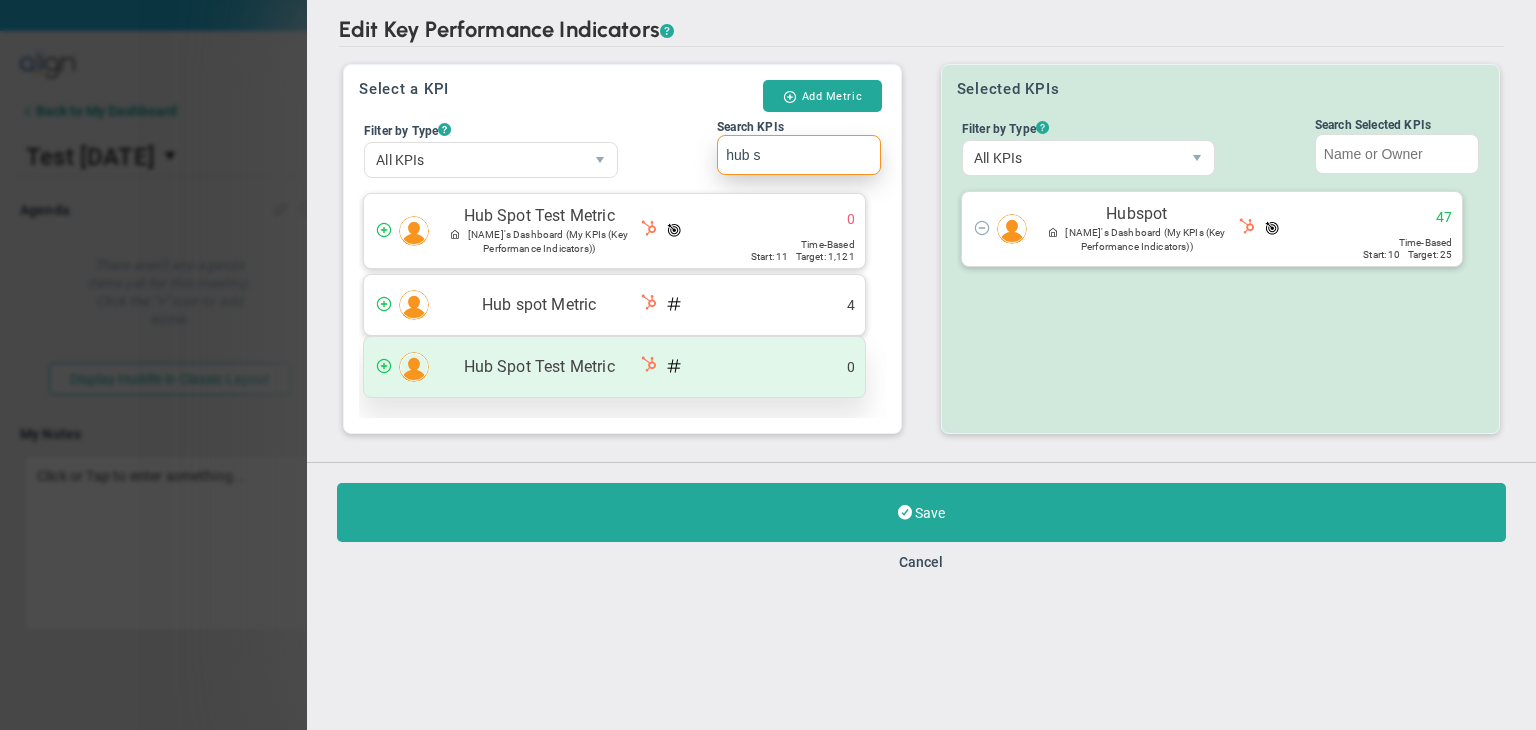 click on "Hub Spot Test Metric
0" at bounding box center (614, 367) 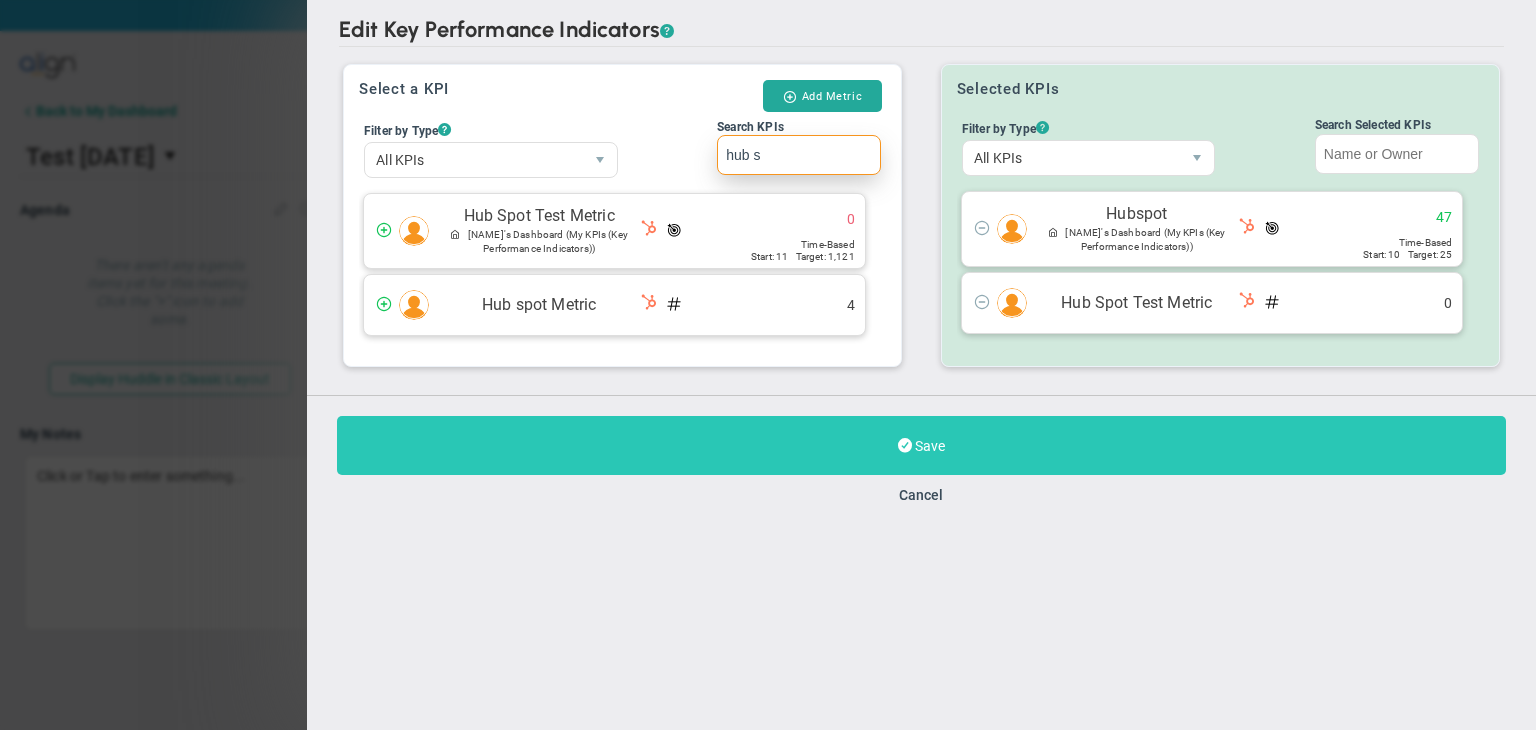 type on "hub s" 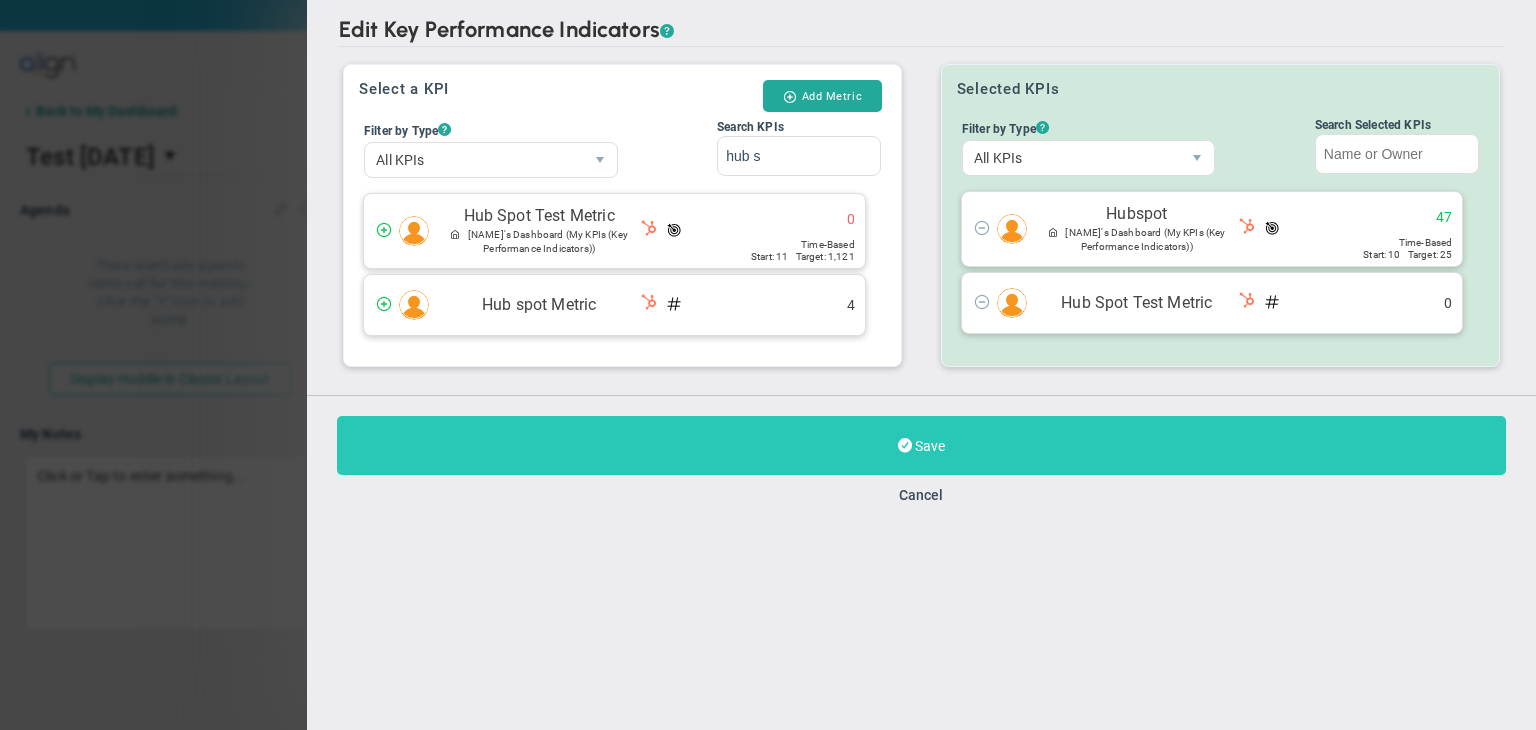 click on "Save" at bounding box center [921, 445] 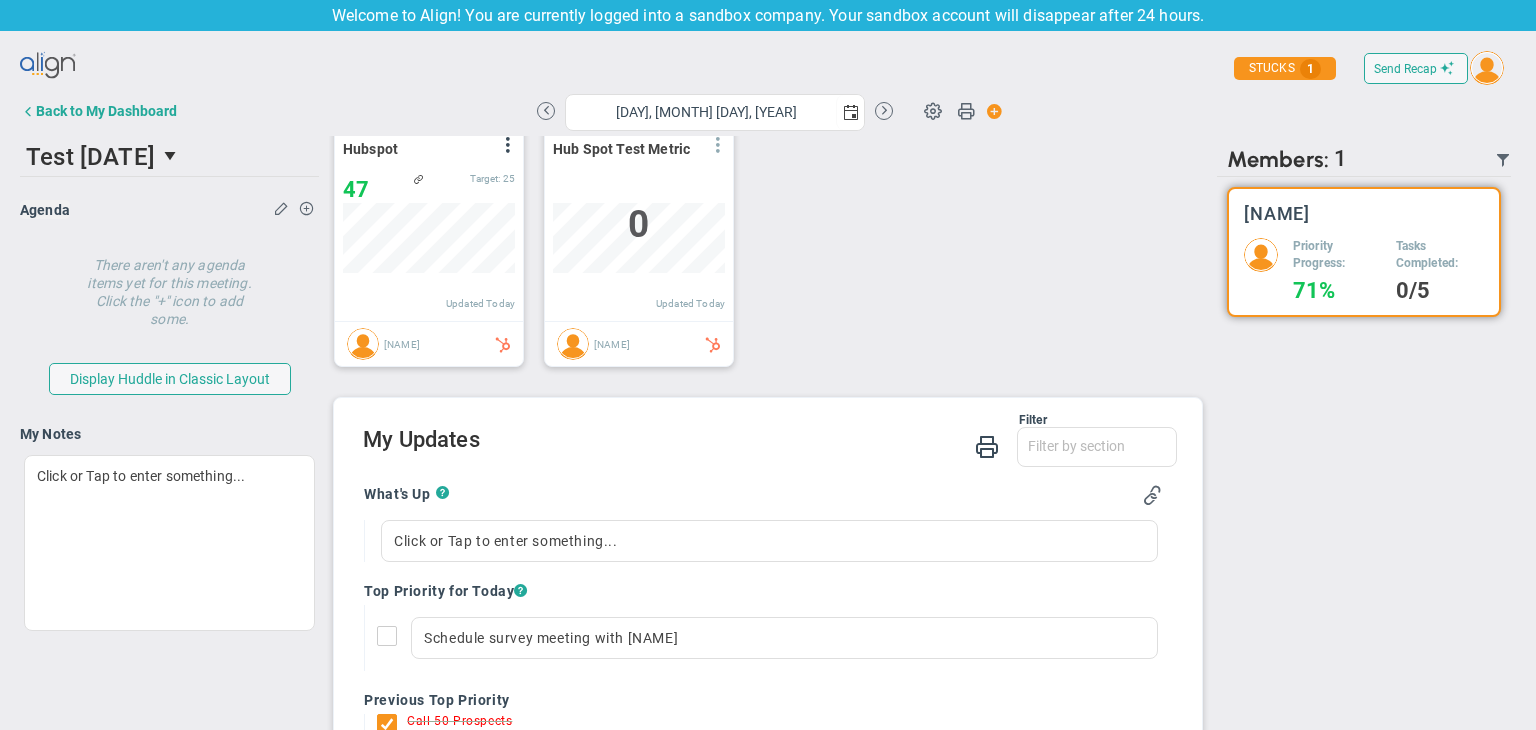 click at bounding box center (718, 145) 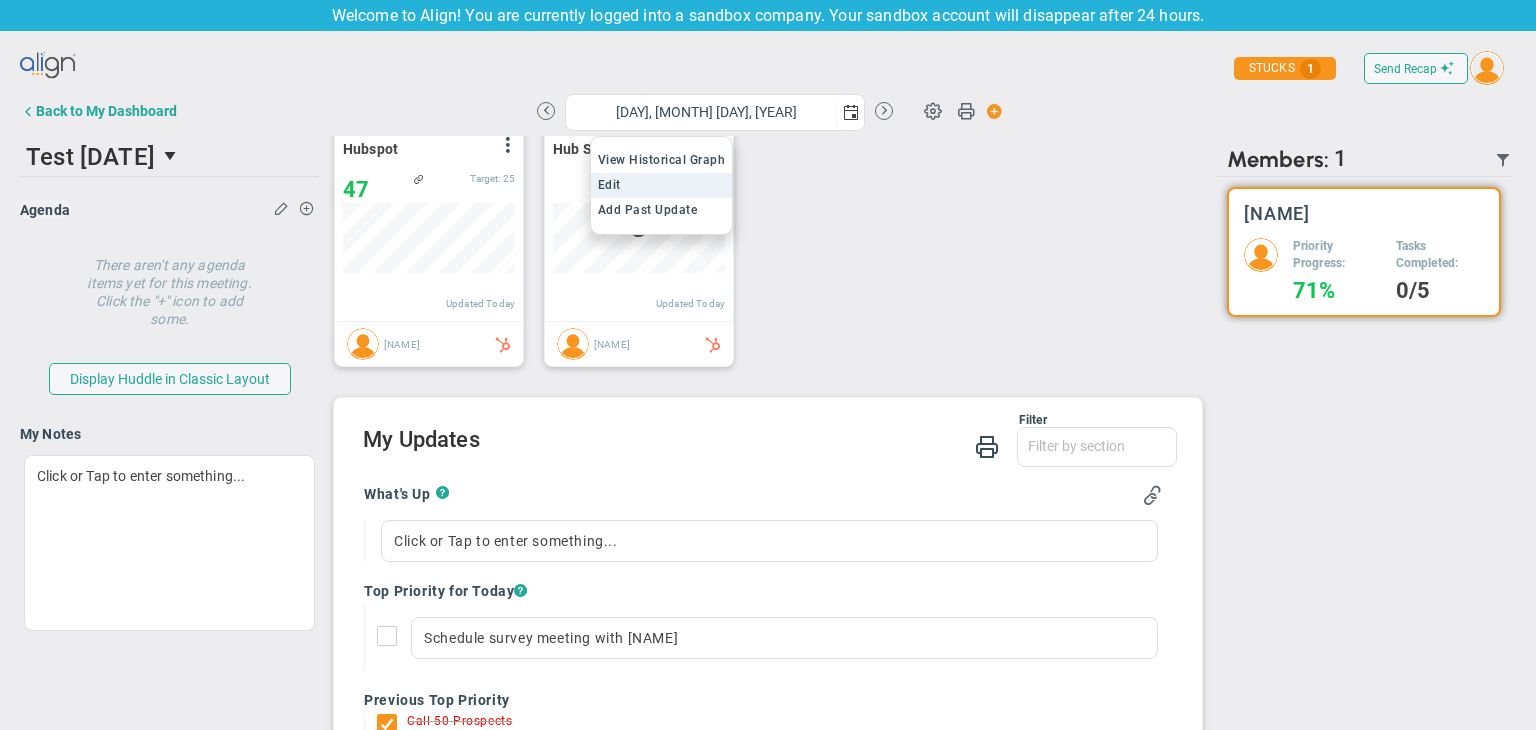 click on "Edit" at bounding box center [662, 185] 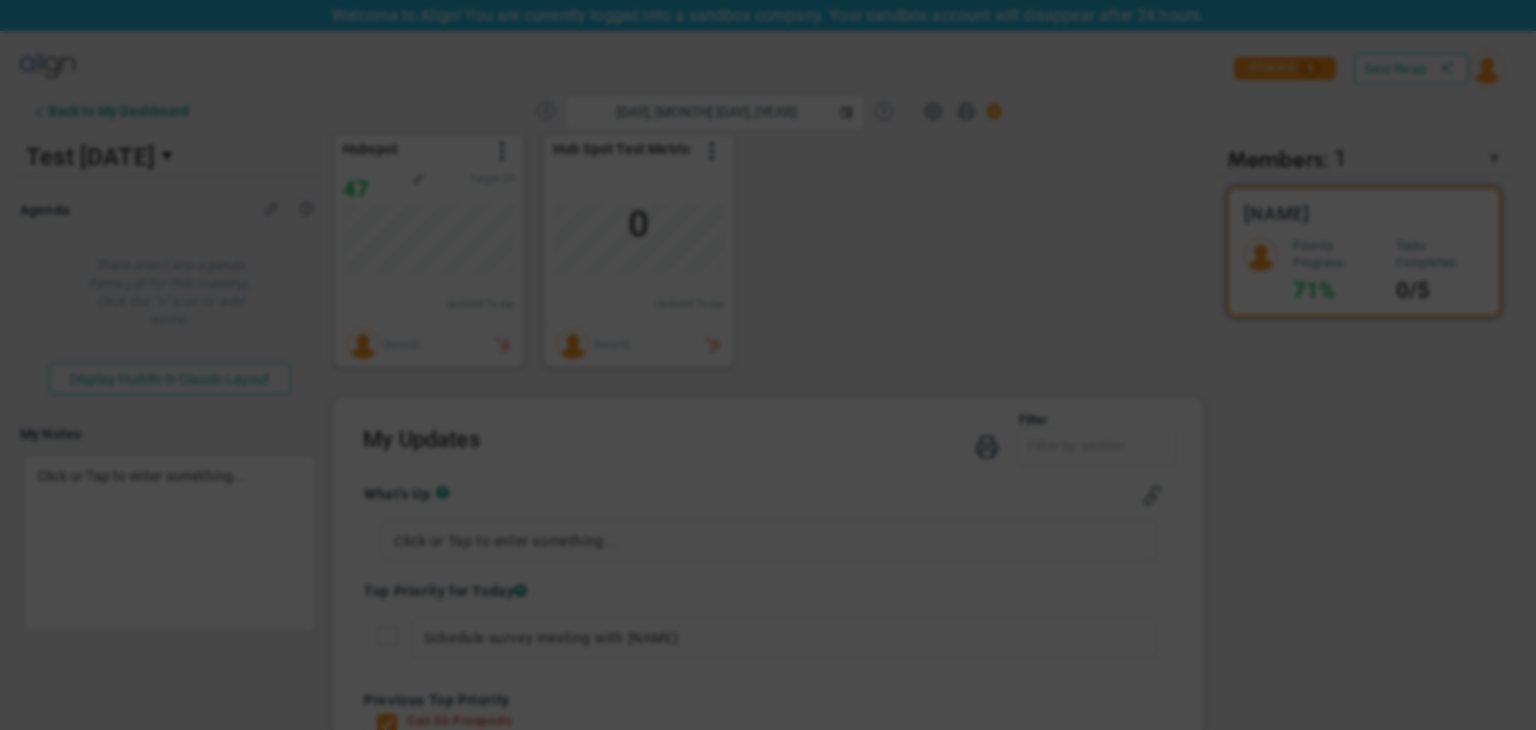 type on "Tuesday, August 5, 2025" 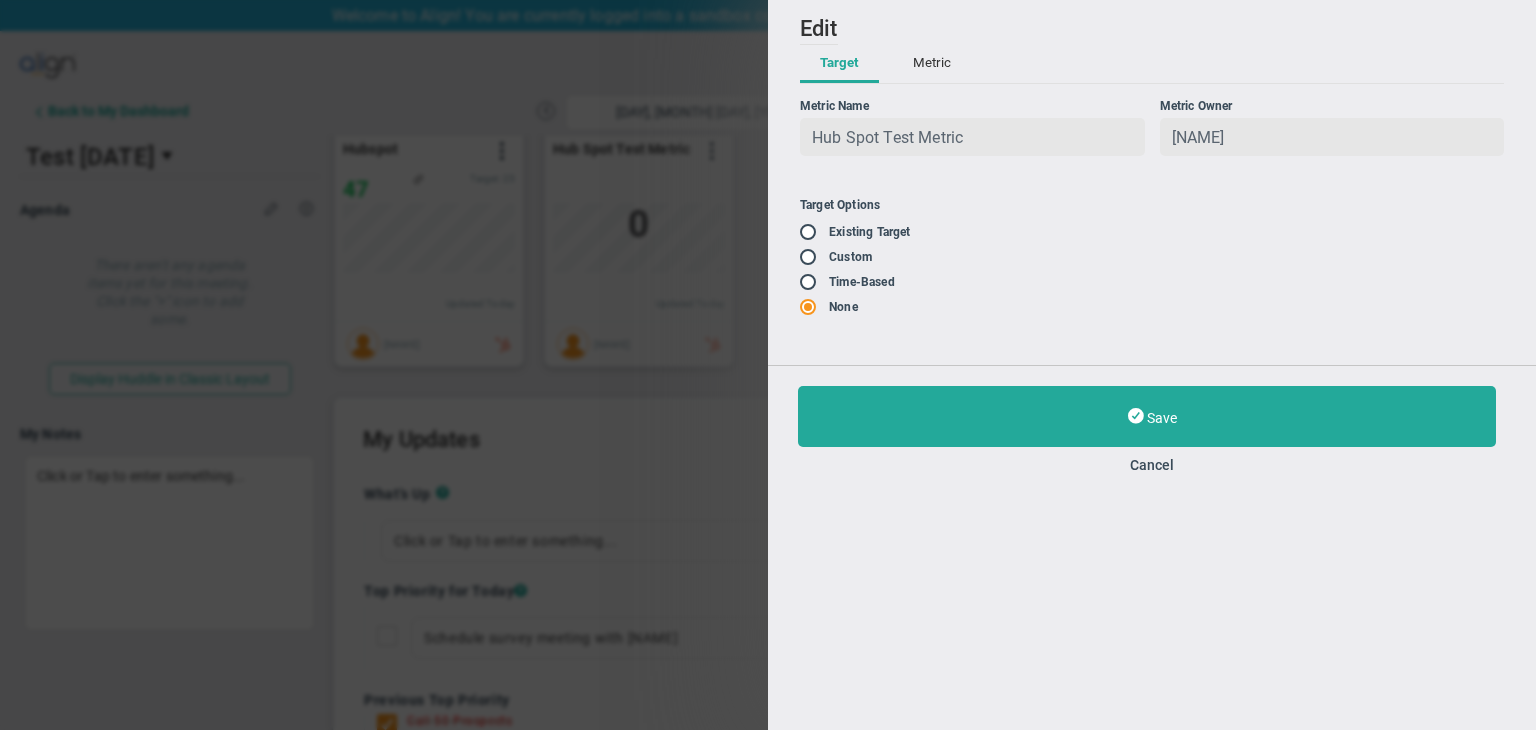 click at bounding box center (810, 231) 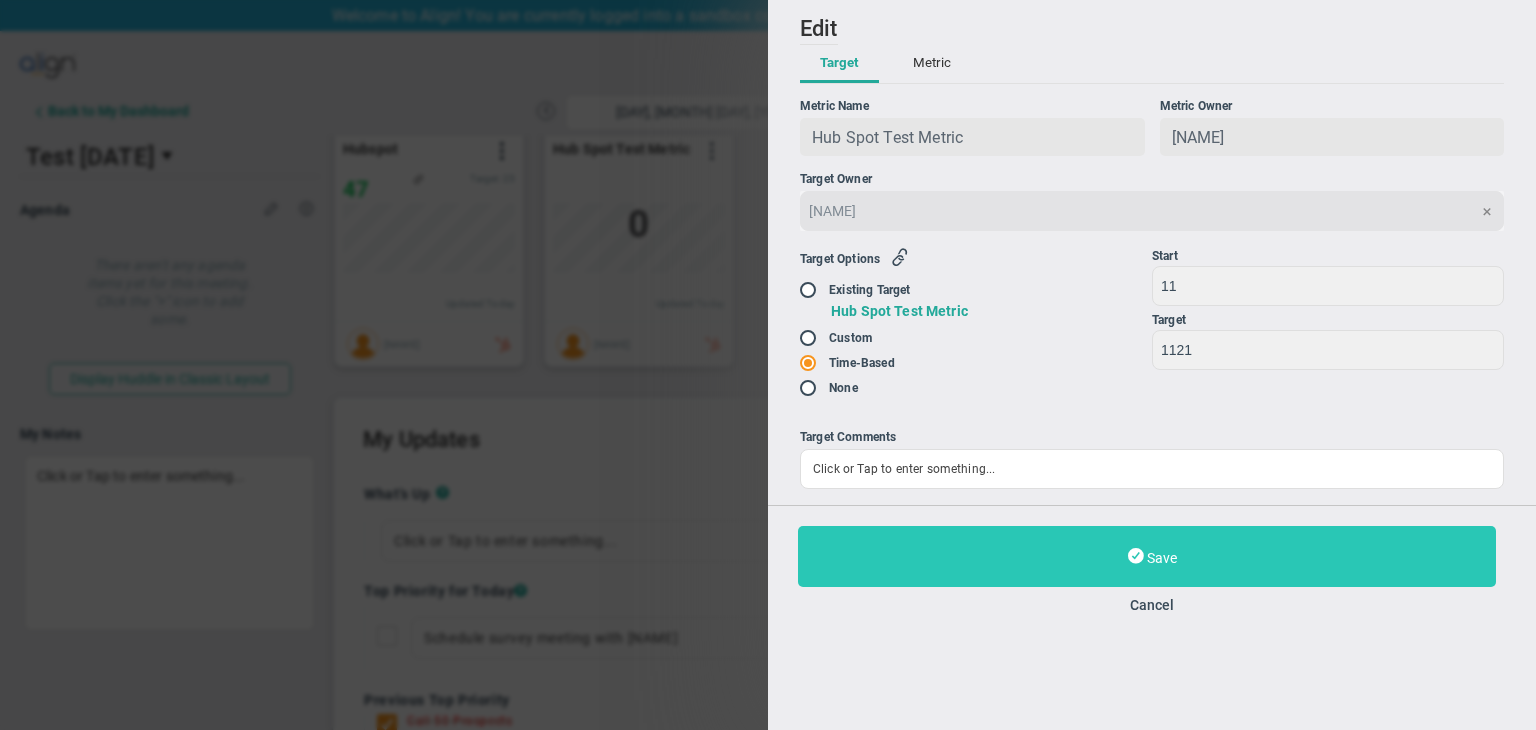 click on "Save" at bounding box center [1147, 556] 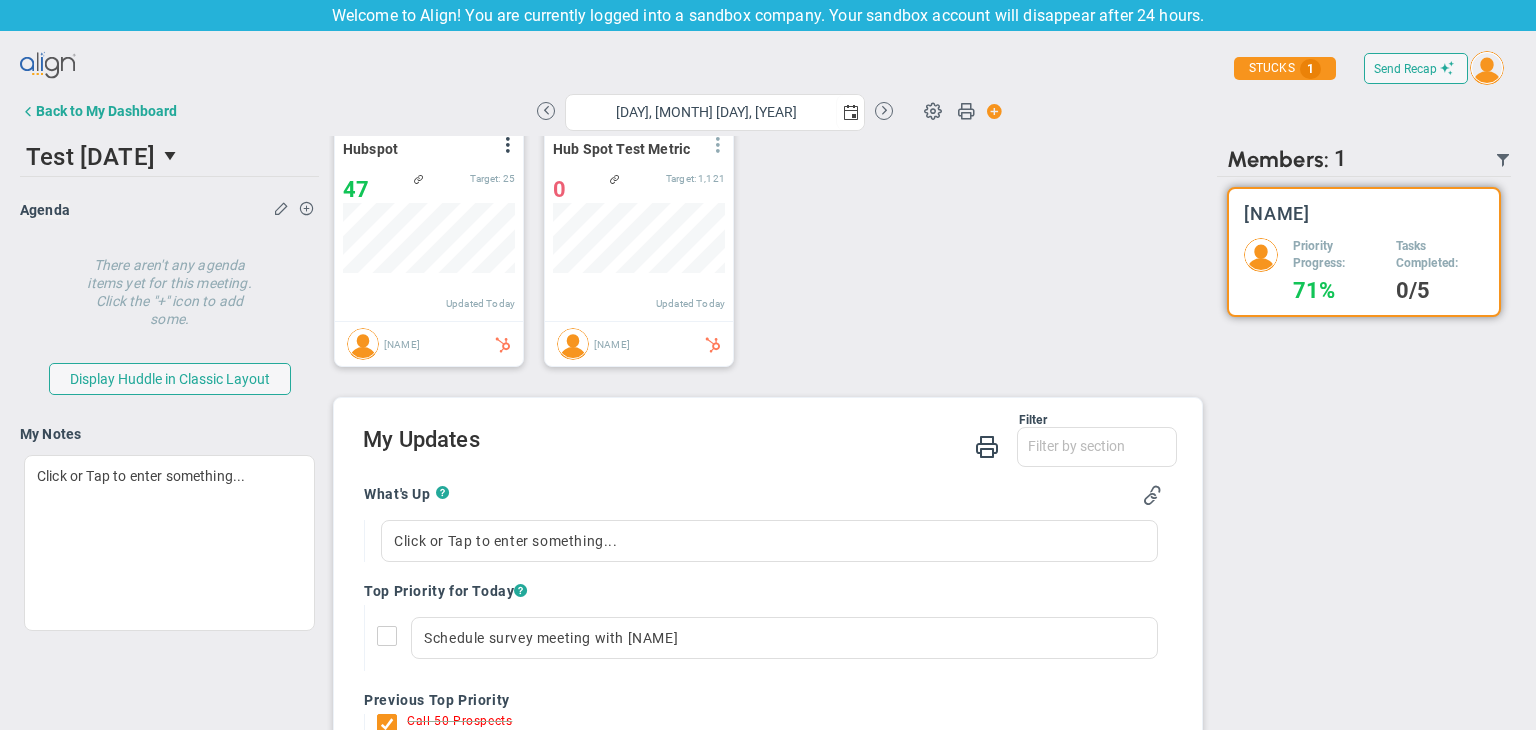 click at bounding box center [718, 145] 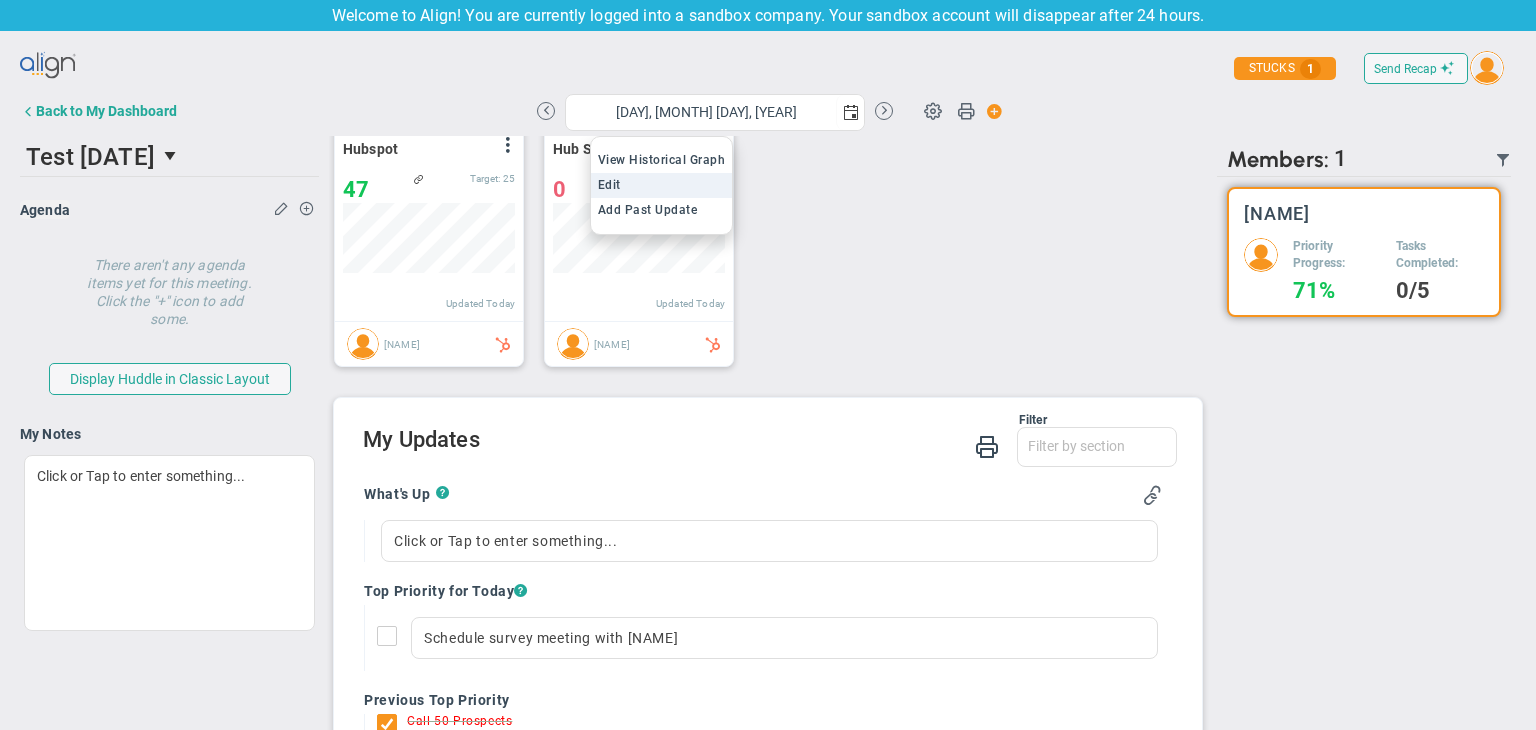 click on "Edit" at bounding box center (662, 185) 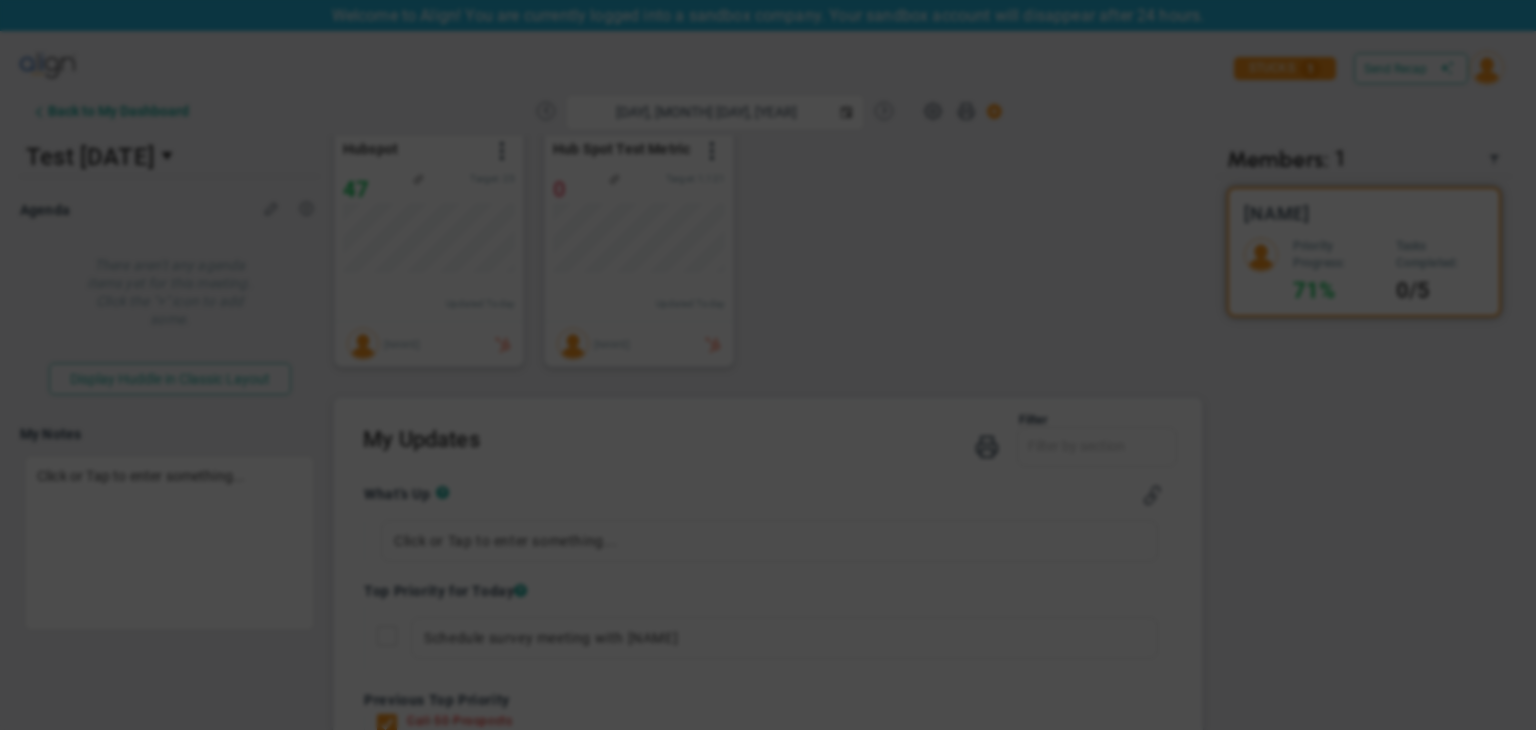type on "Tuesday, August 5, 2025" 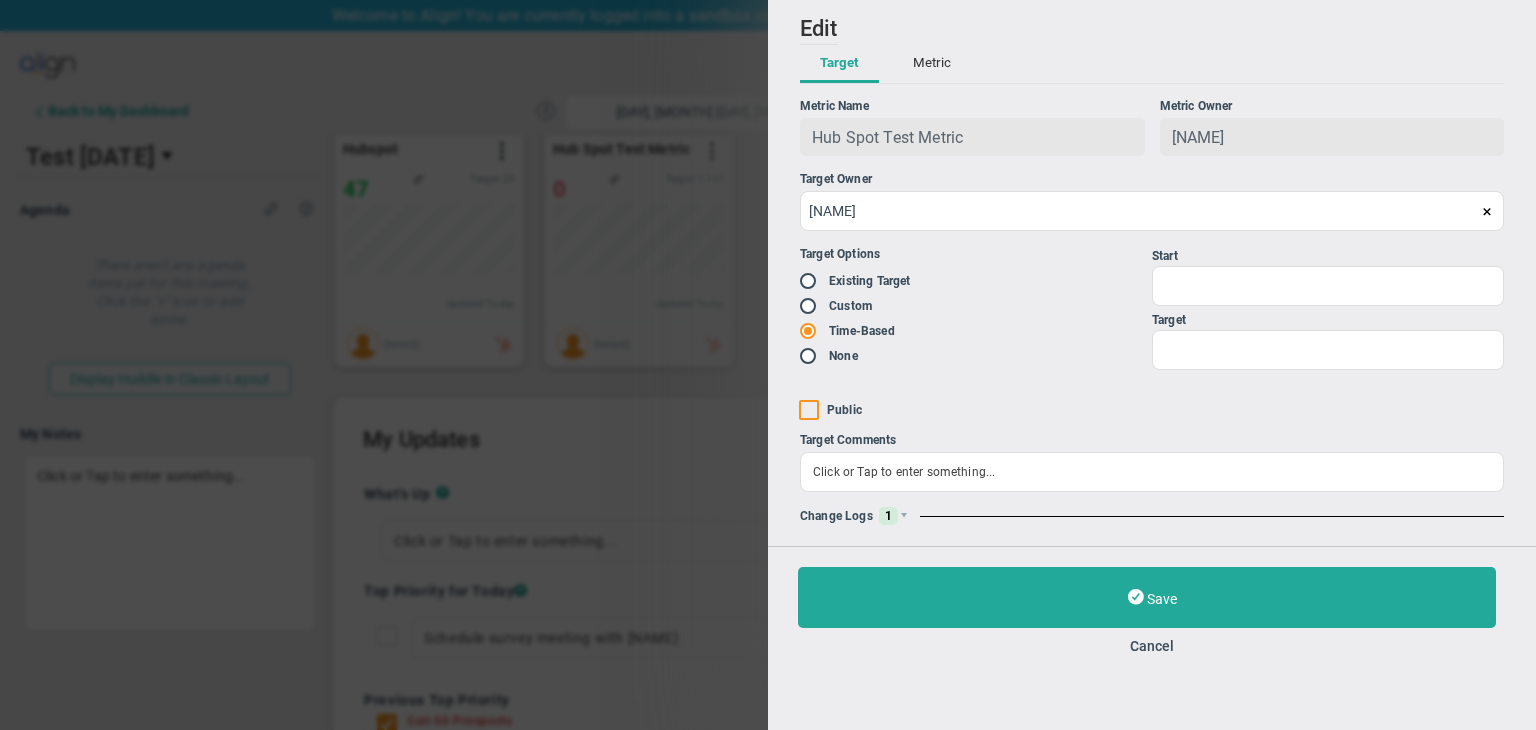type on "11" 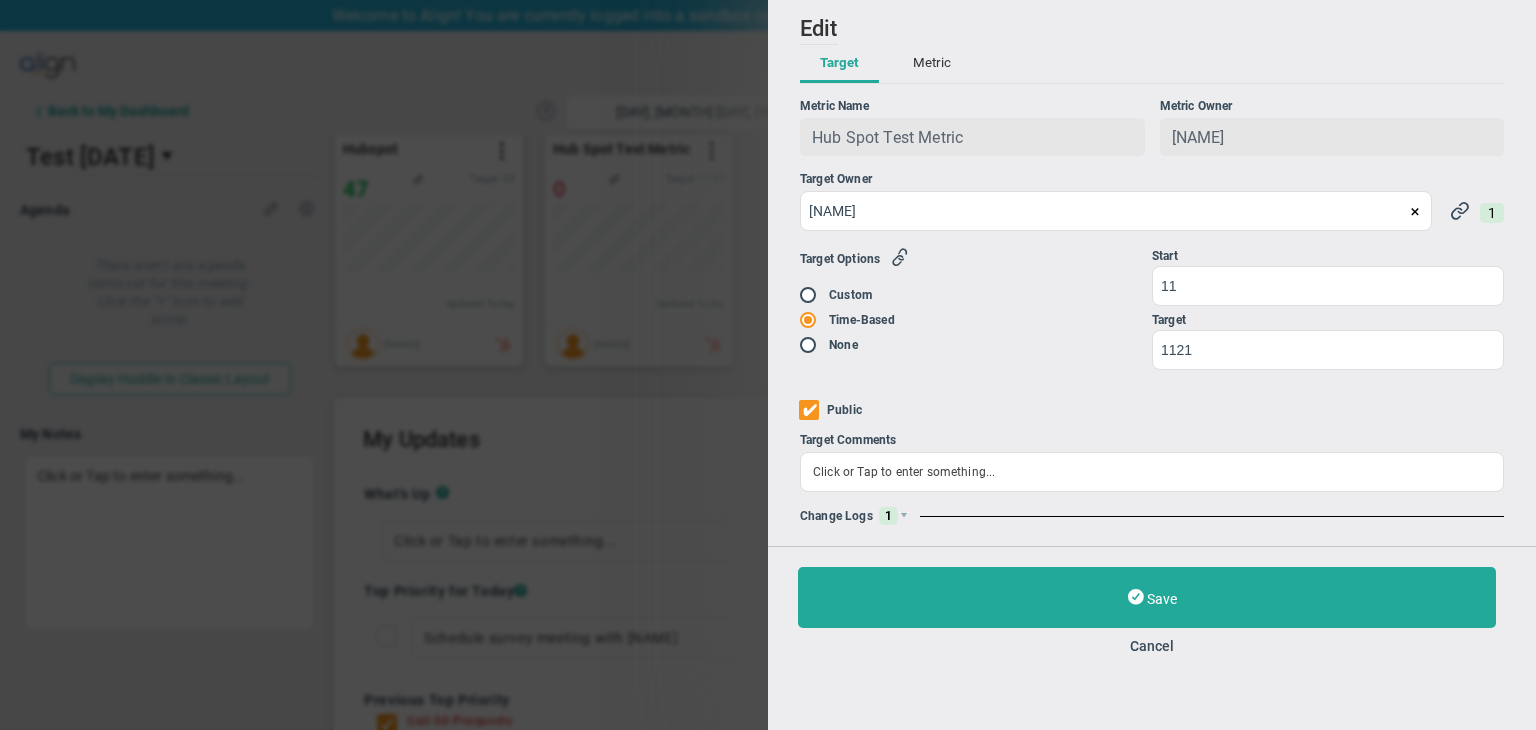 click on "1" at bounding box center [888, 516] 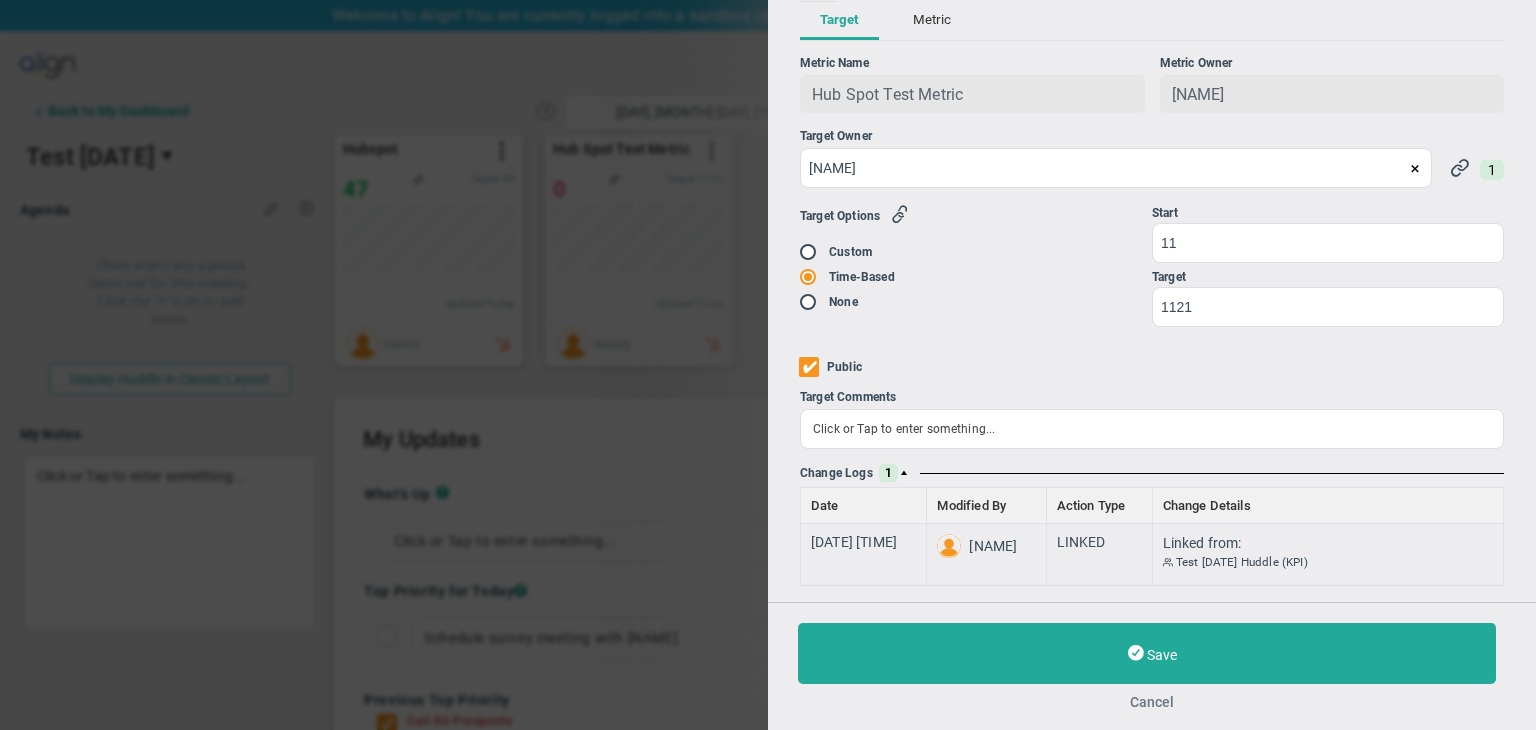 click on "Cancel" at bounding box center (1152, 702) 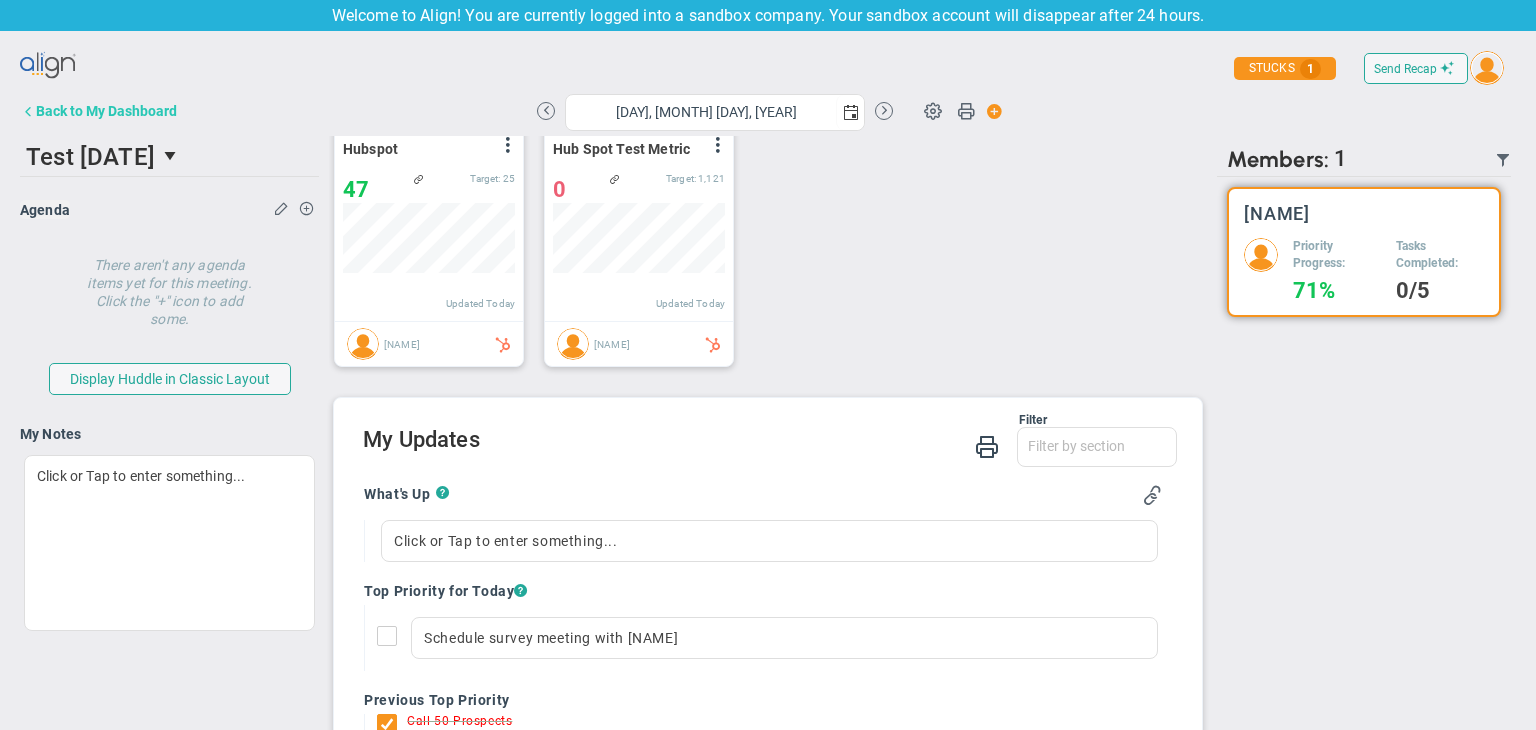 click on "Back to My Dashboard" at bounding box center [106, 111] 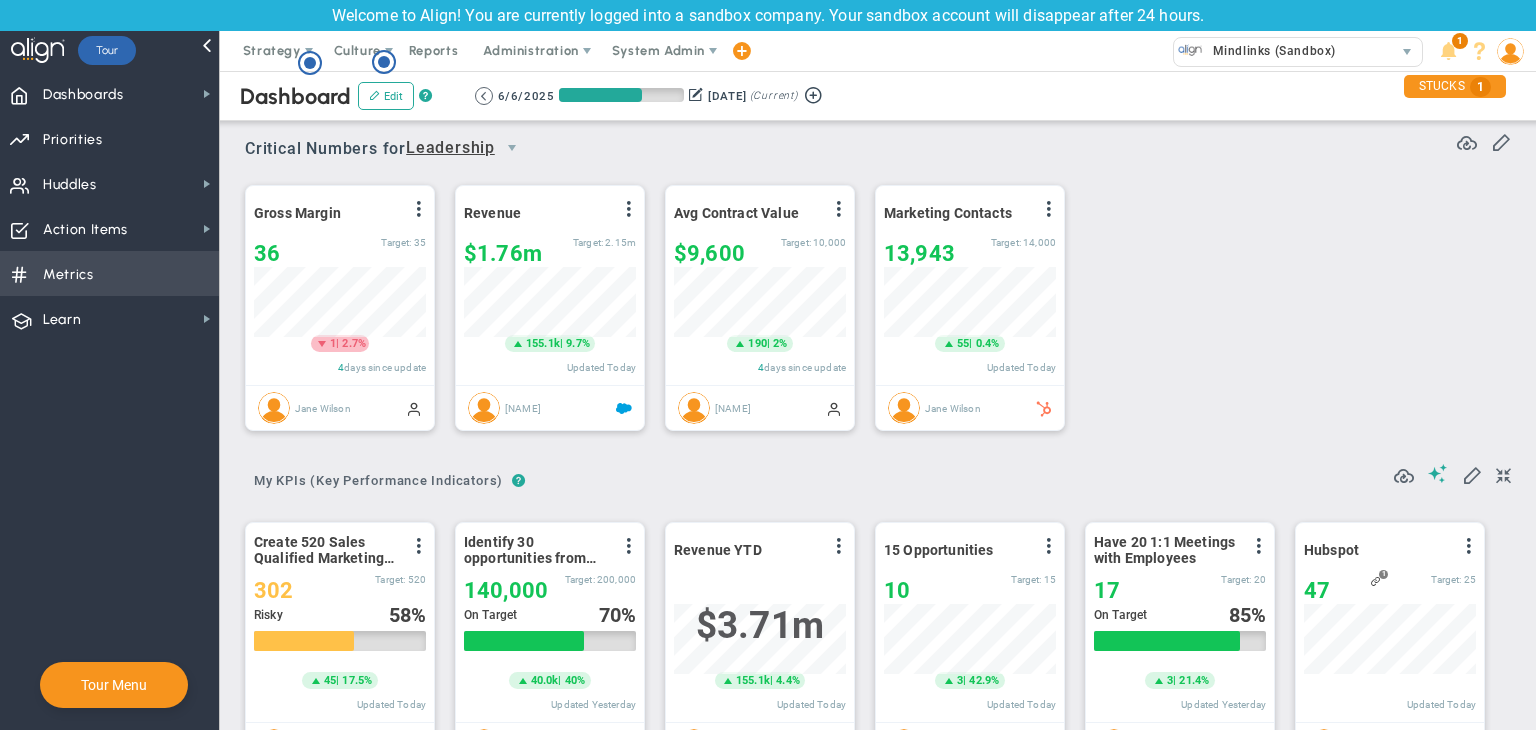 click on "Metrics Metrics" at bounding box center (109, 273) 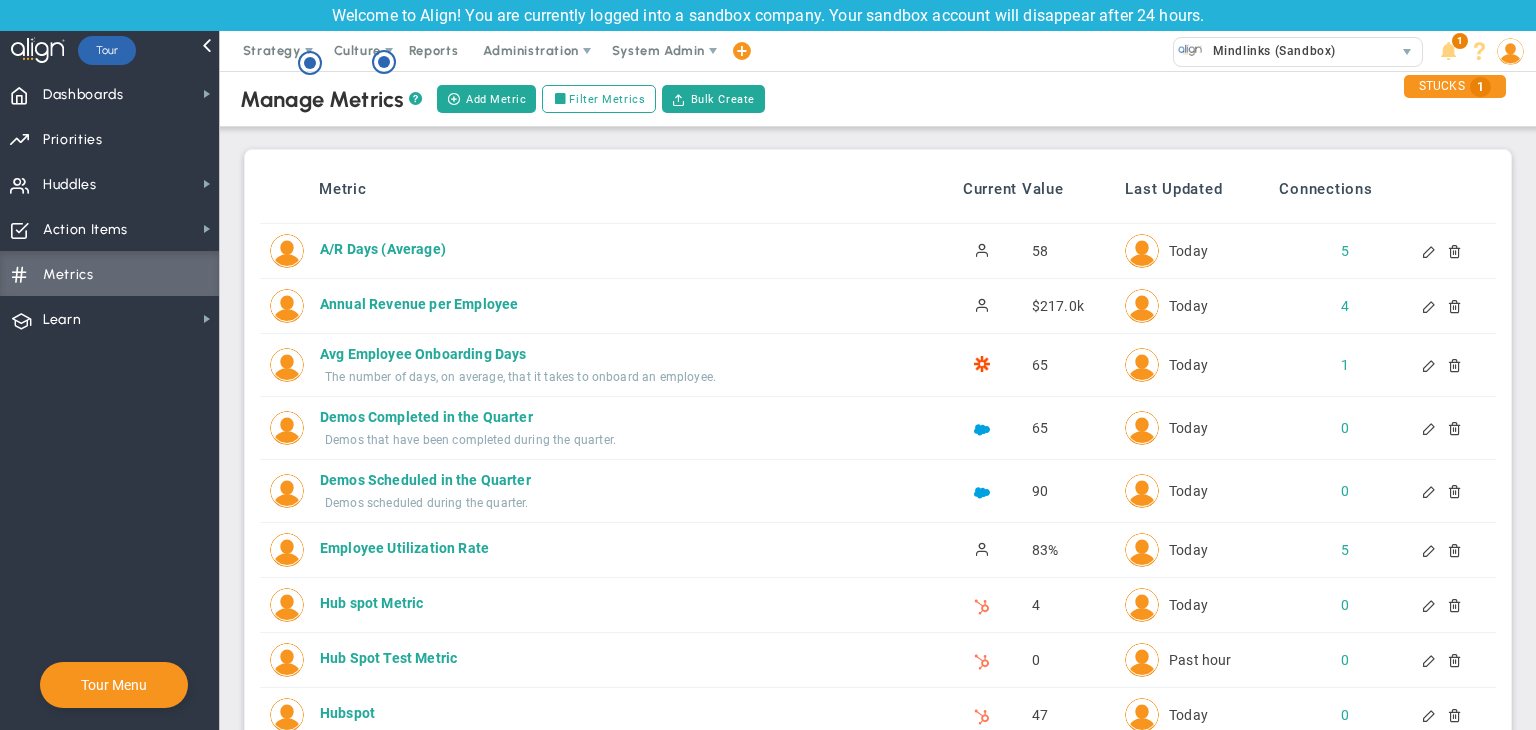 click at bounding box center [1430, 660] 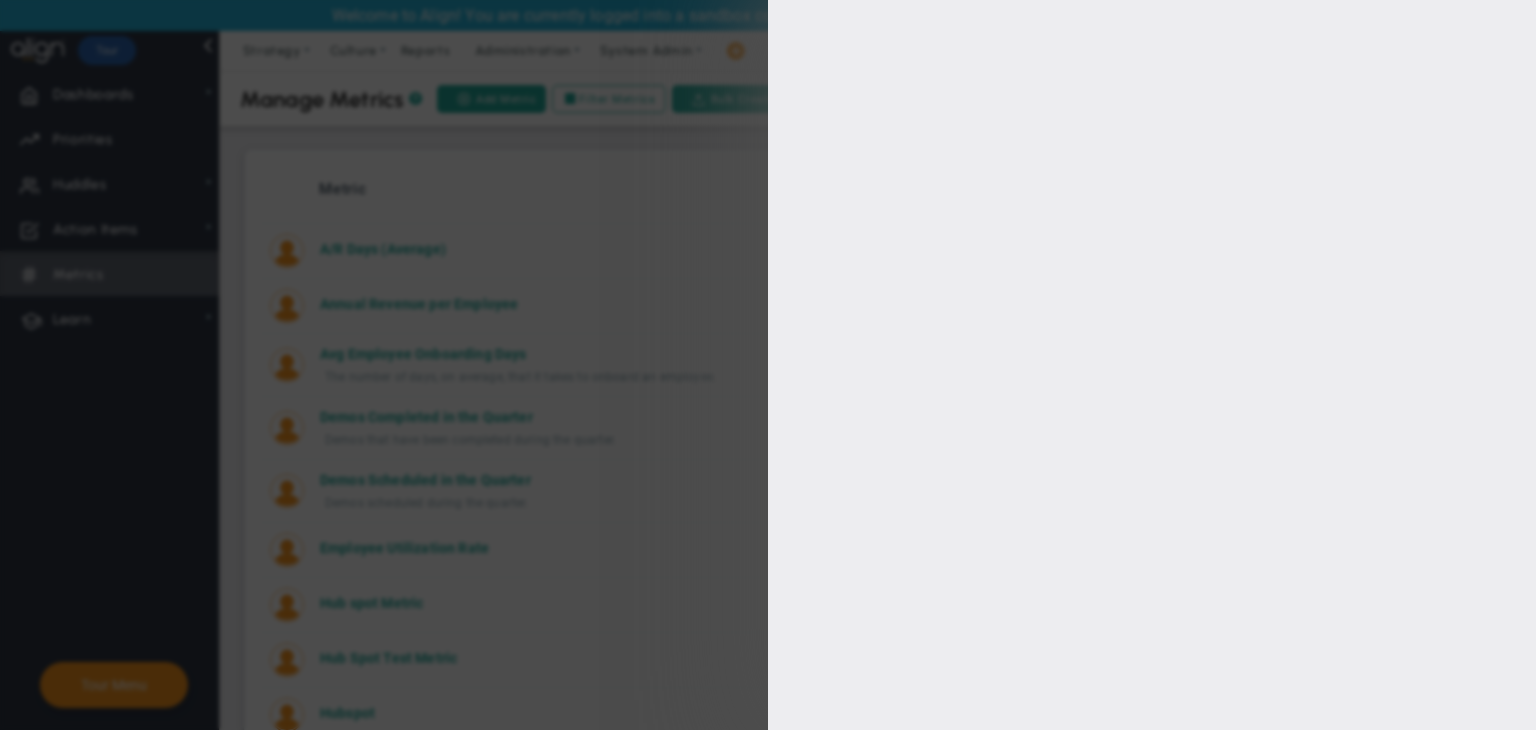 type on "Hub Spot Test Metric" 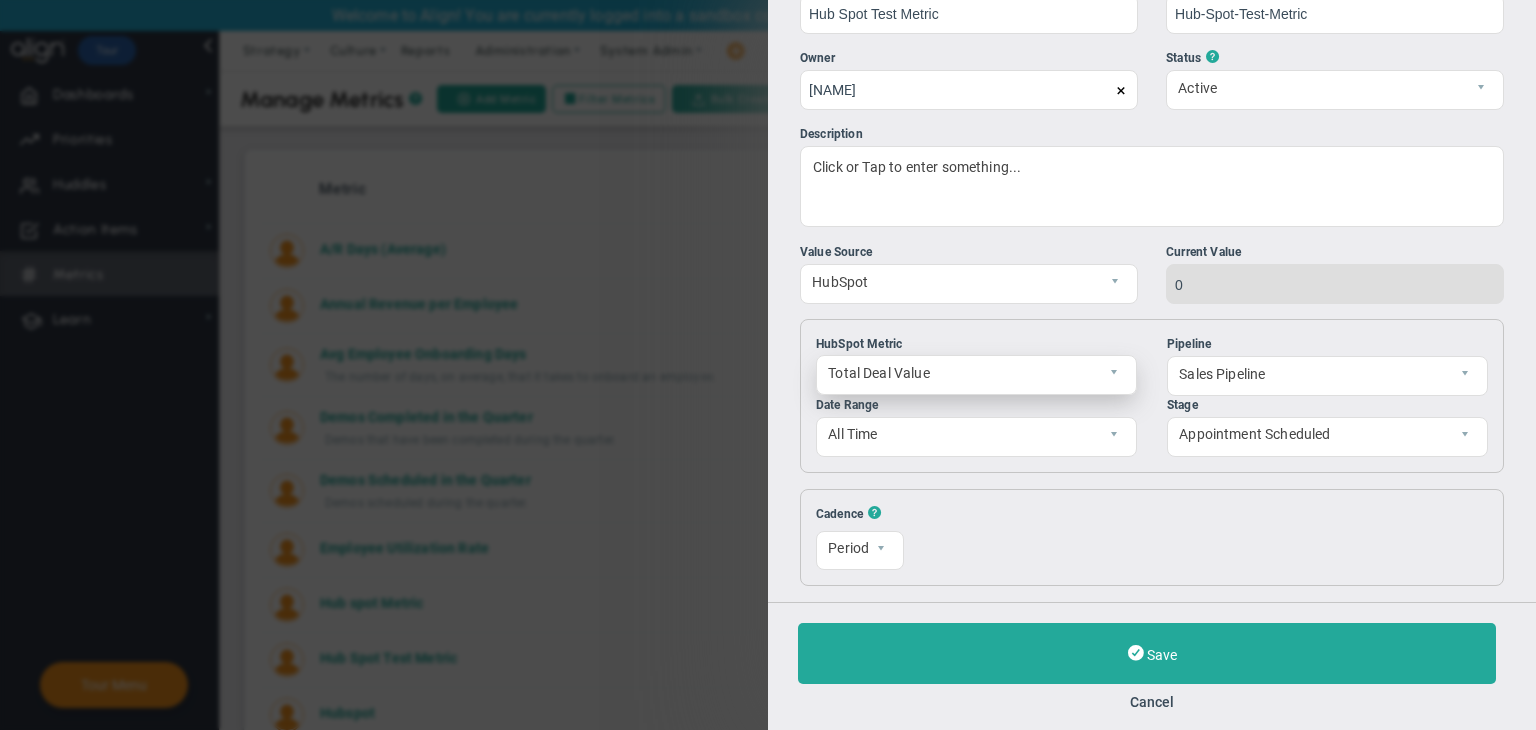 click on "Total Deal Value" at bounding box center [959, 373] 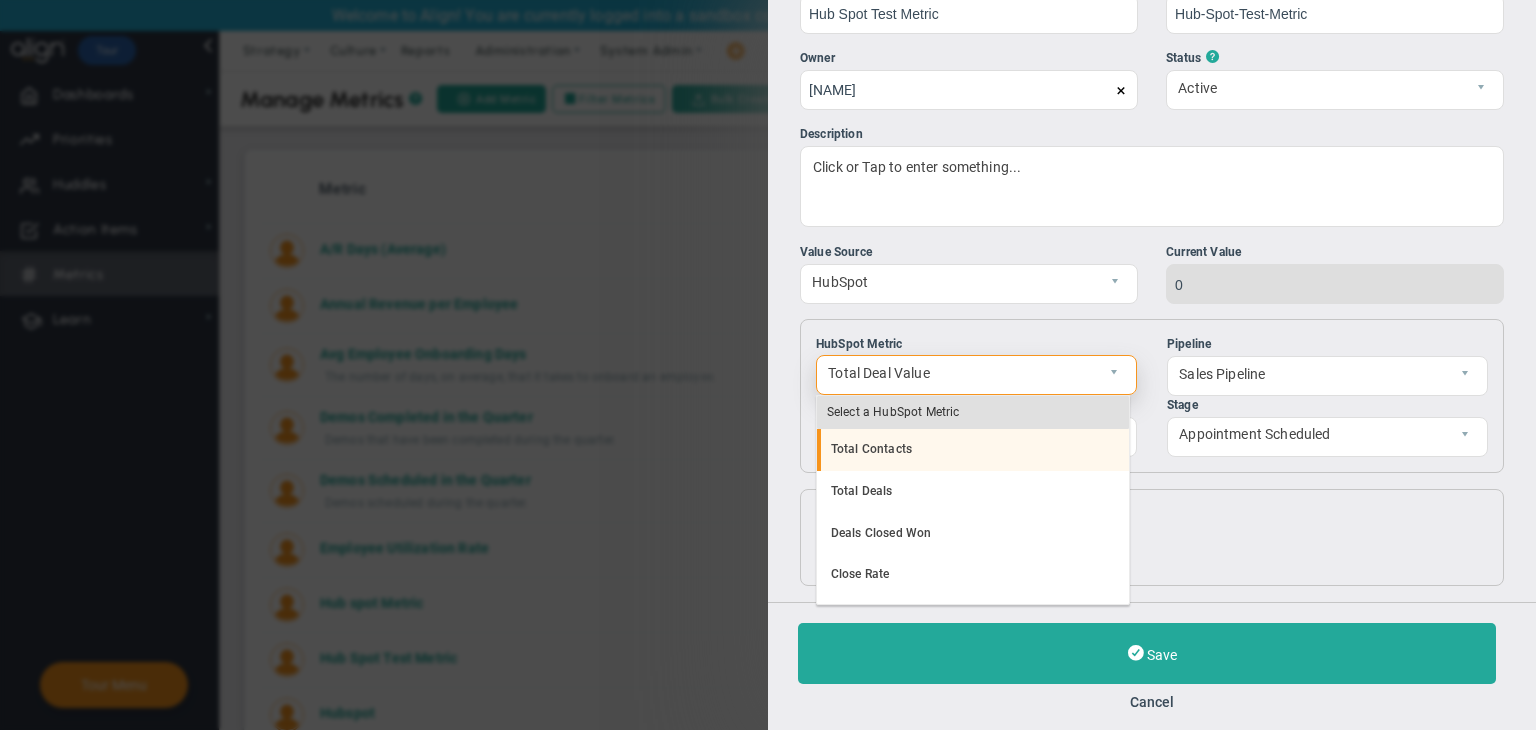 click on "Total Contacts" at bounding box center [973, 450] 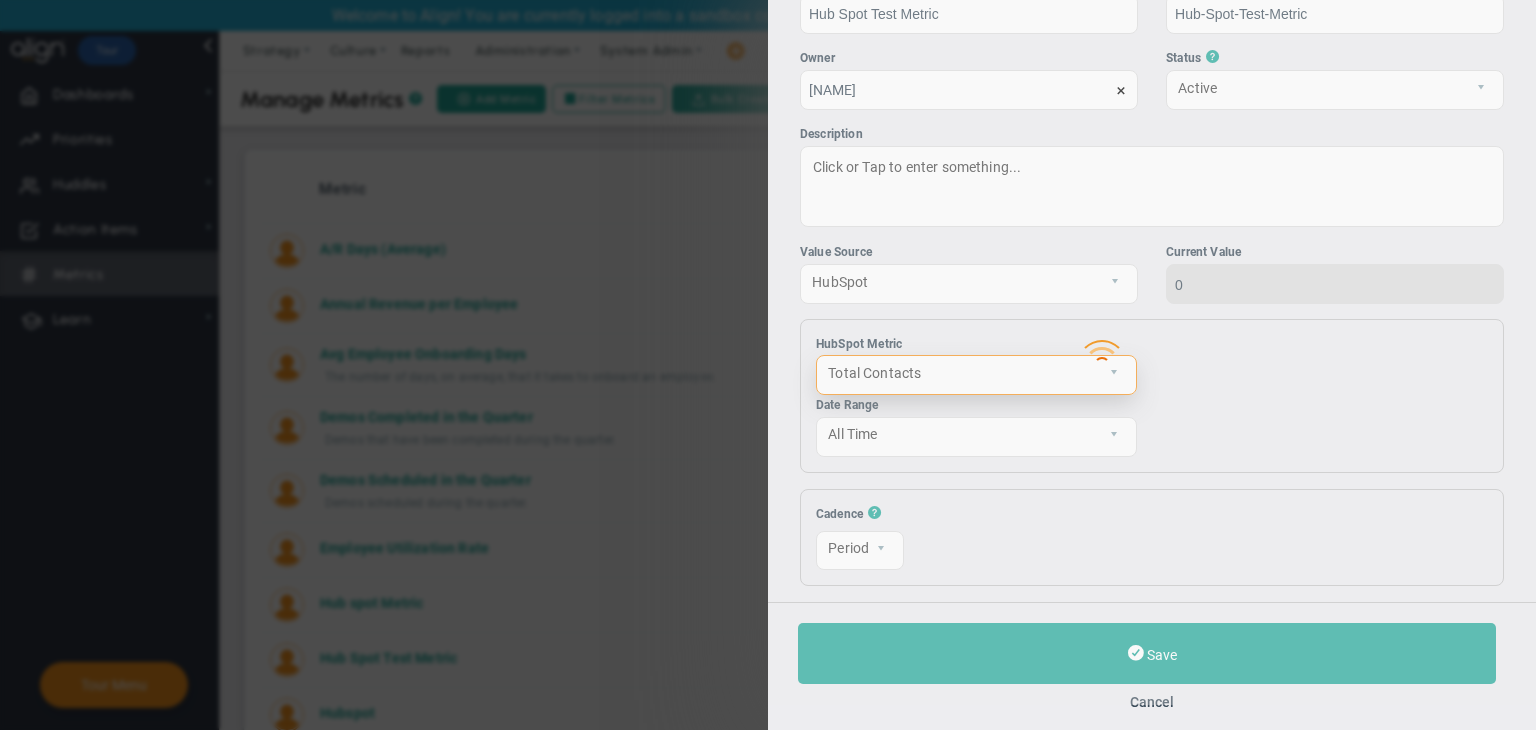 type on "4" 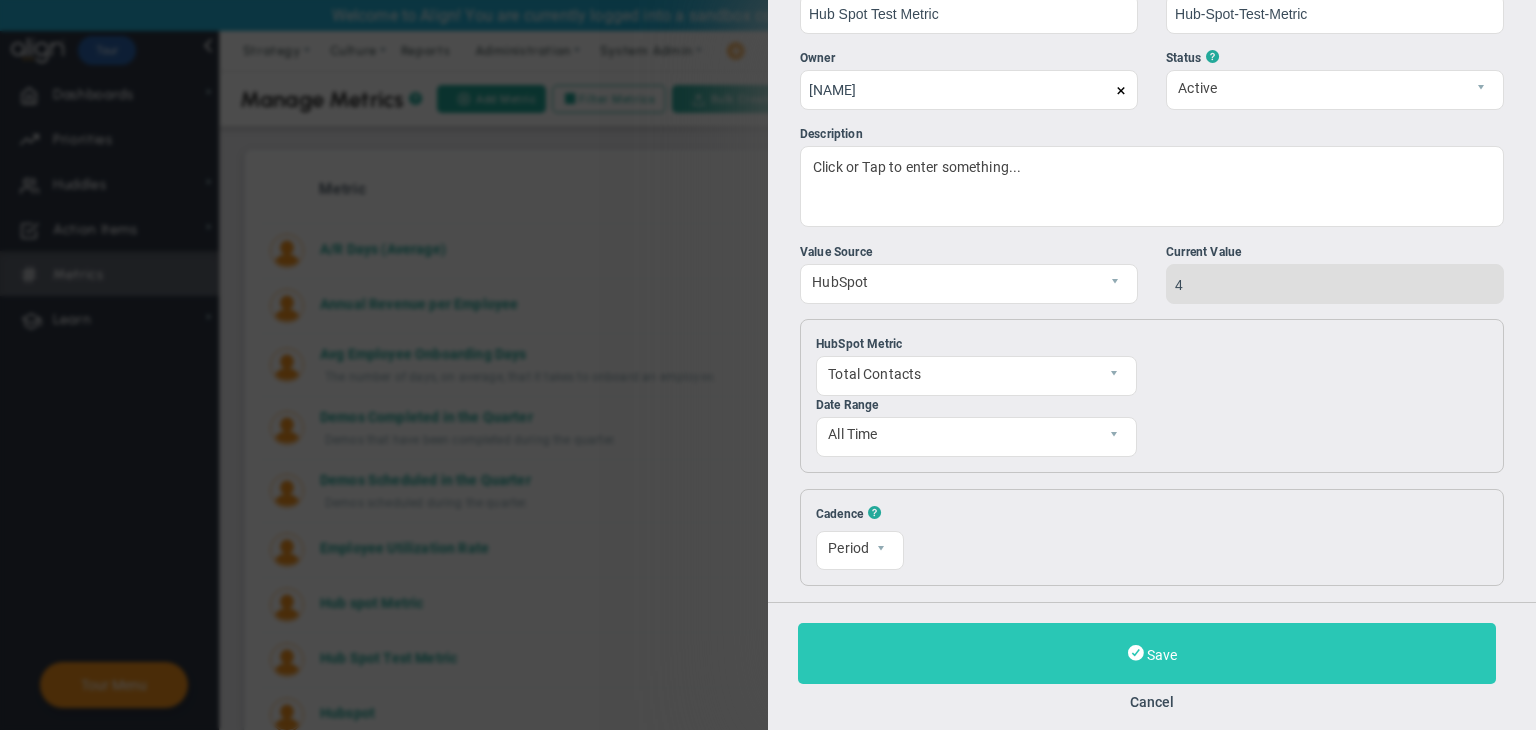 click on "Save" at bounding box center [1147, 653] 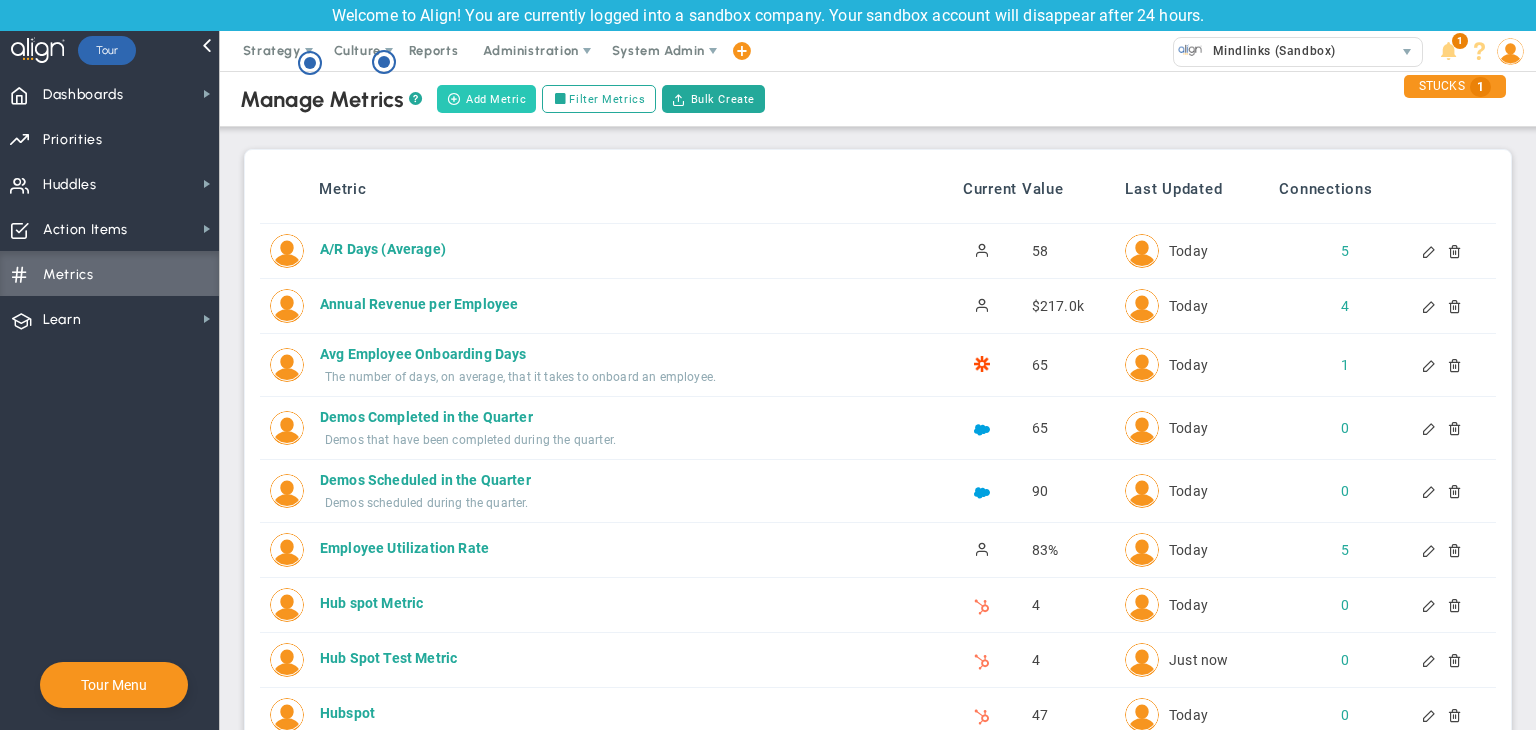 click on "Add Metric" at bounding box center (486, 99) 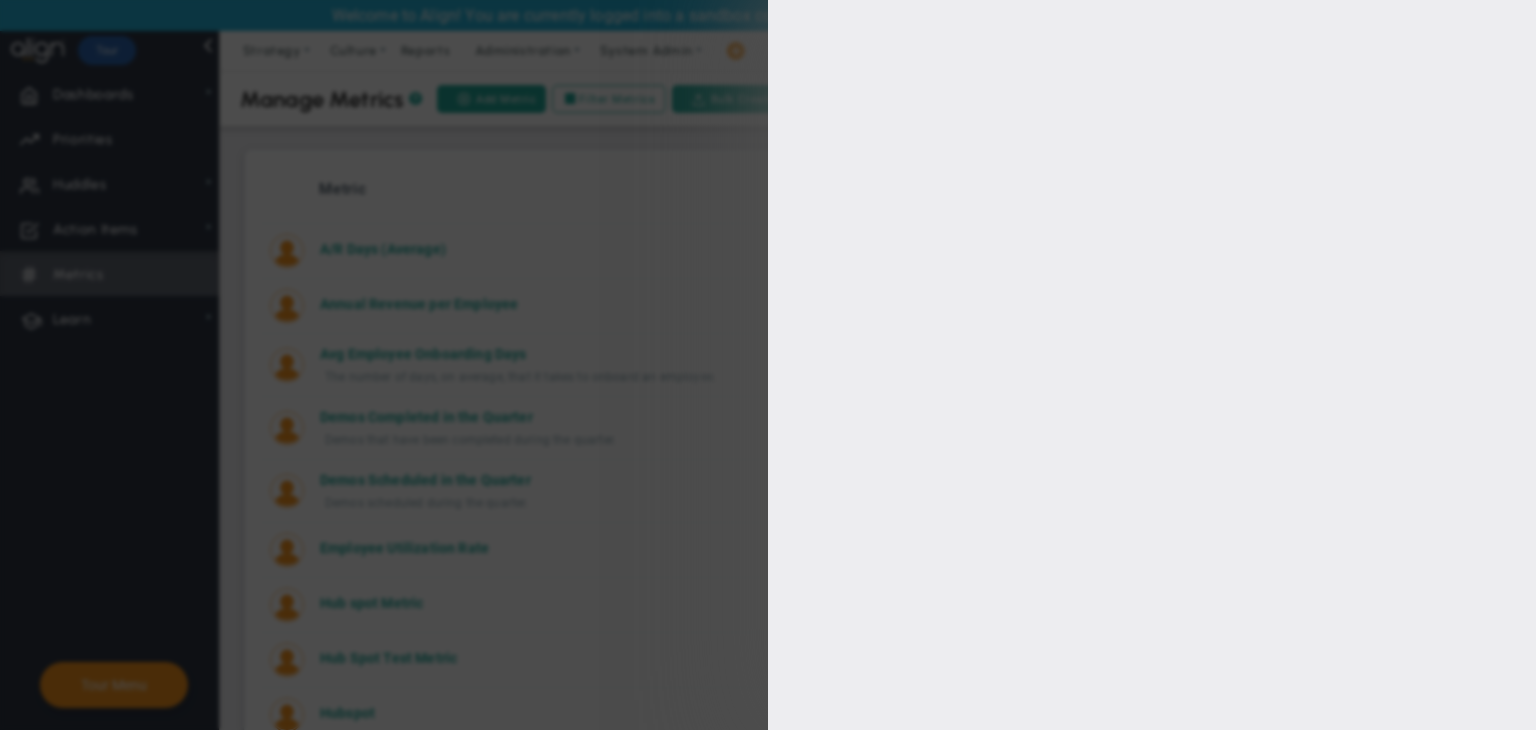 type on "[FIRST] [LAST]" 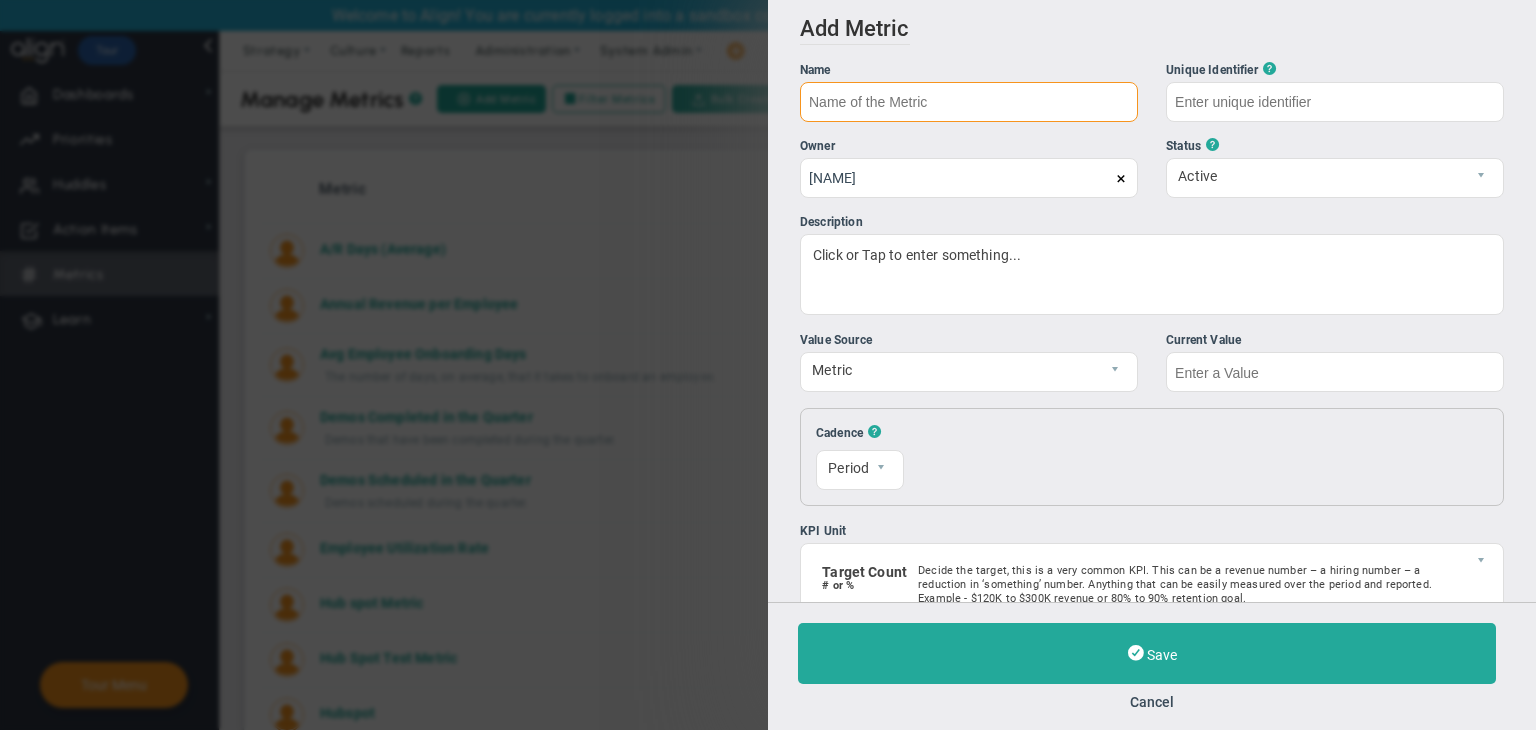 click at bounding box center (969, 102) 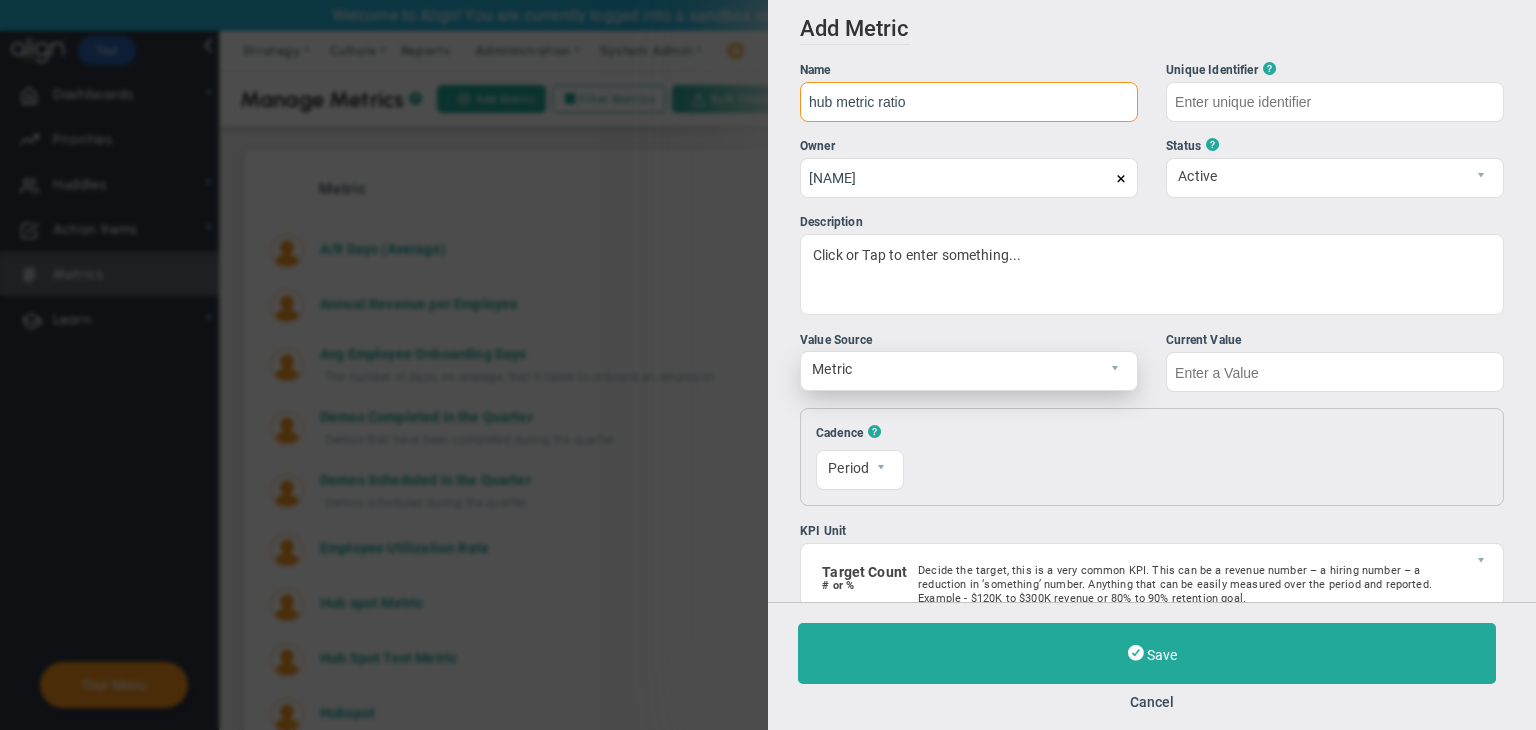 type on "hub metric ratio" 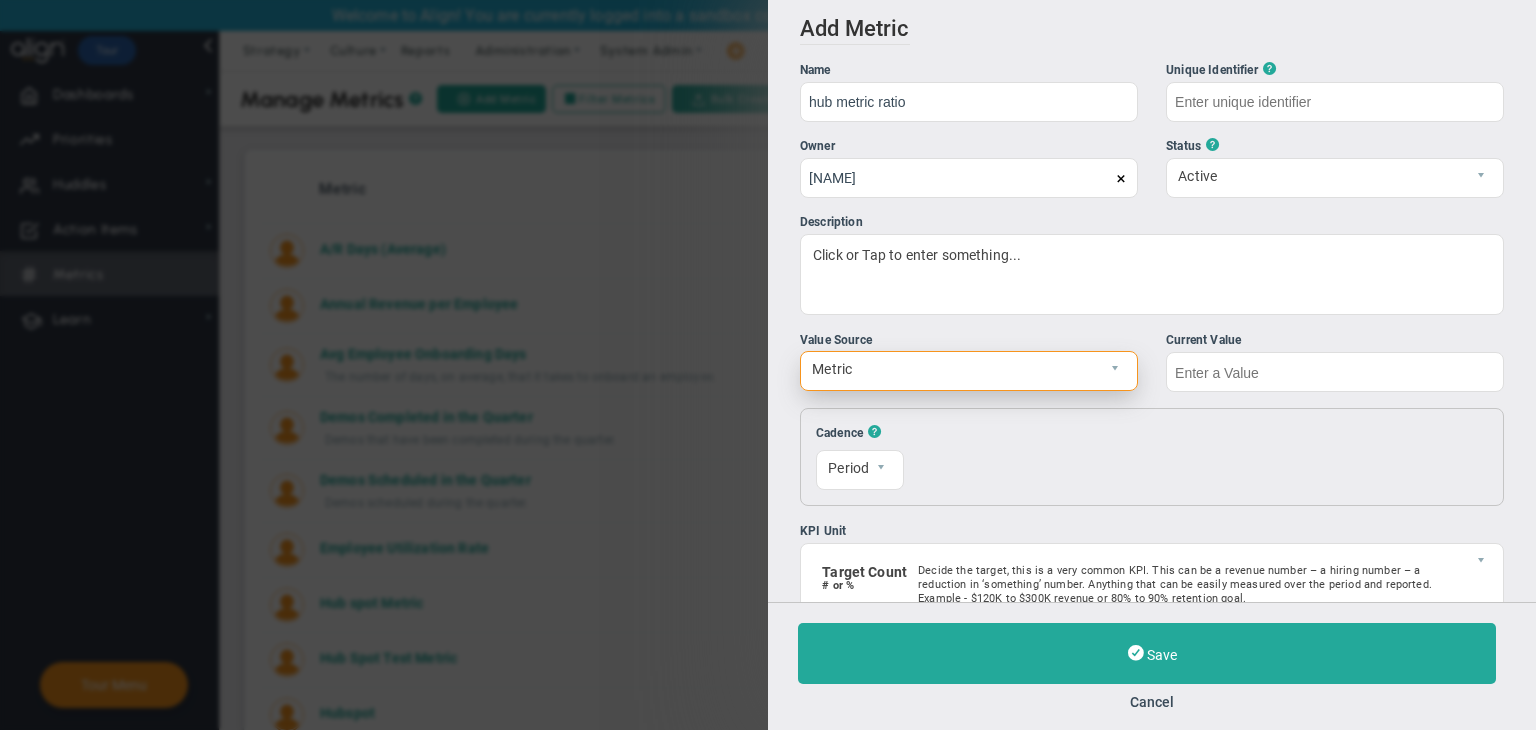 click on "Metric" at bounding box center (969, 371) 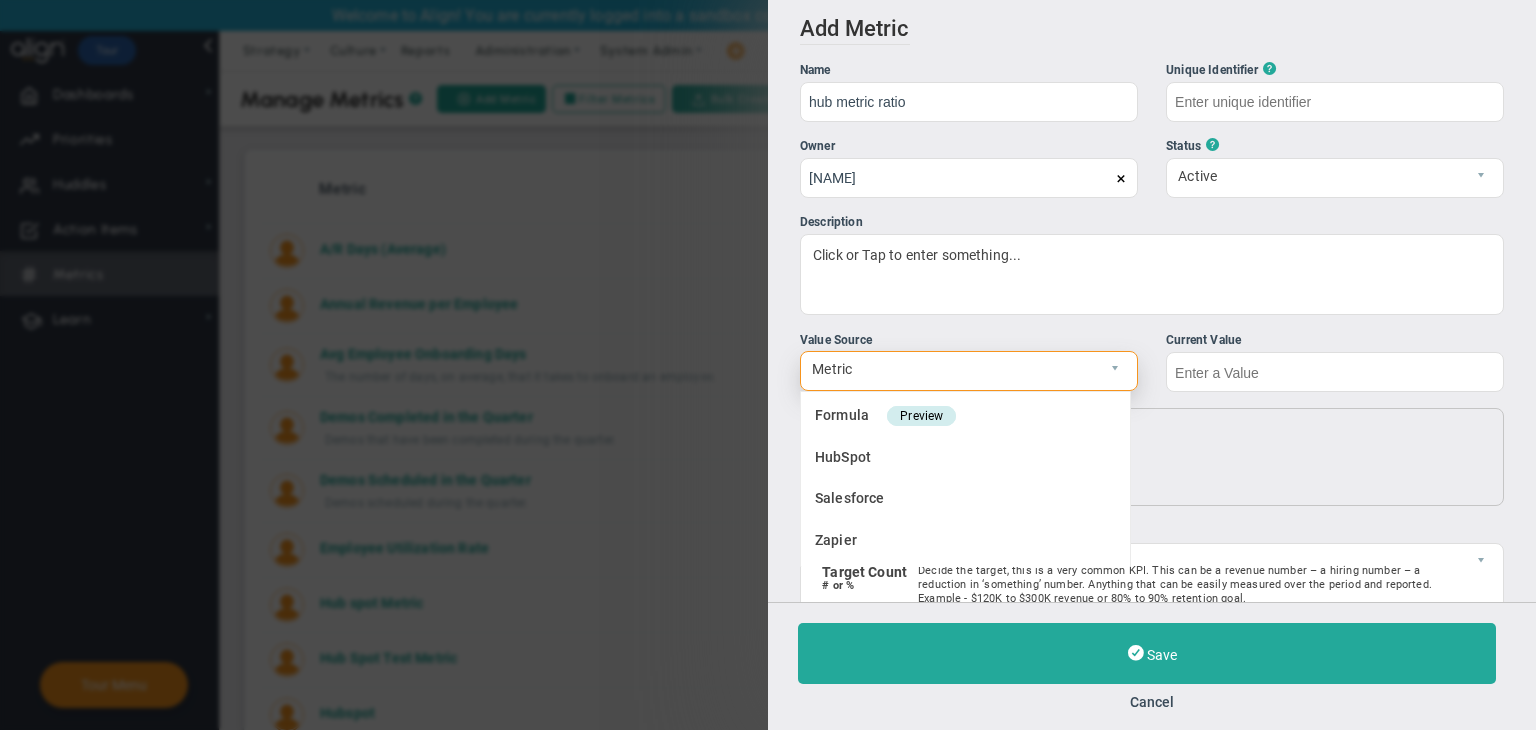 type on "hub-metric-ratio" 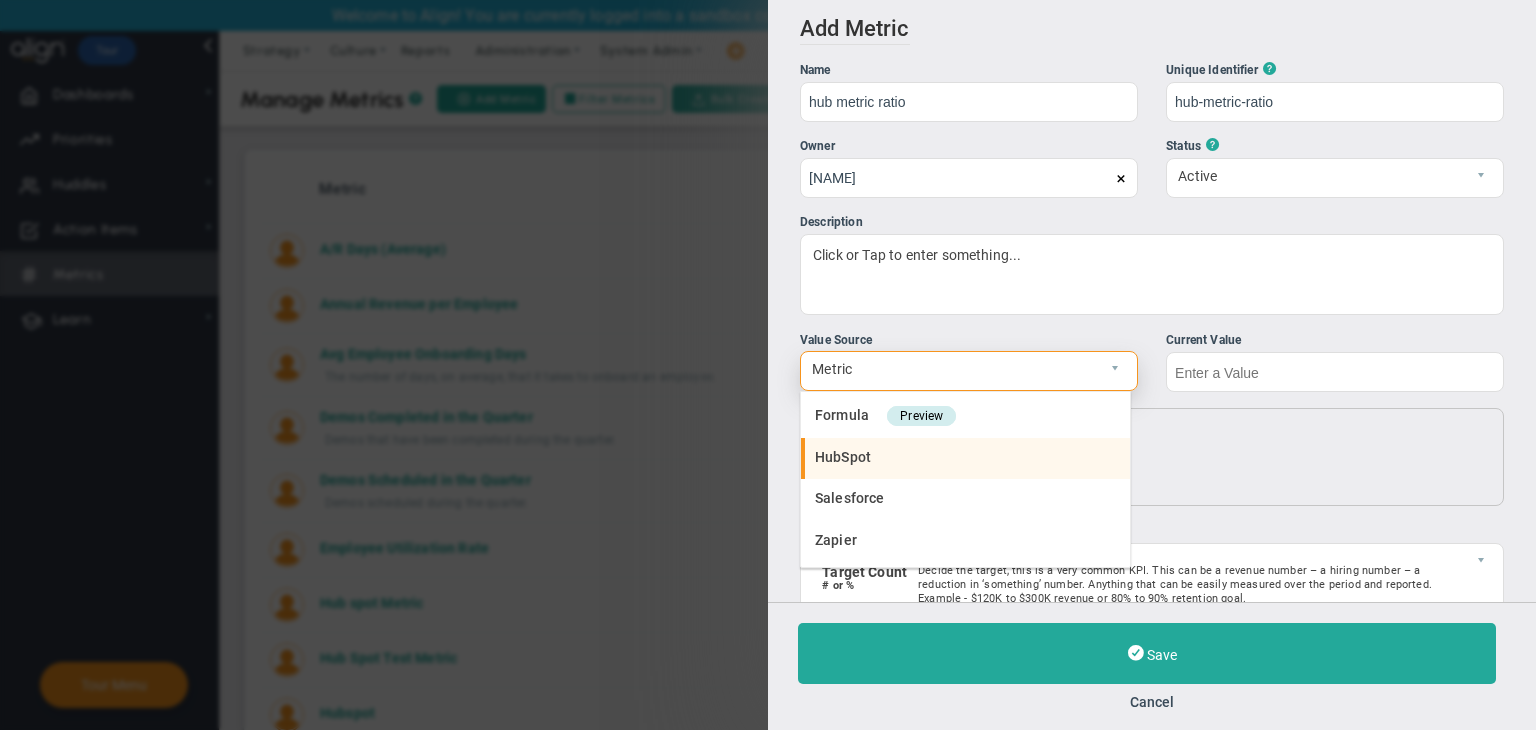 click on "HubSpot" at bounding box center [965, 459] 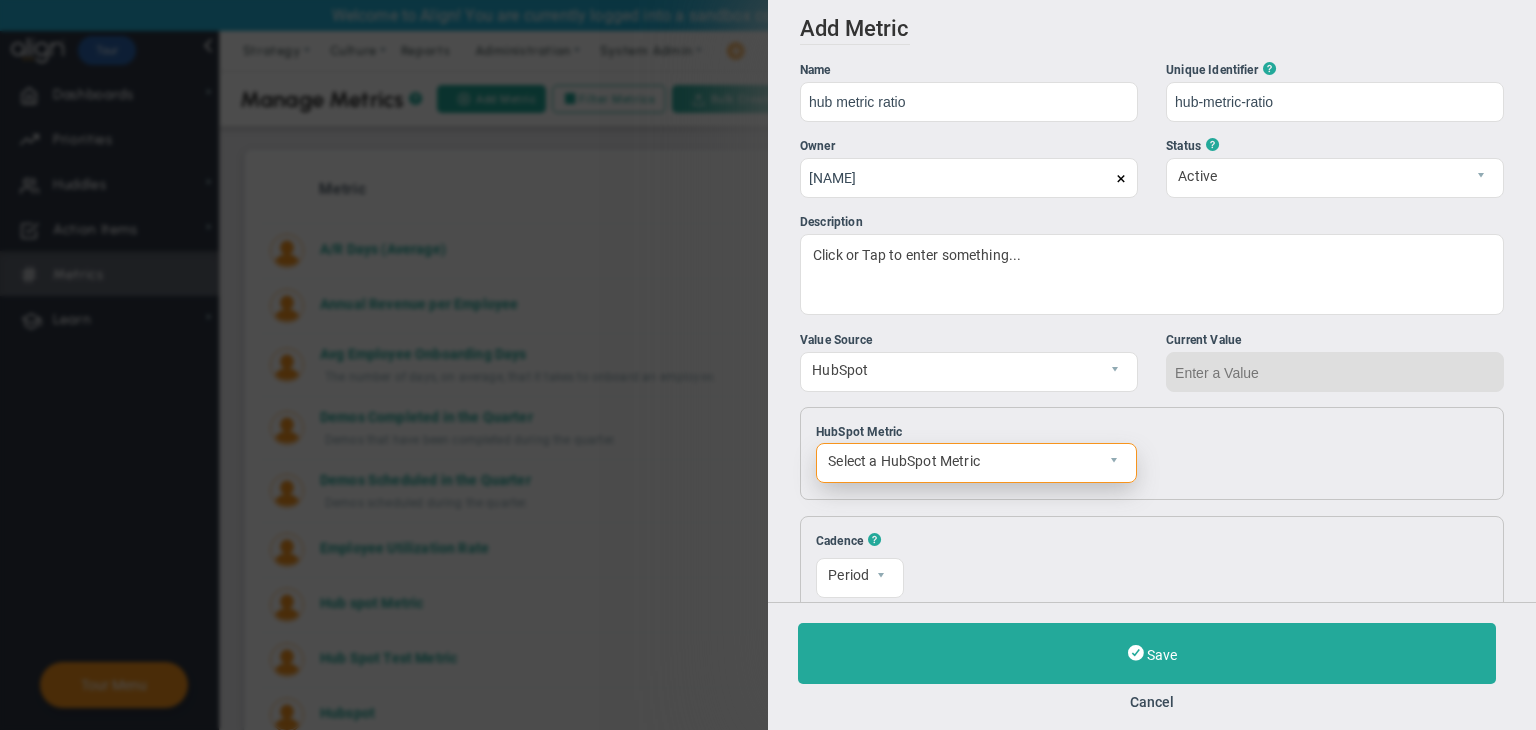 click on "Select a HubSpot Metric" at bounding box center [959, 461] 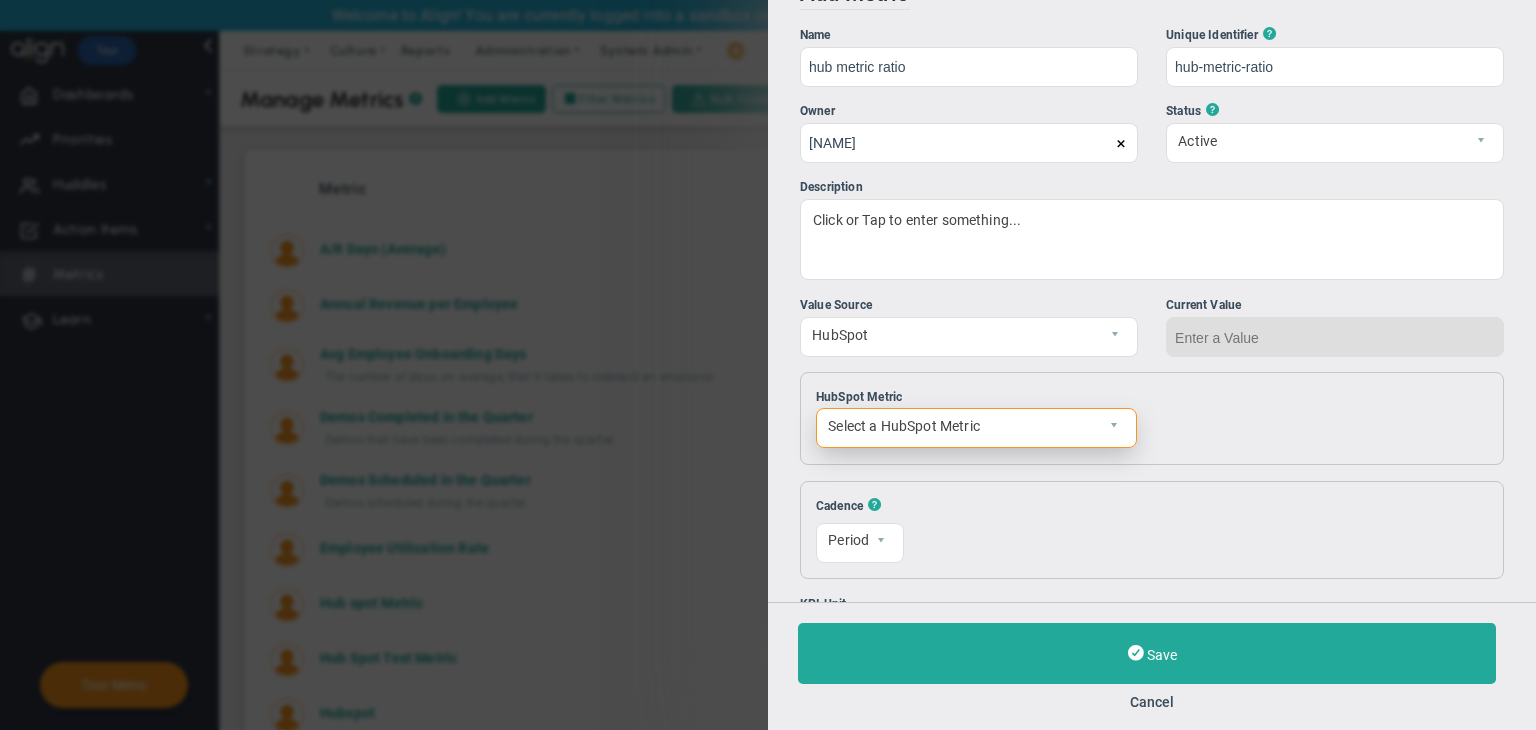 scroll, scrollTop: 34, scrollLeft: 0, axis: vertical 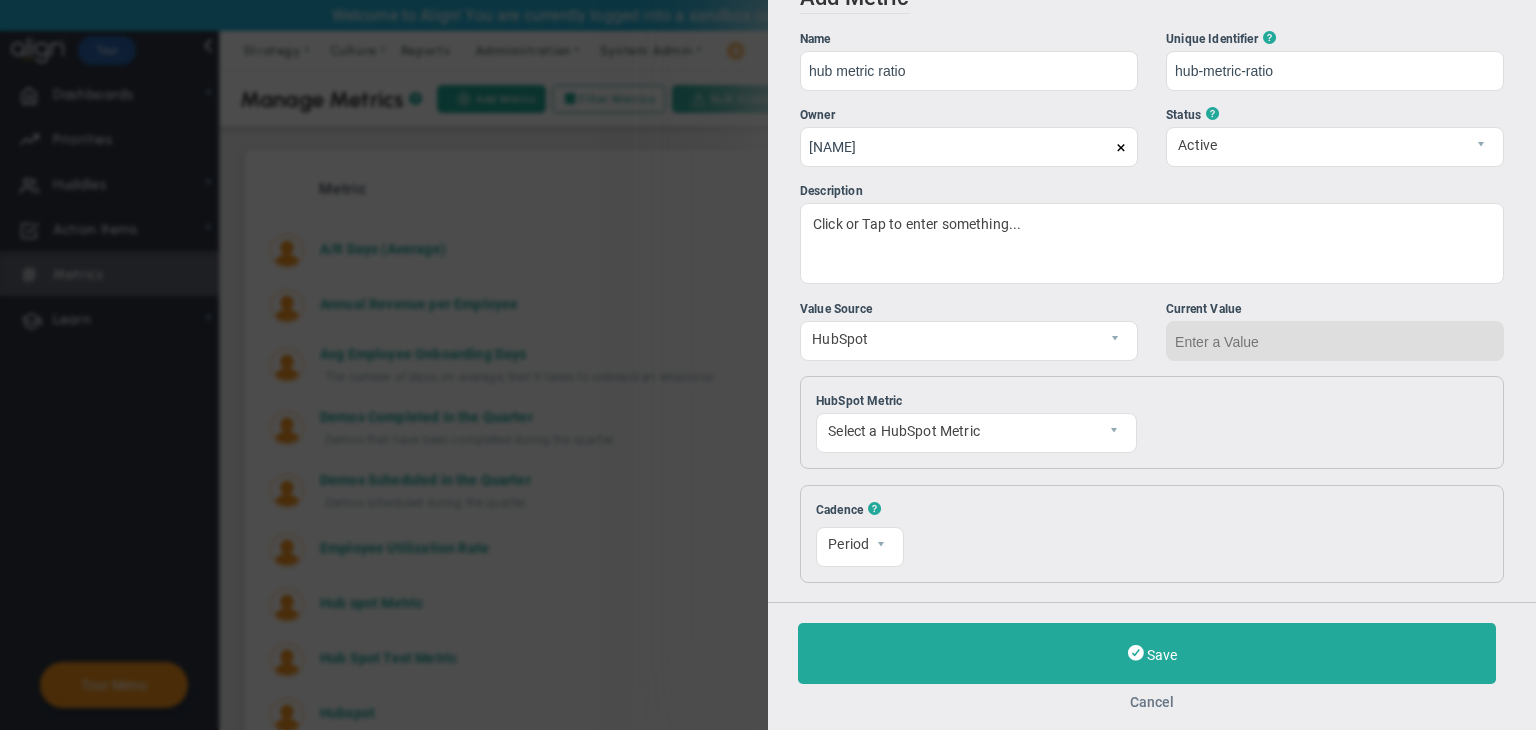 click on "Cancel" at bounding box center (1152, 702) 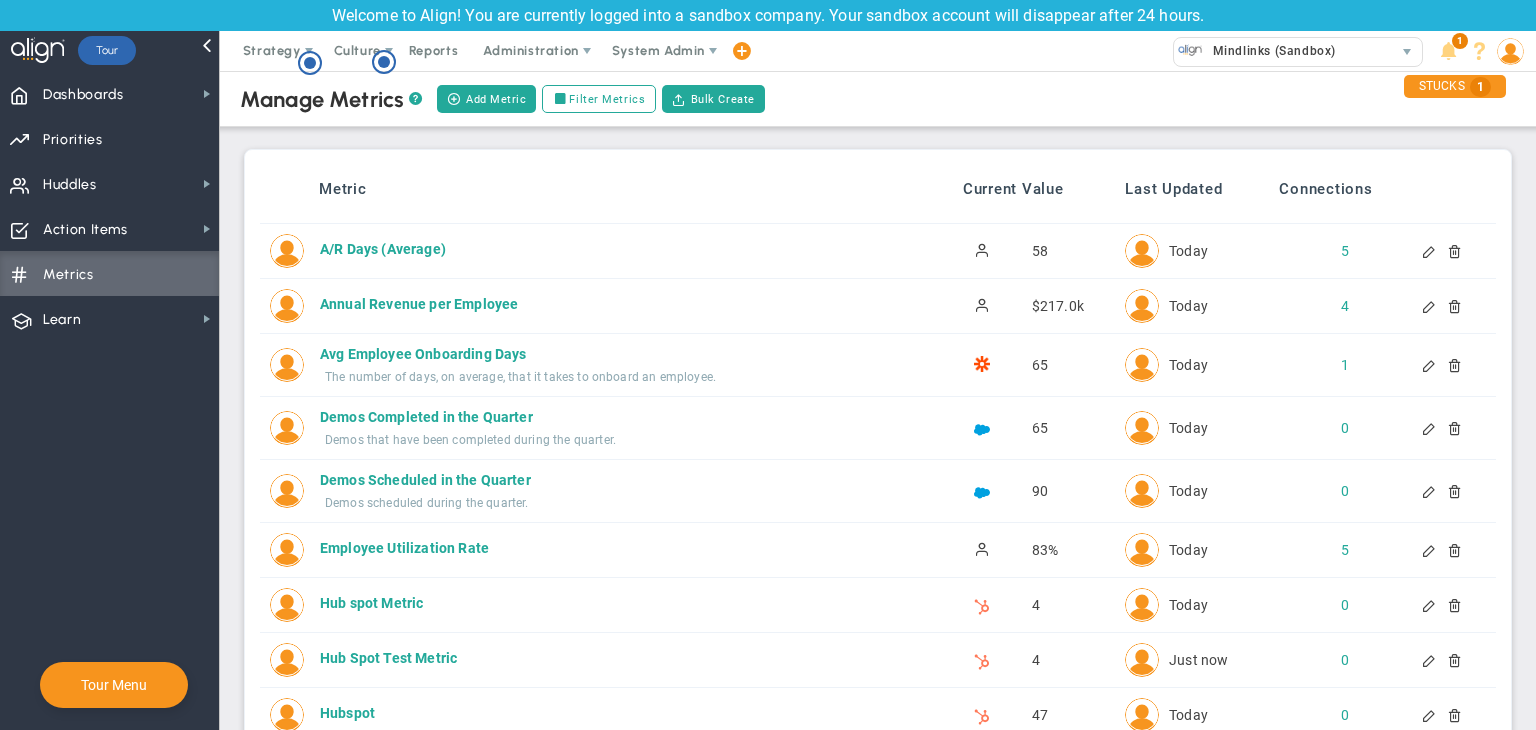 scroll, scrollTop: 343, scrollLeft: 0, axis: vertical 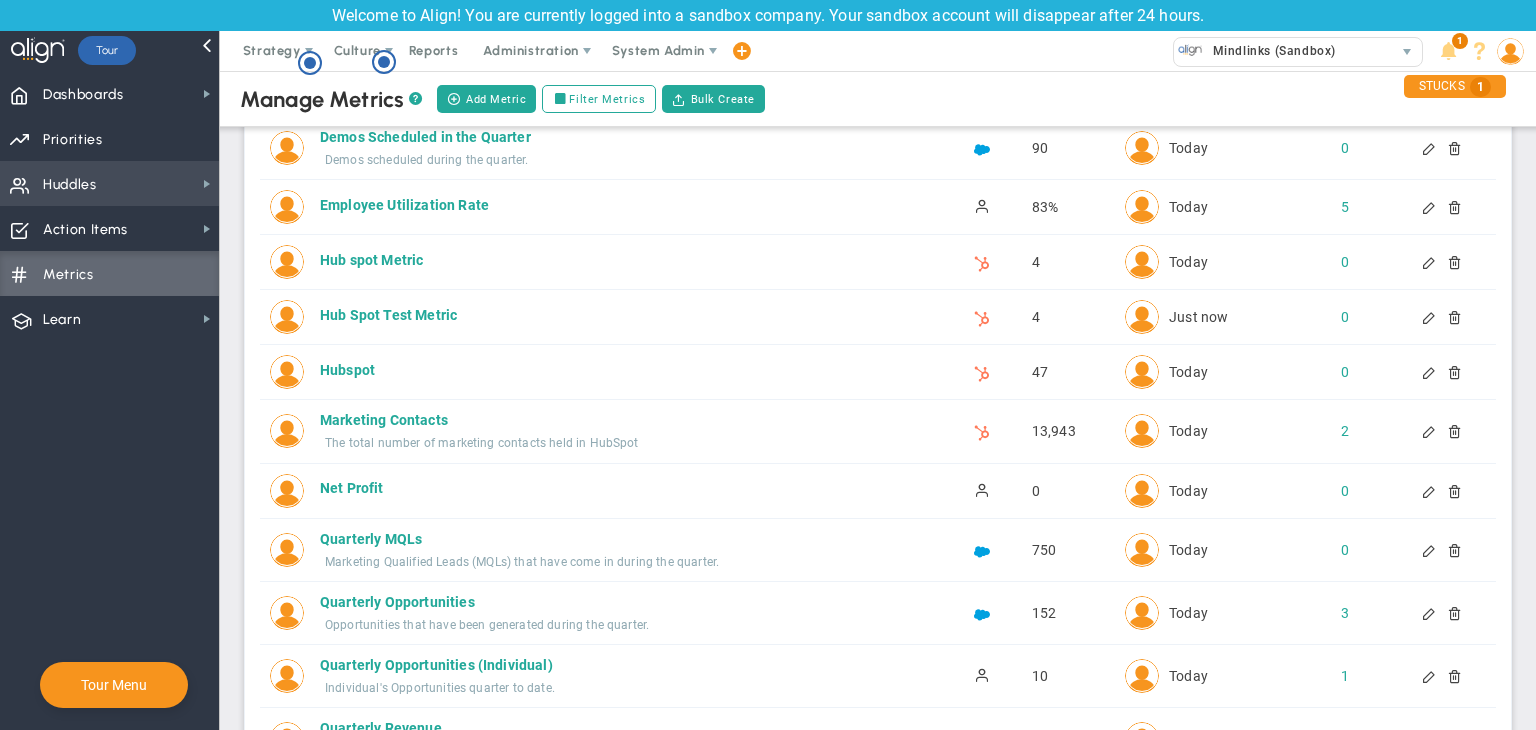 click on "Huddles" at bounding box center [70, 185] 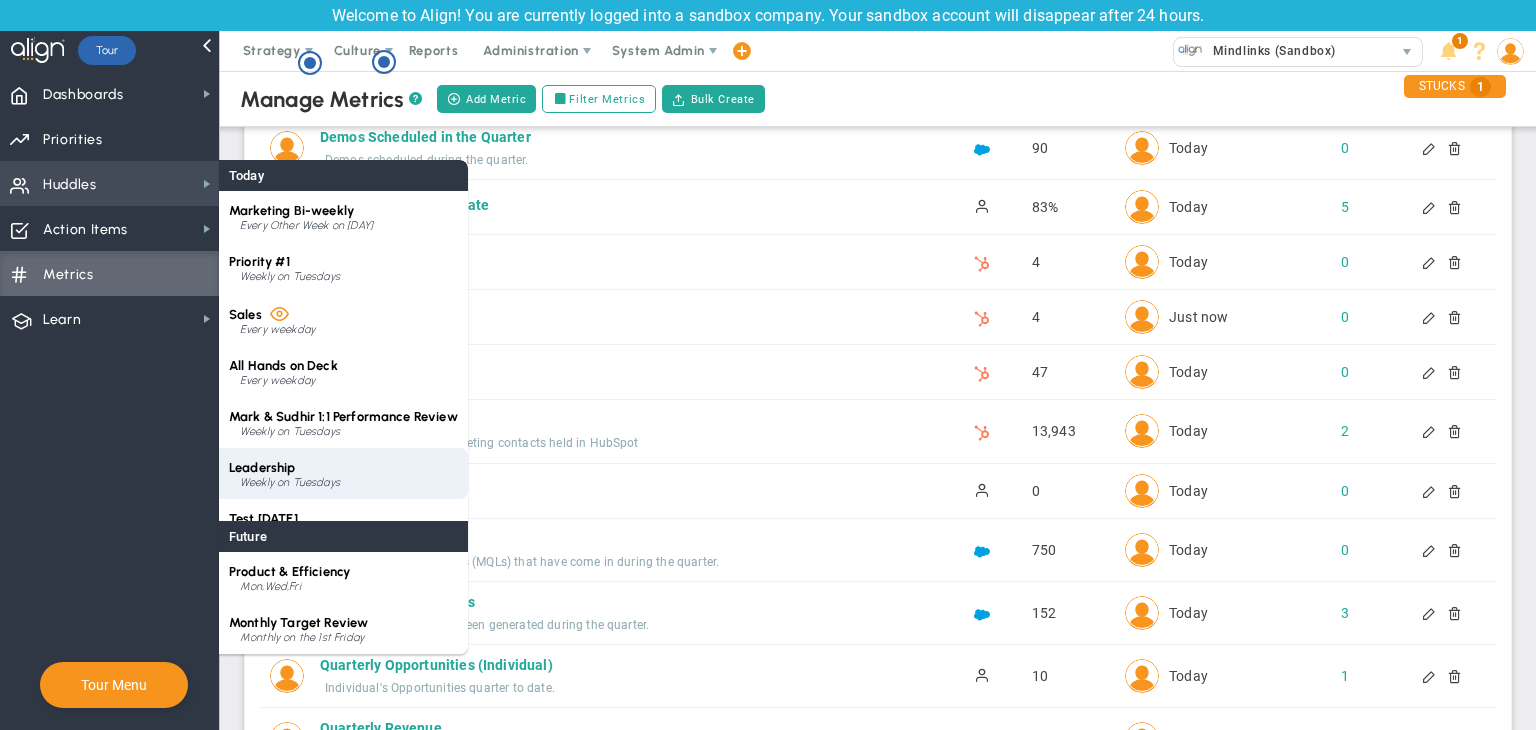scroll, scrollTop: 28, scrollLeft: 0, axis: vertical 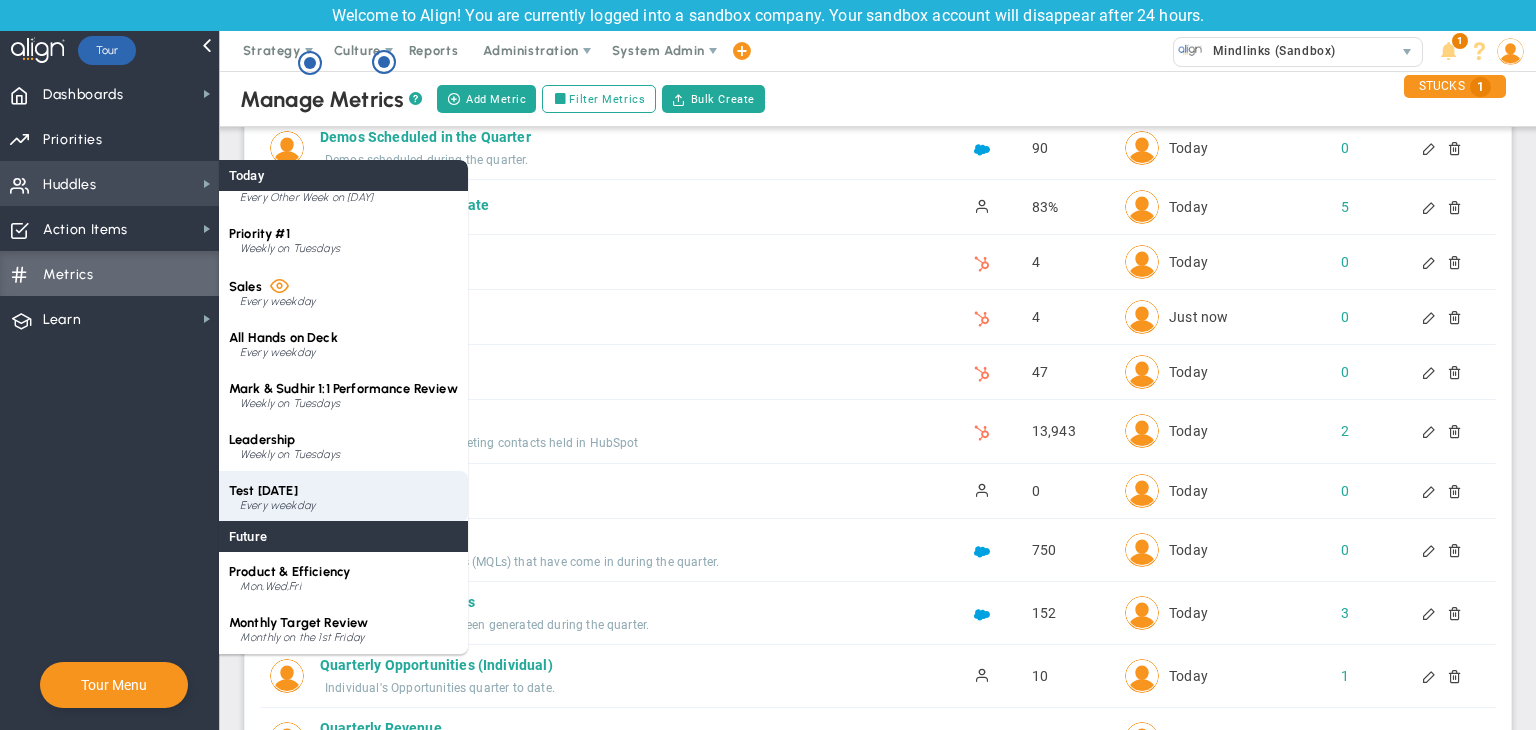 click on "Every weekday" at bounding box center [349, 506] 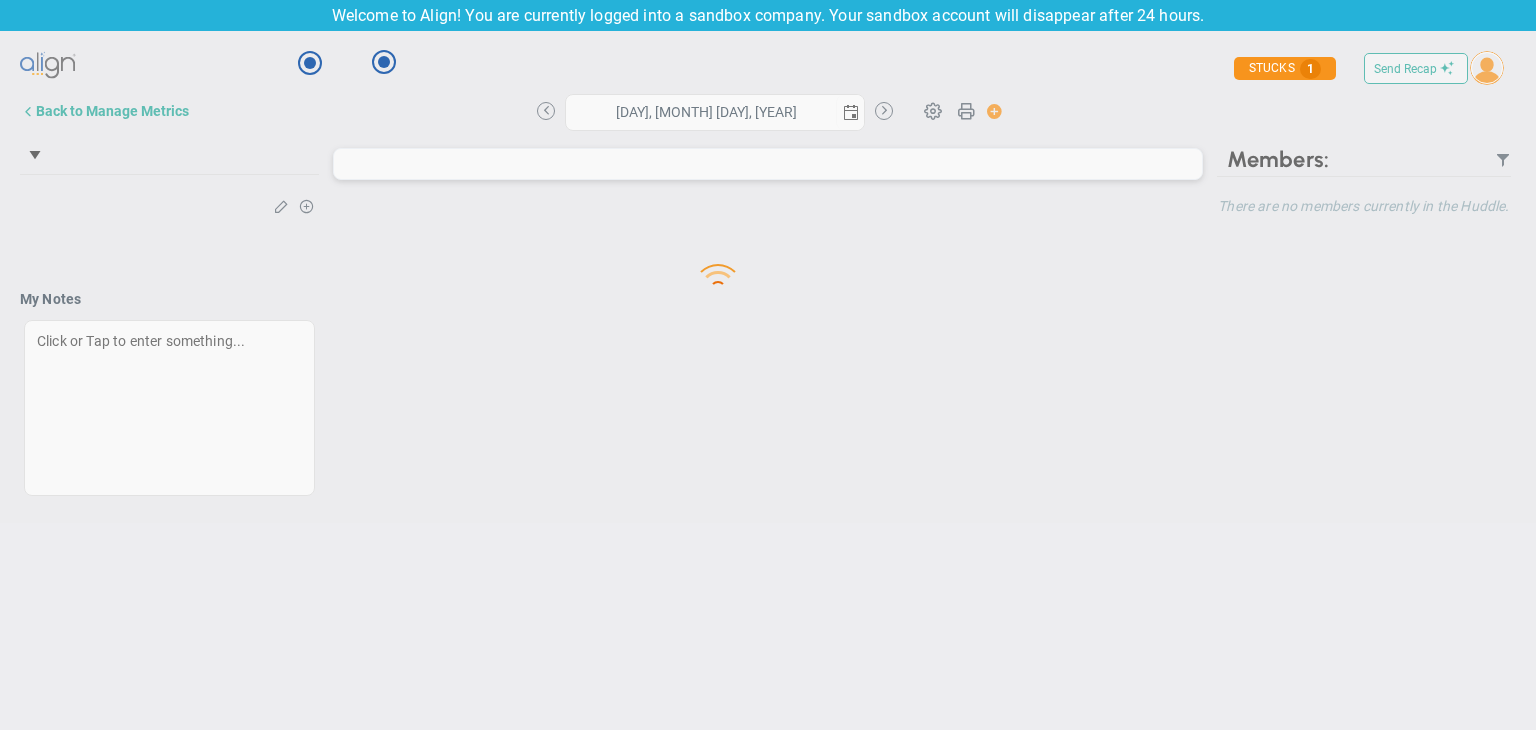 scroll, scrollTop: 0, scrollLeft: 0, axis: both 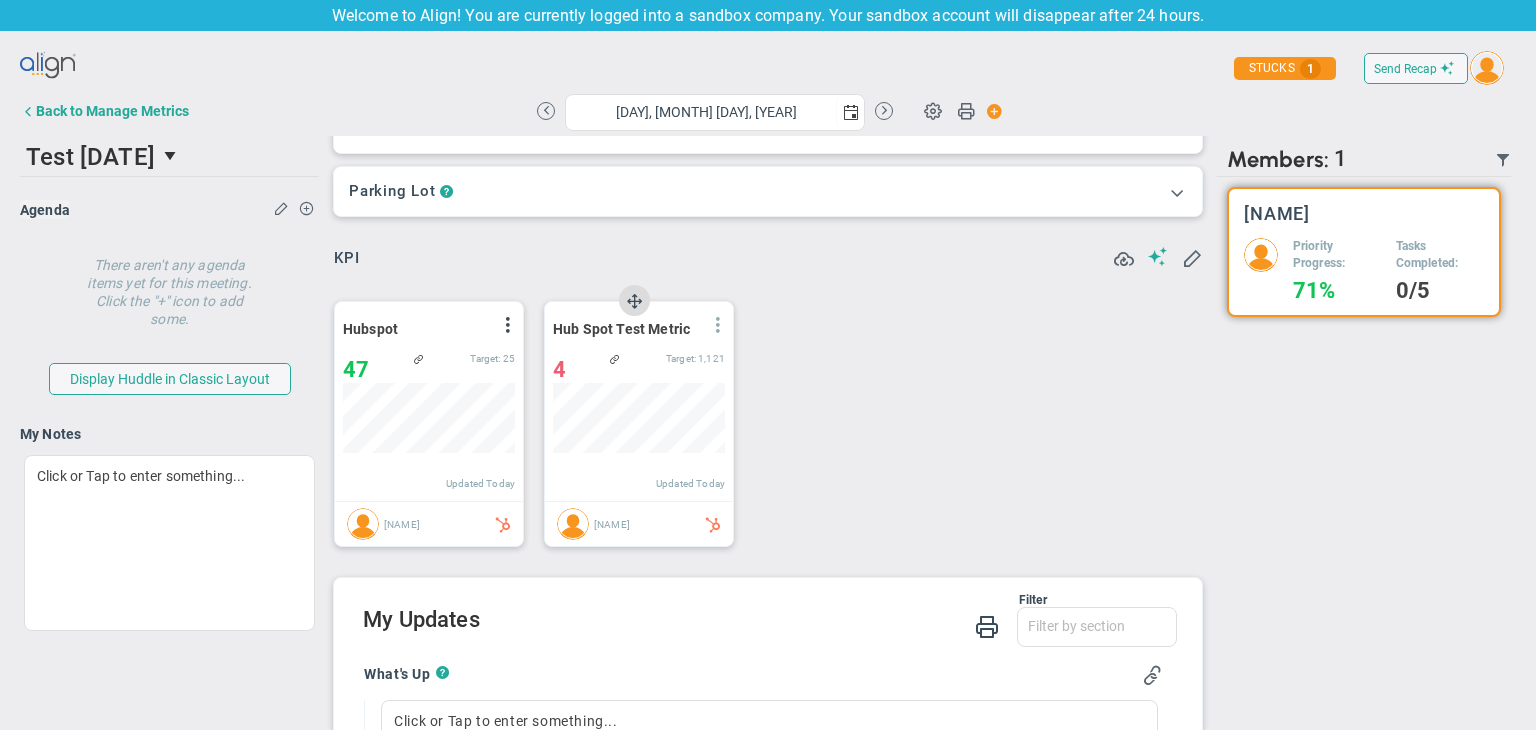 click at bounding box center [718, 325] 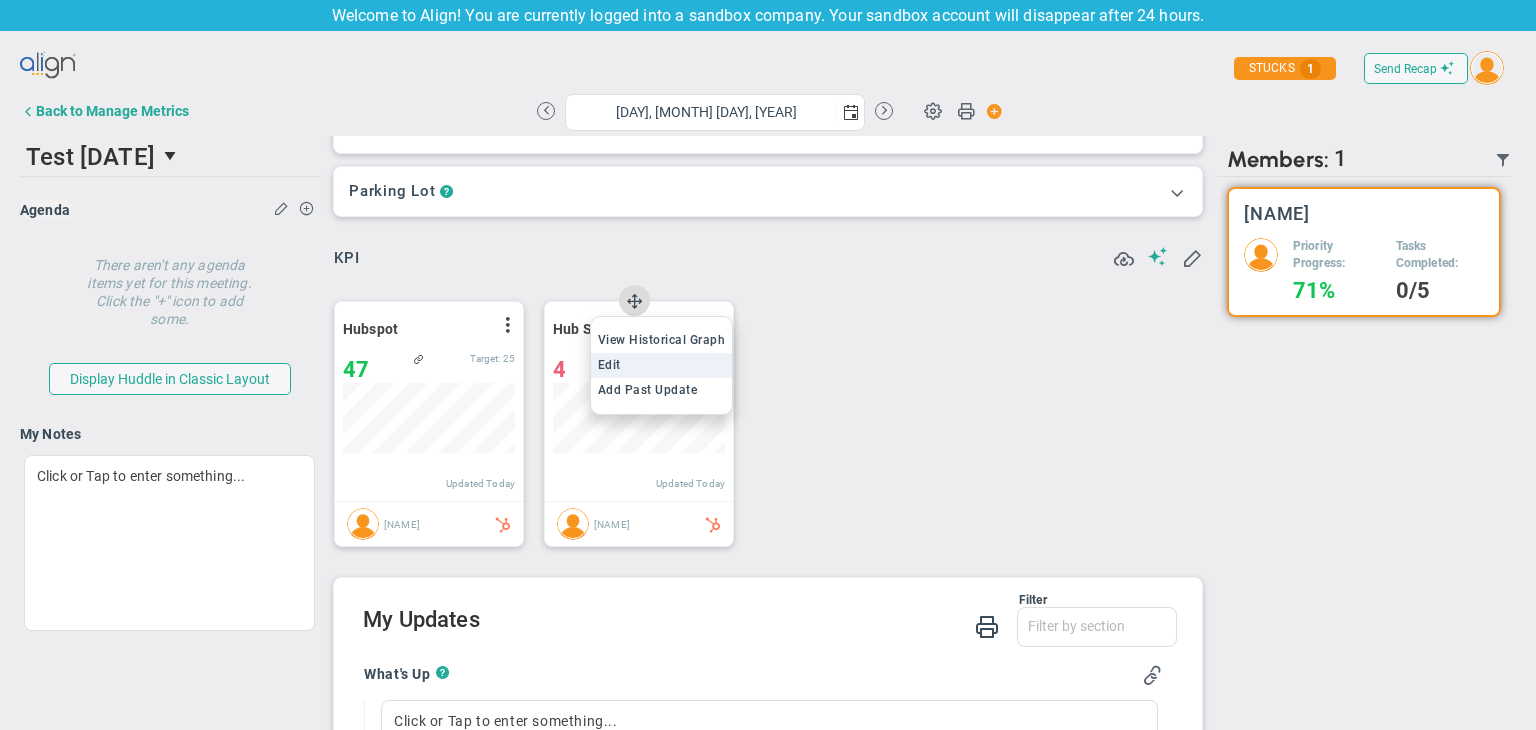 click on "Edit" at bounding box center [662, 365] 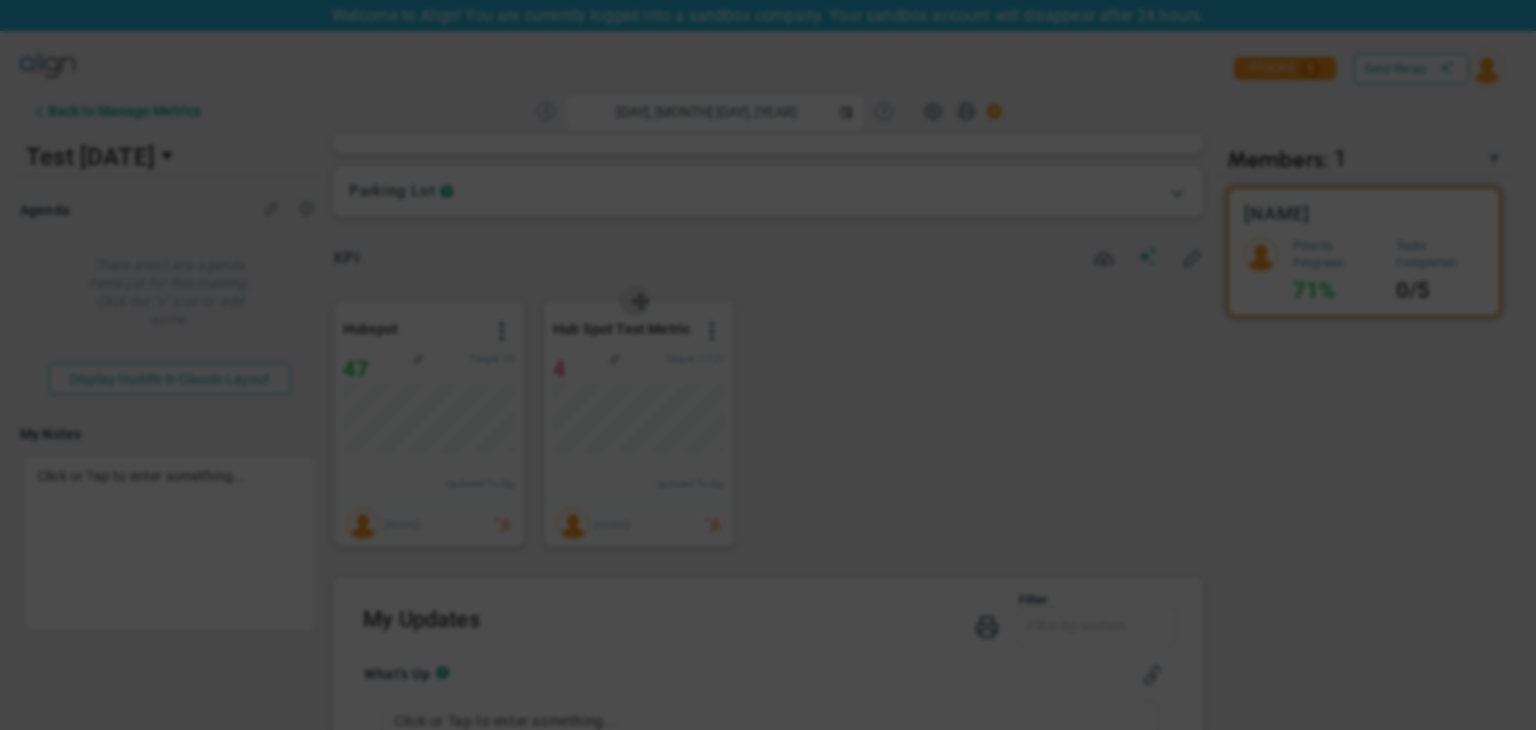 type on "Tuesday, August 5, 2025" 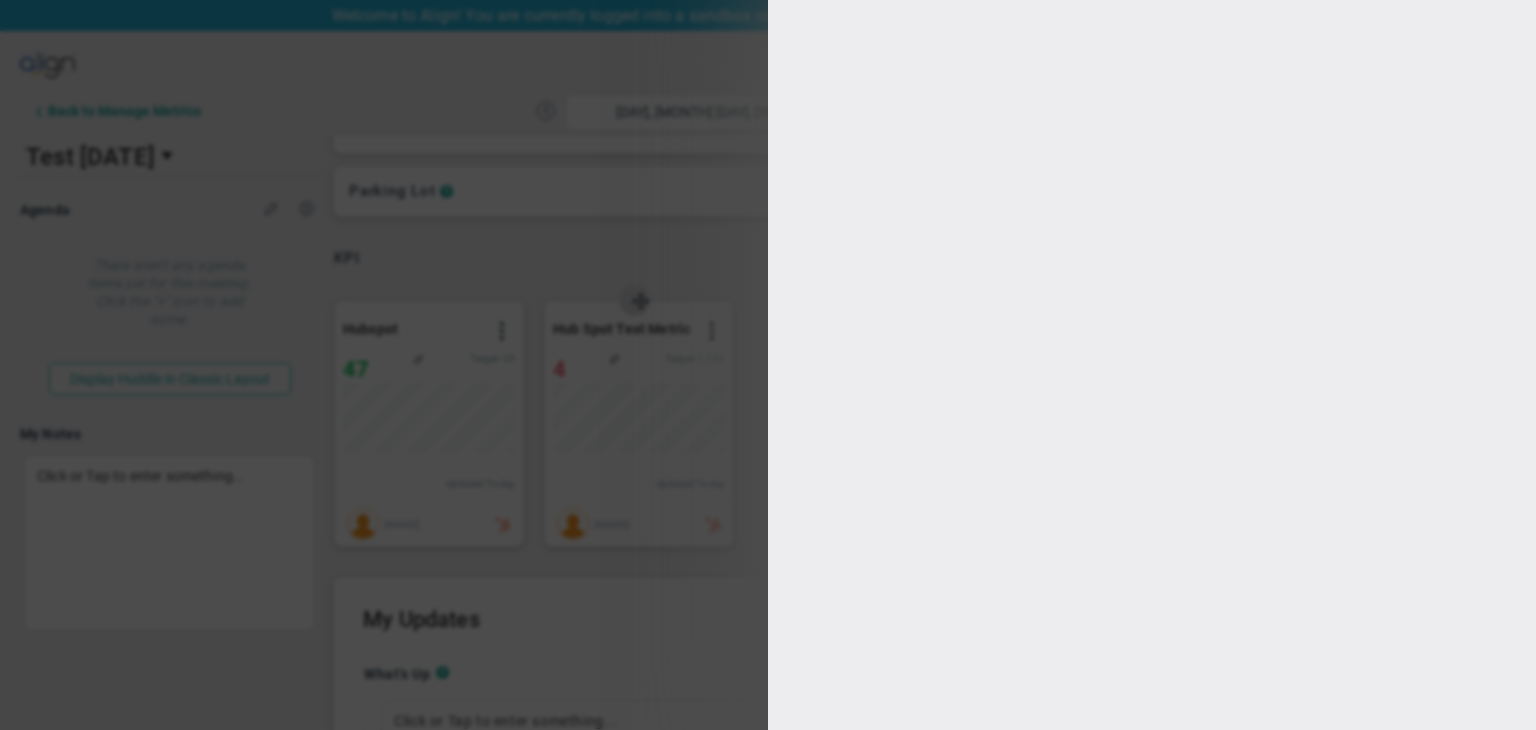 type on "11" 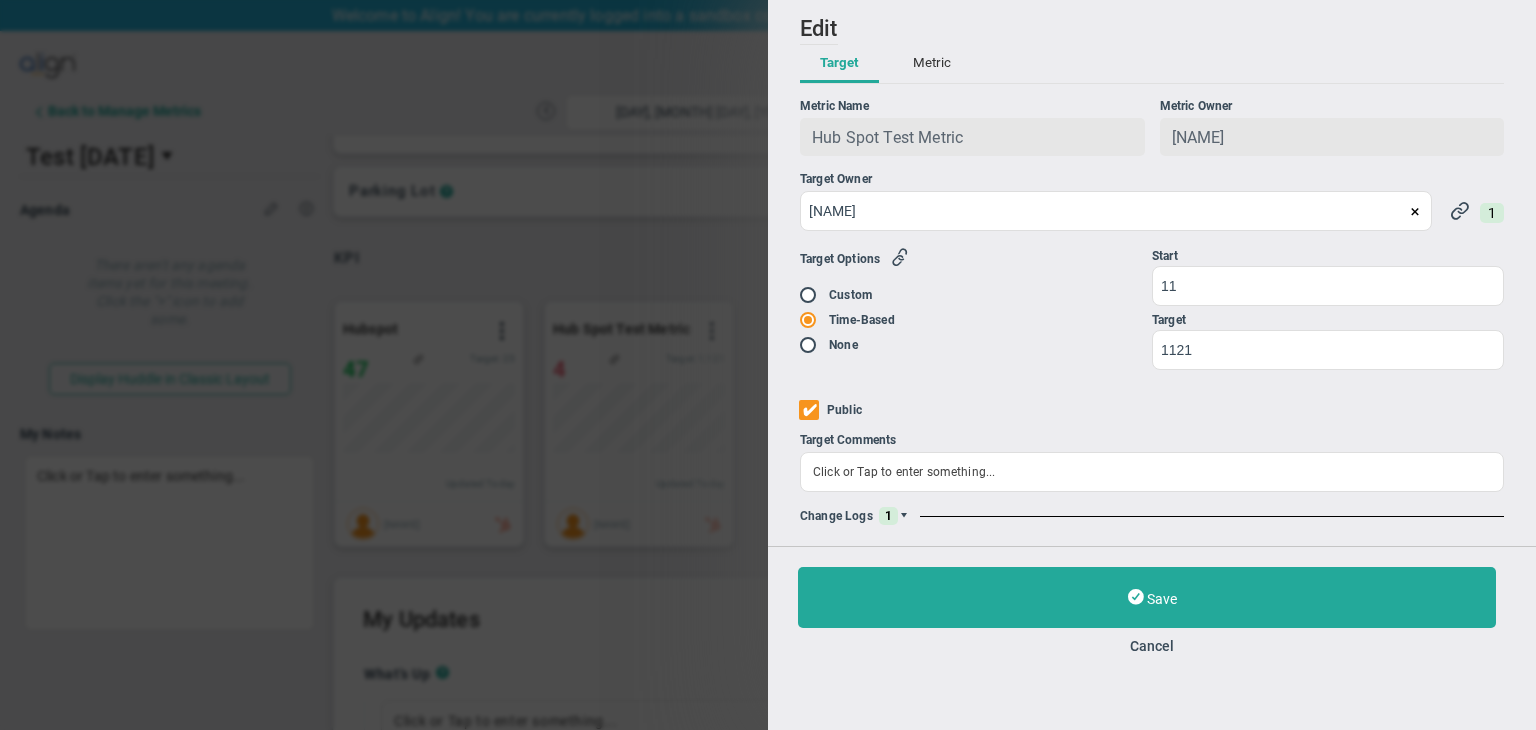 click at bounding box center (904, 516) 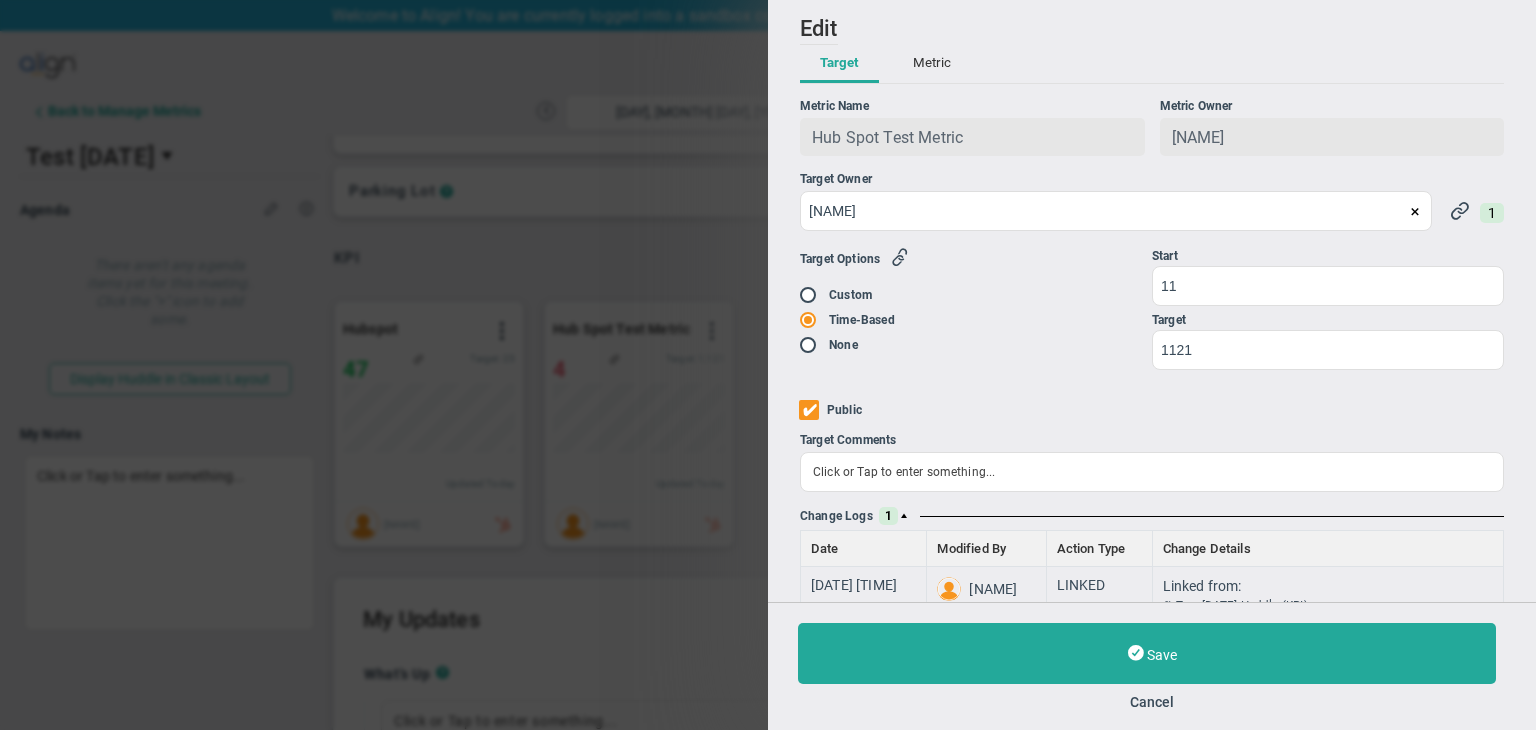 scroll, scrollTop: 55, scrollLeft: 0, axis: vertical 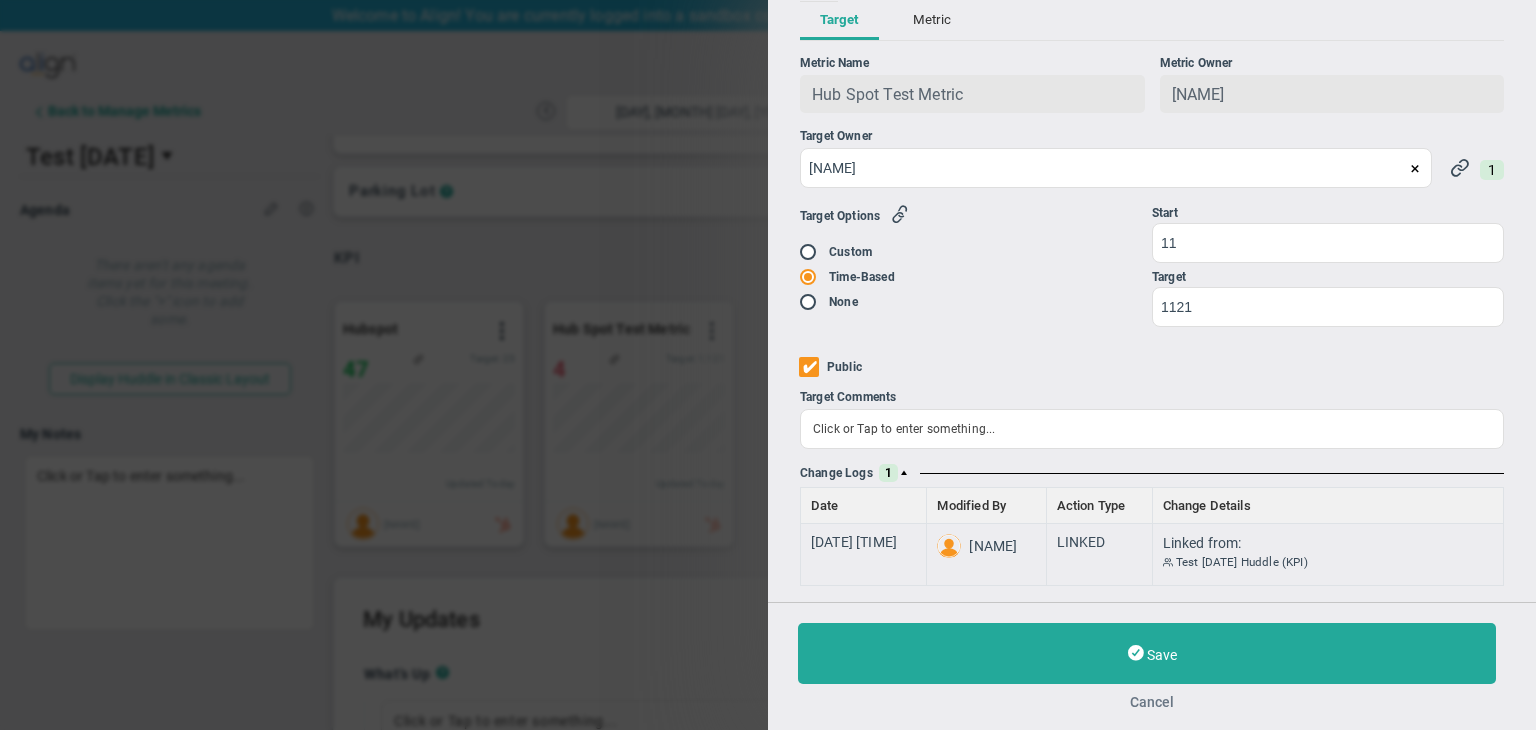click on "Cancel" at bounding box center (1152, 702) 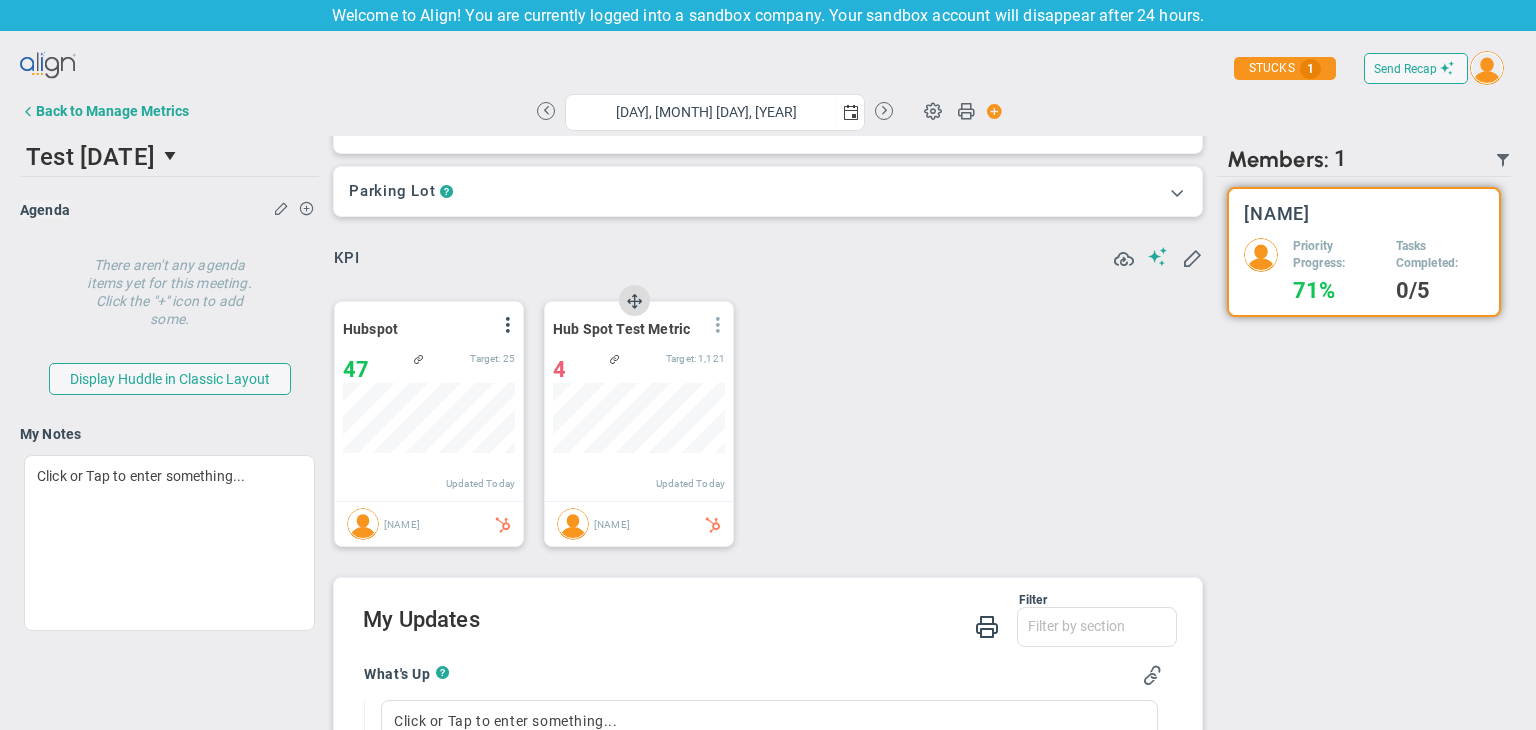 click at bounding box center (718, 325) 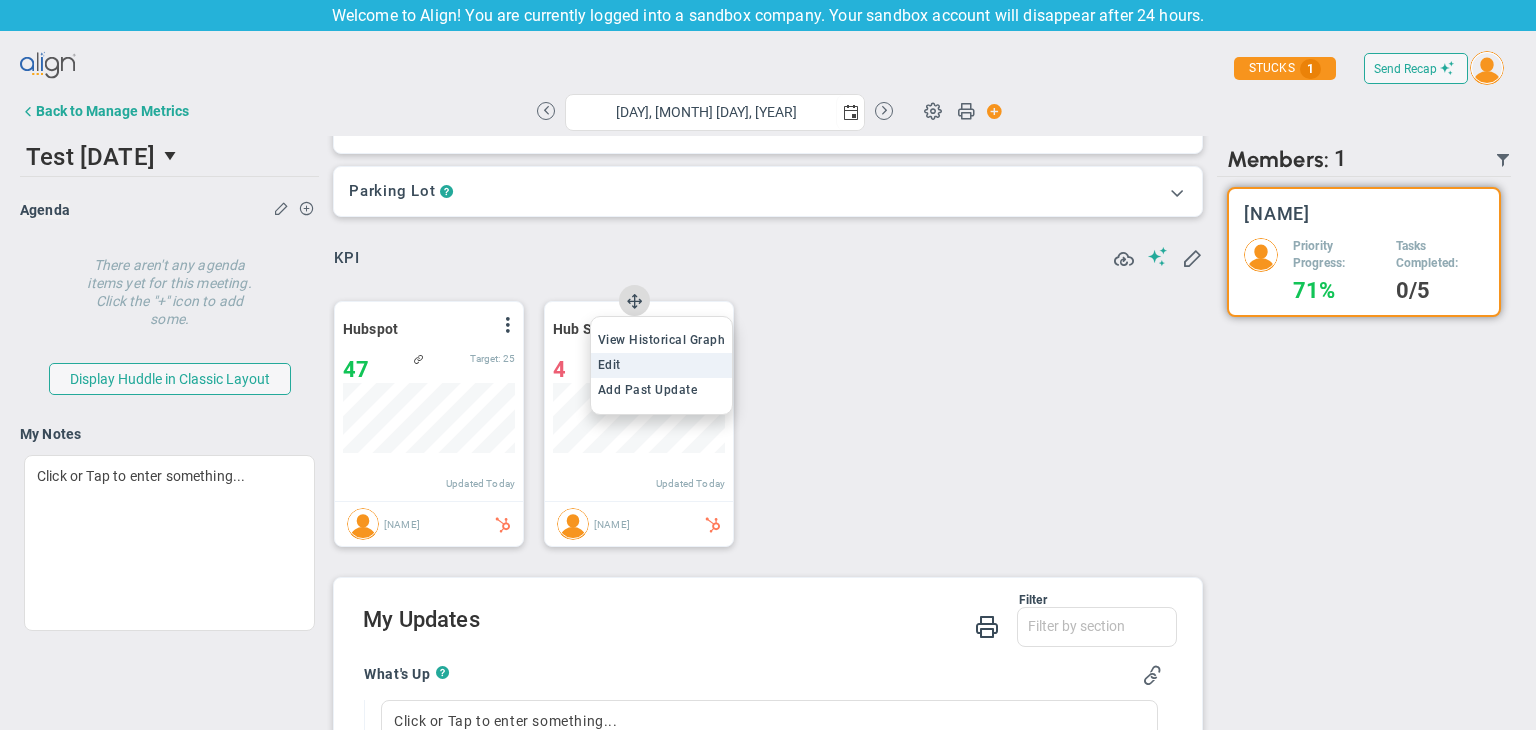 click on "Edit" at bounding box center [609, 365] 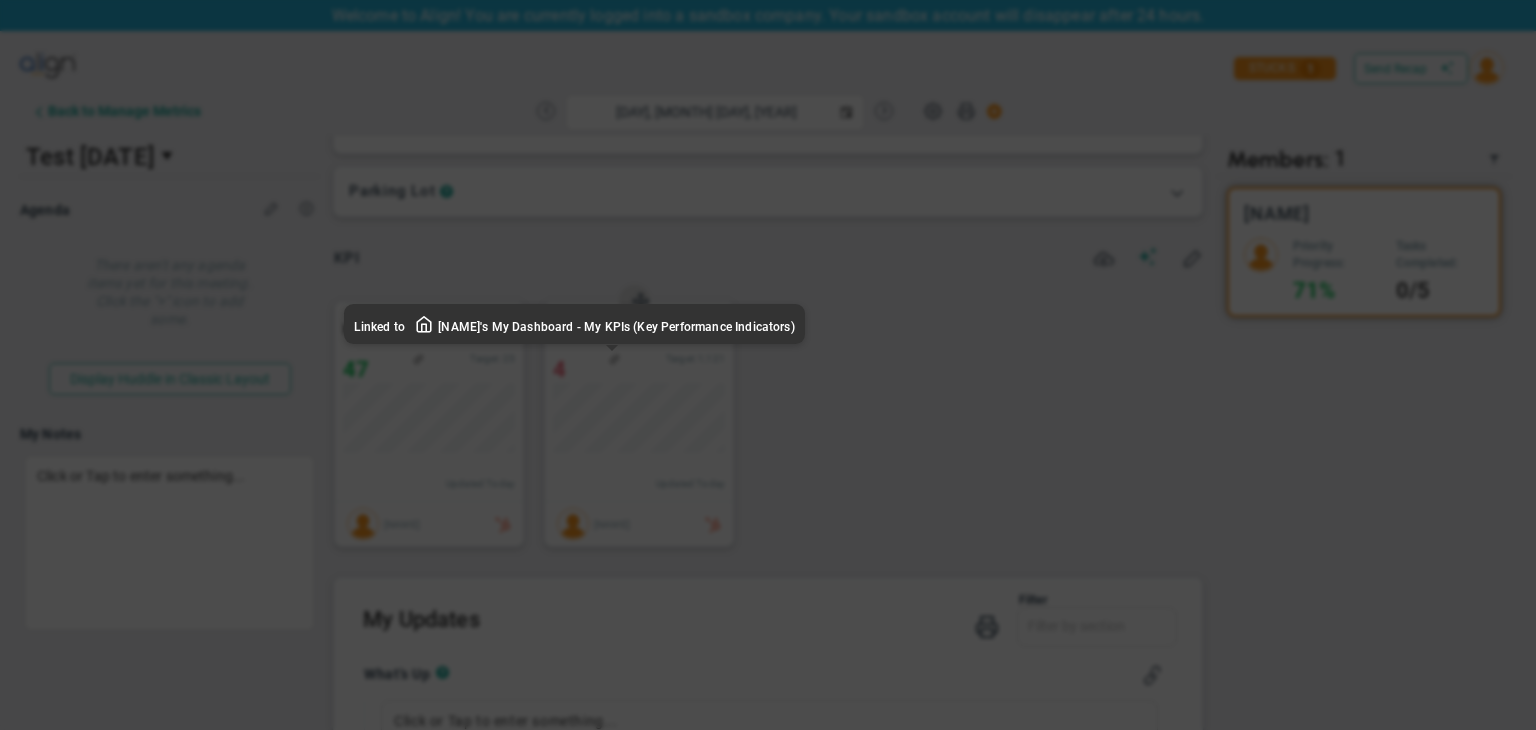 type on "Tuesday, August 5, 2025" 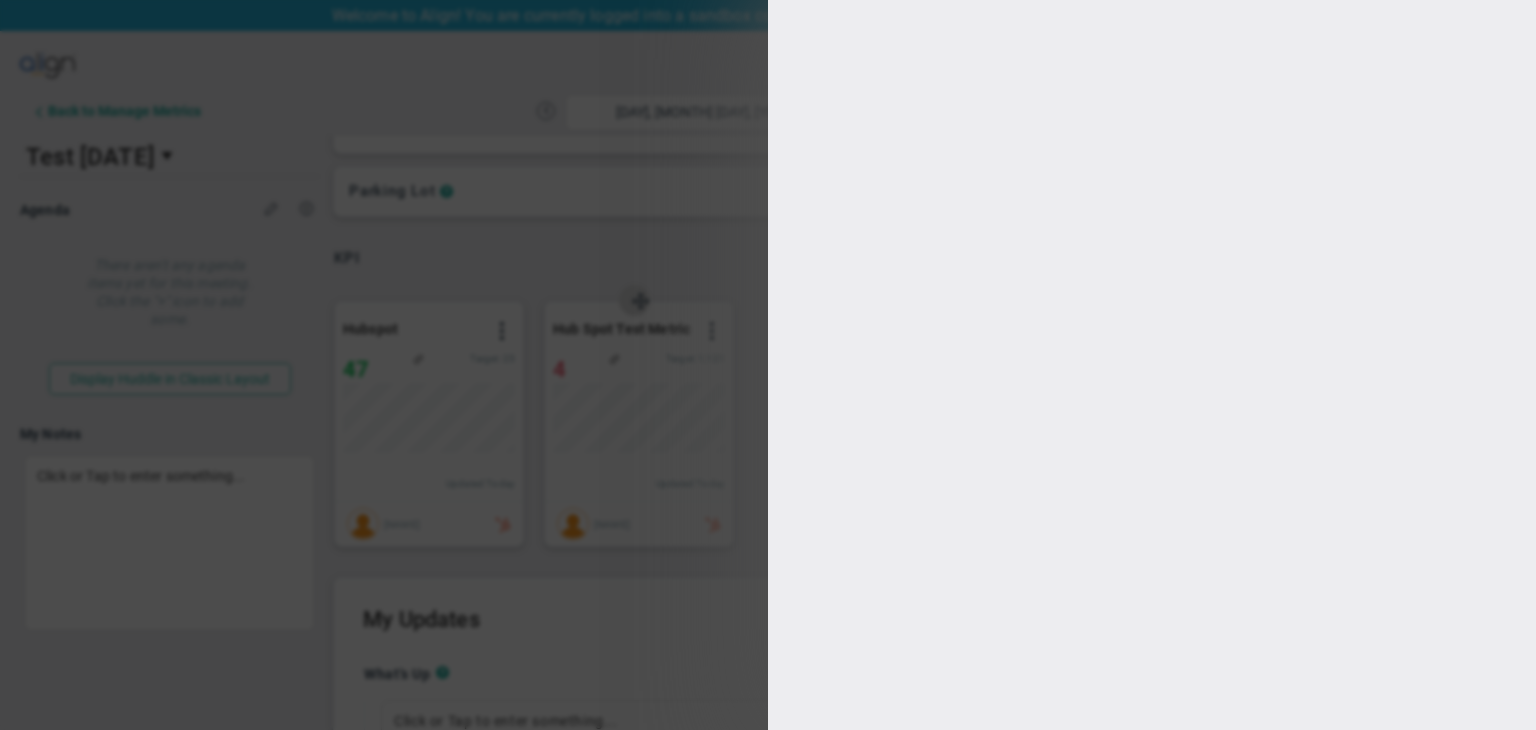 type on "Hub Spot Test Metric" 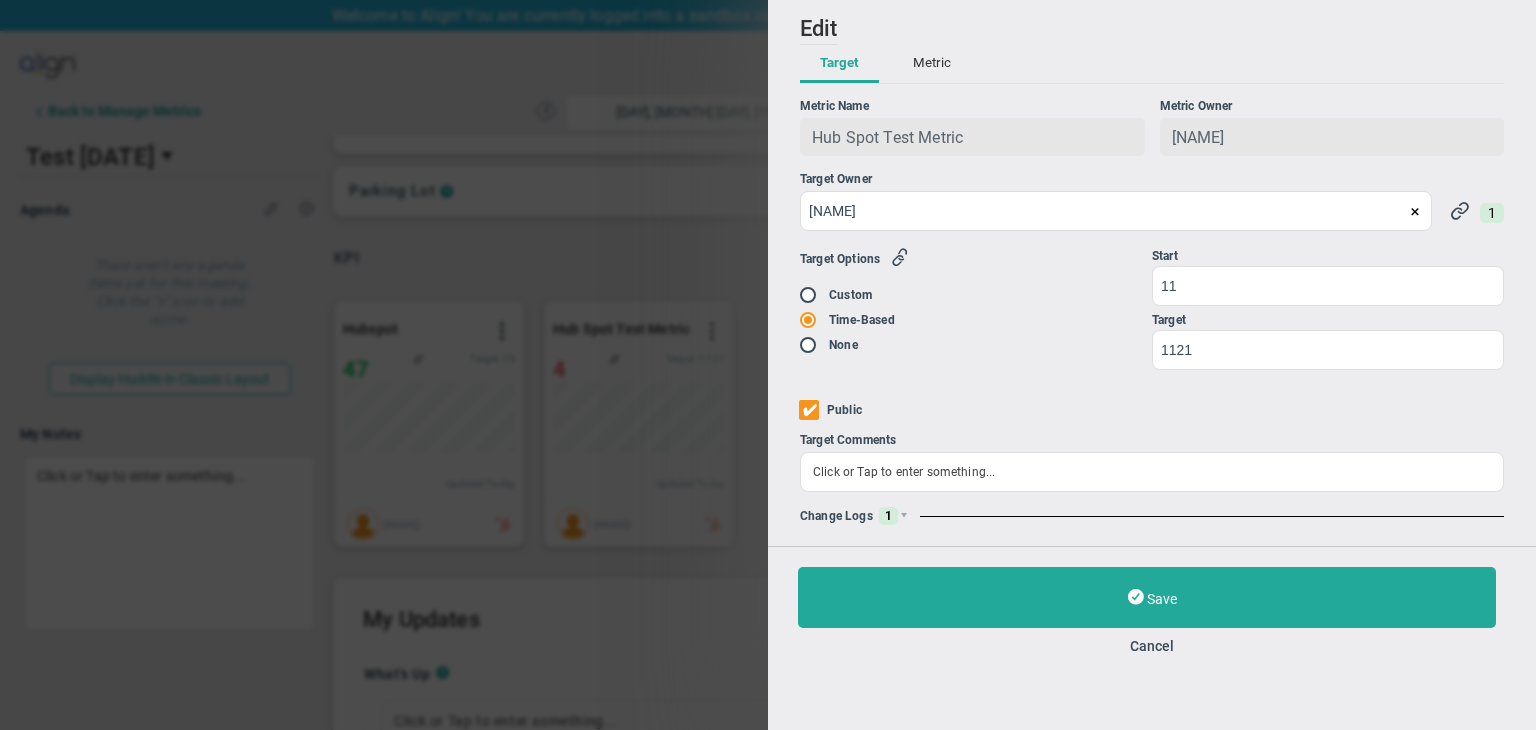 click on "Metric" at bounding box center [932, 64] 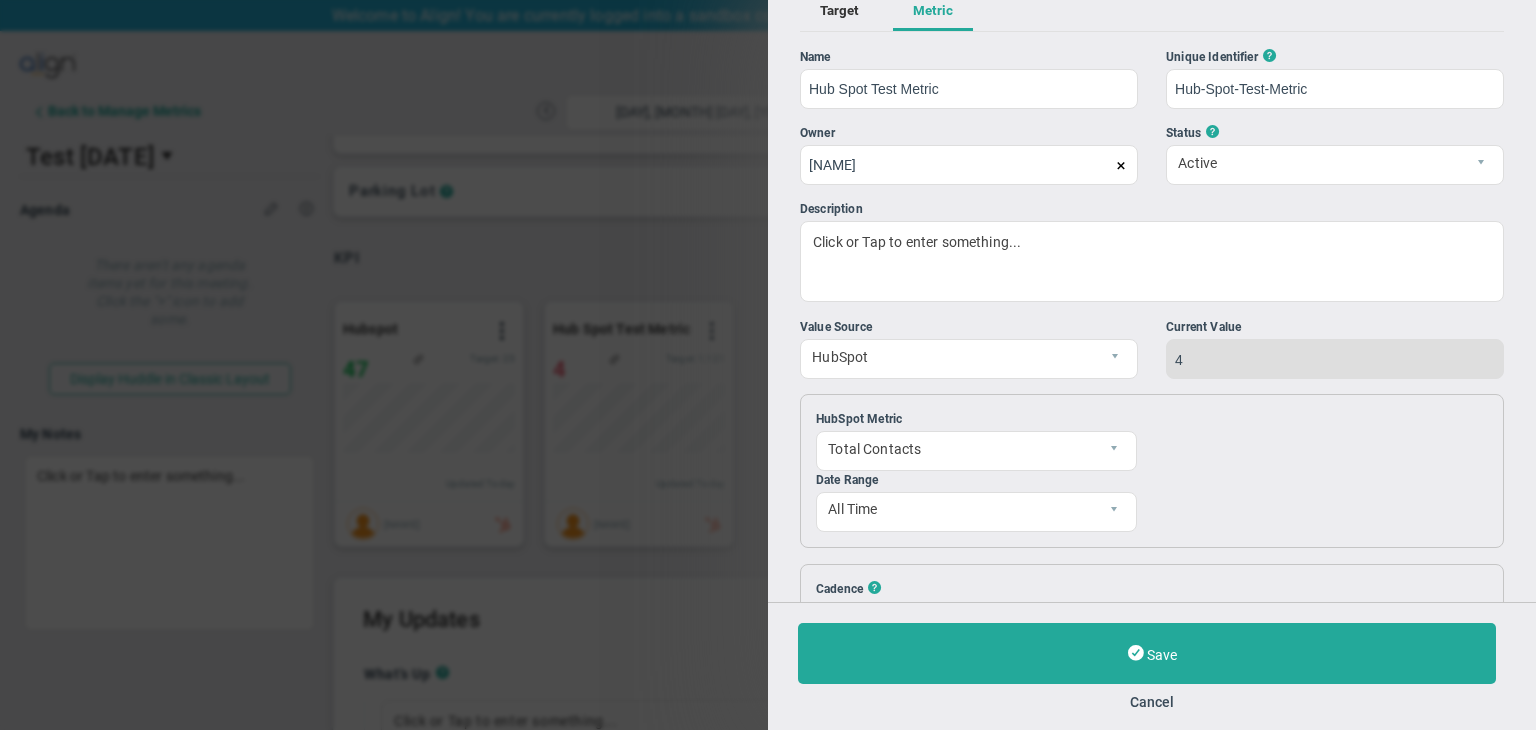 scroll, scrollTop: 48, scrollLeft: 0, axis: vertical 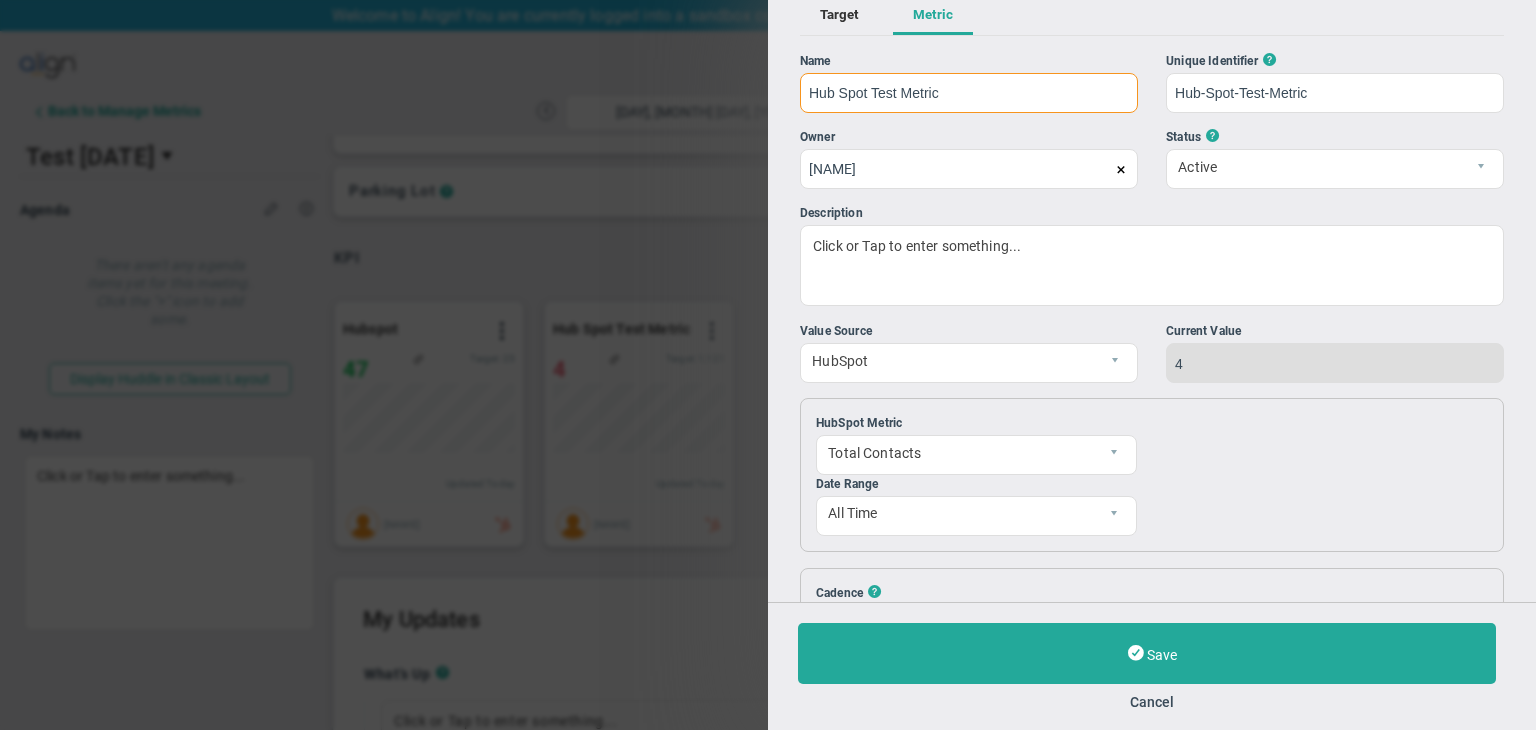 click on "Hub Spot Test Metric" at bounding box center (969, 93) 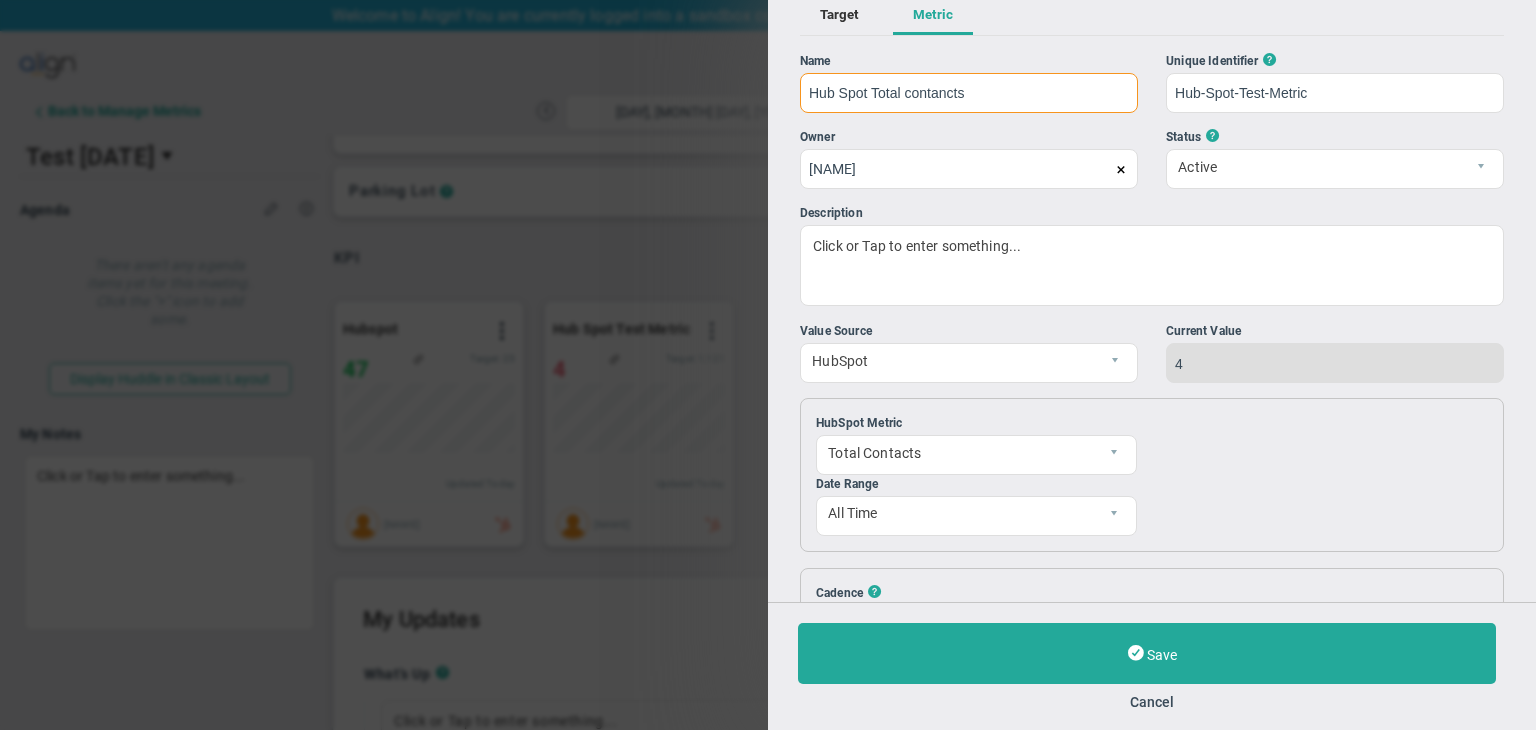 click on "Hub Spot Total contancts" at bounding box center (969, 93) 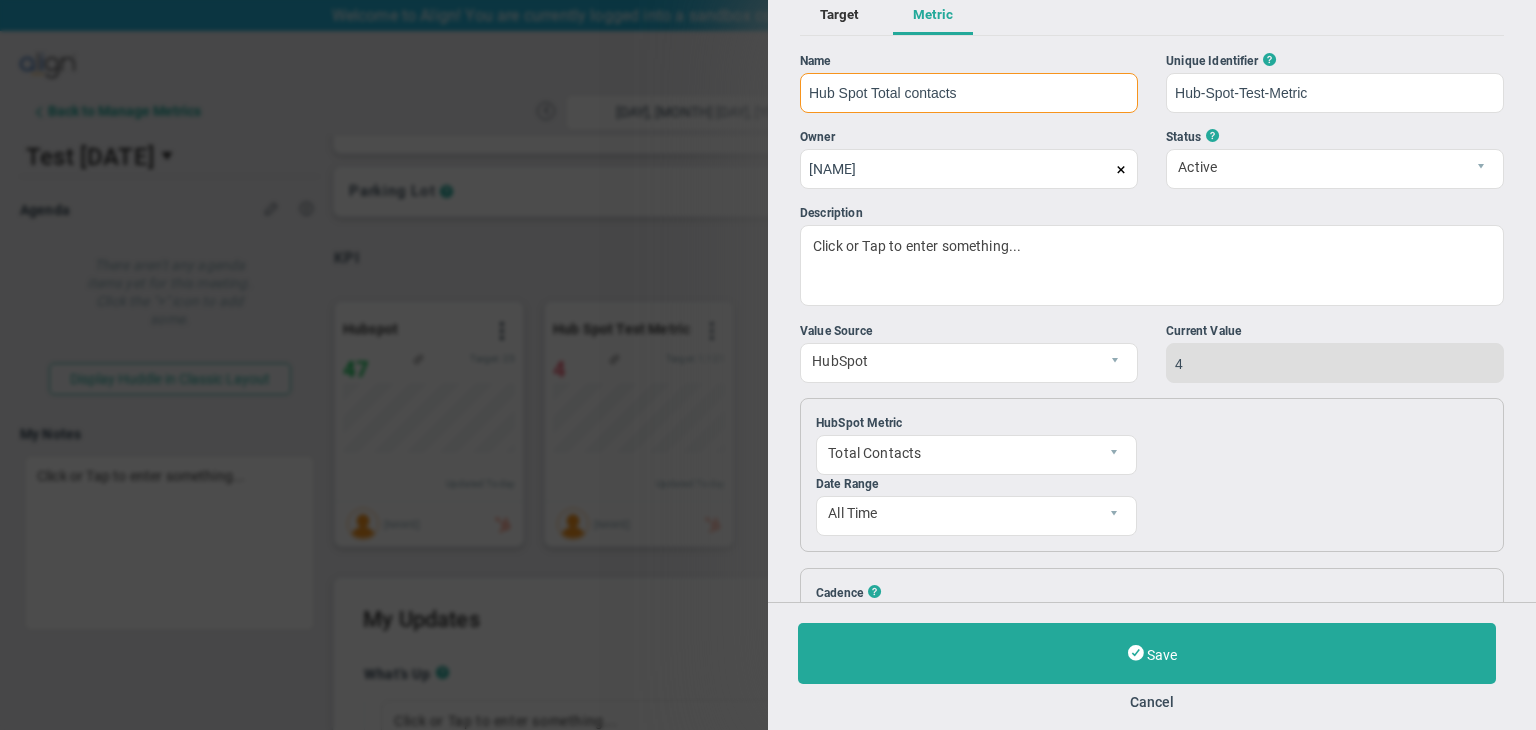 type on "Hub Spot Total contacts" 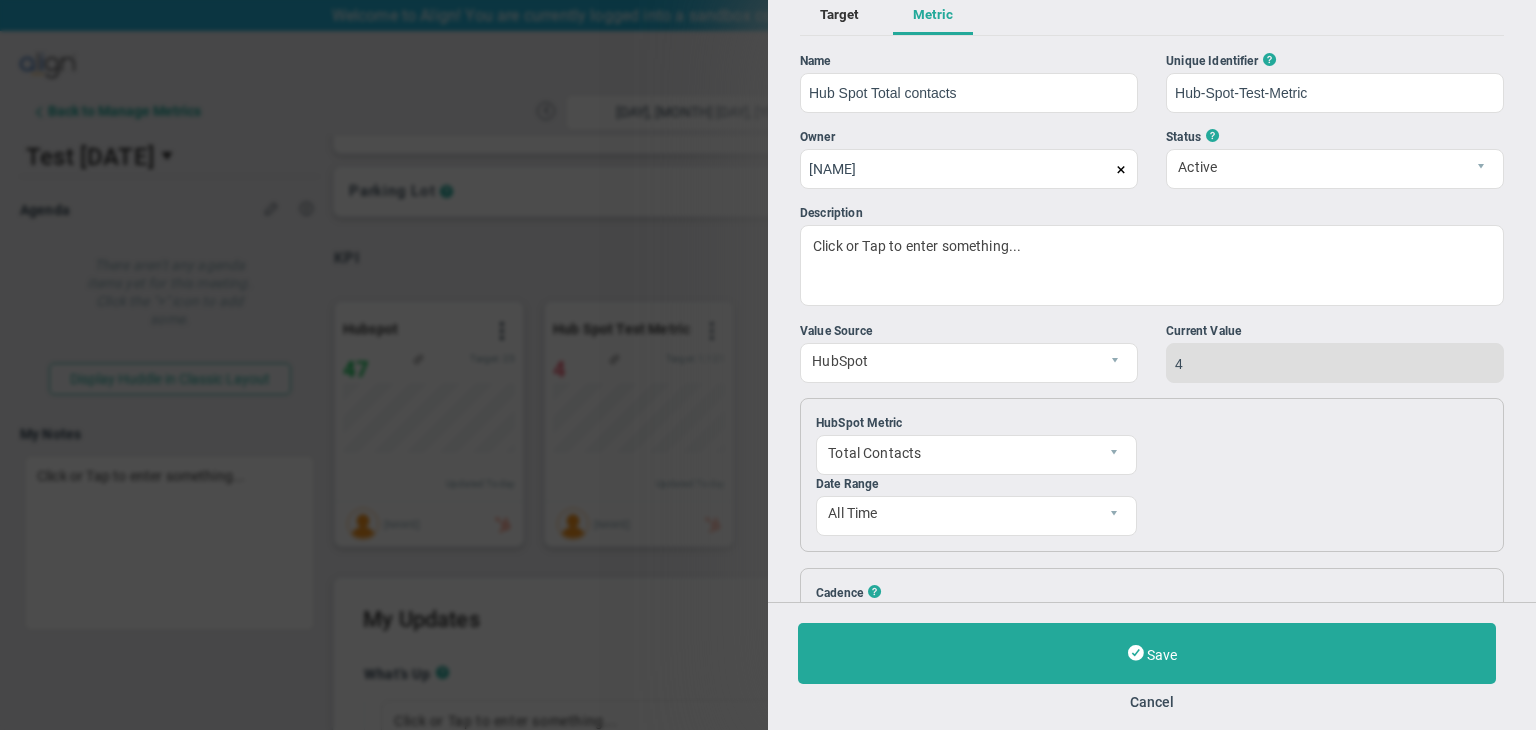 click on "Save
Cancel" at bounding box center (1152, 666) 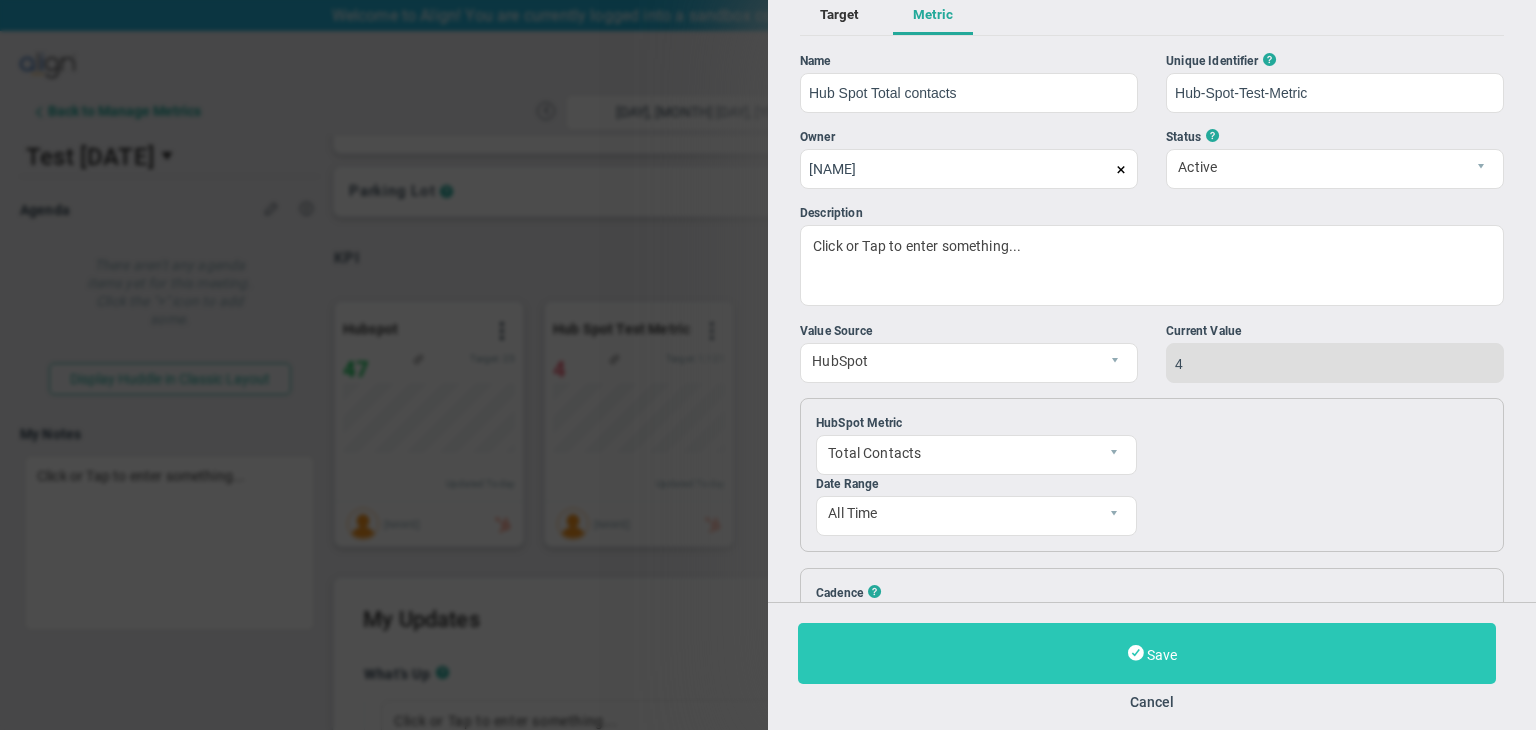 click on "Save" at bounding box center [1147, 653] 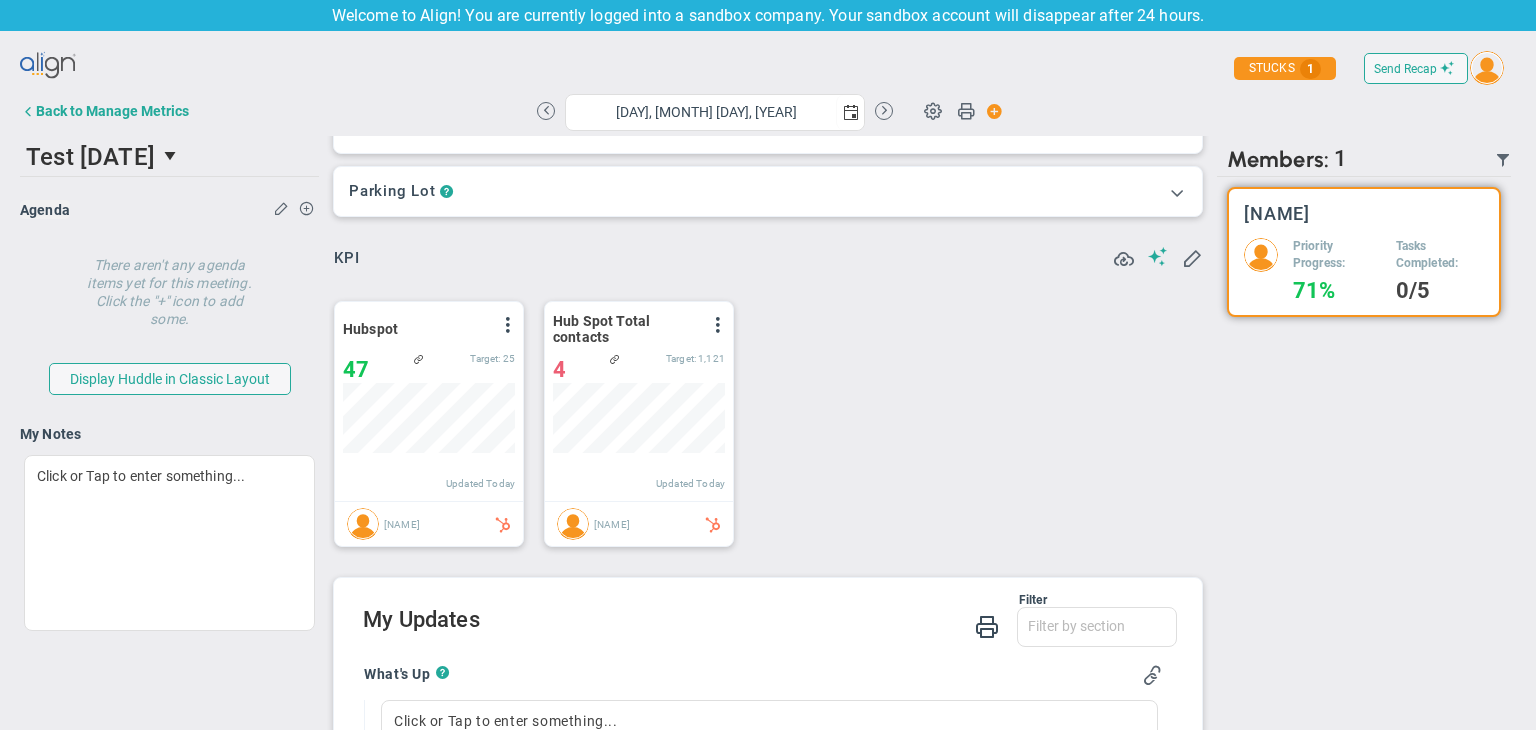 scroll, scrollTop: 999929, scrollLeft: 999827, axis: both 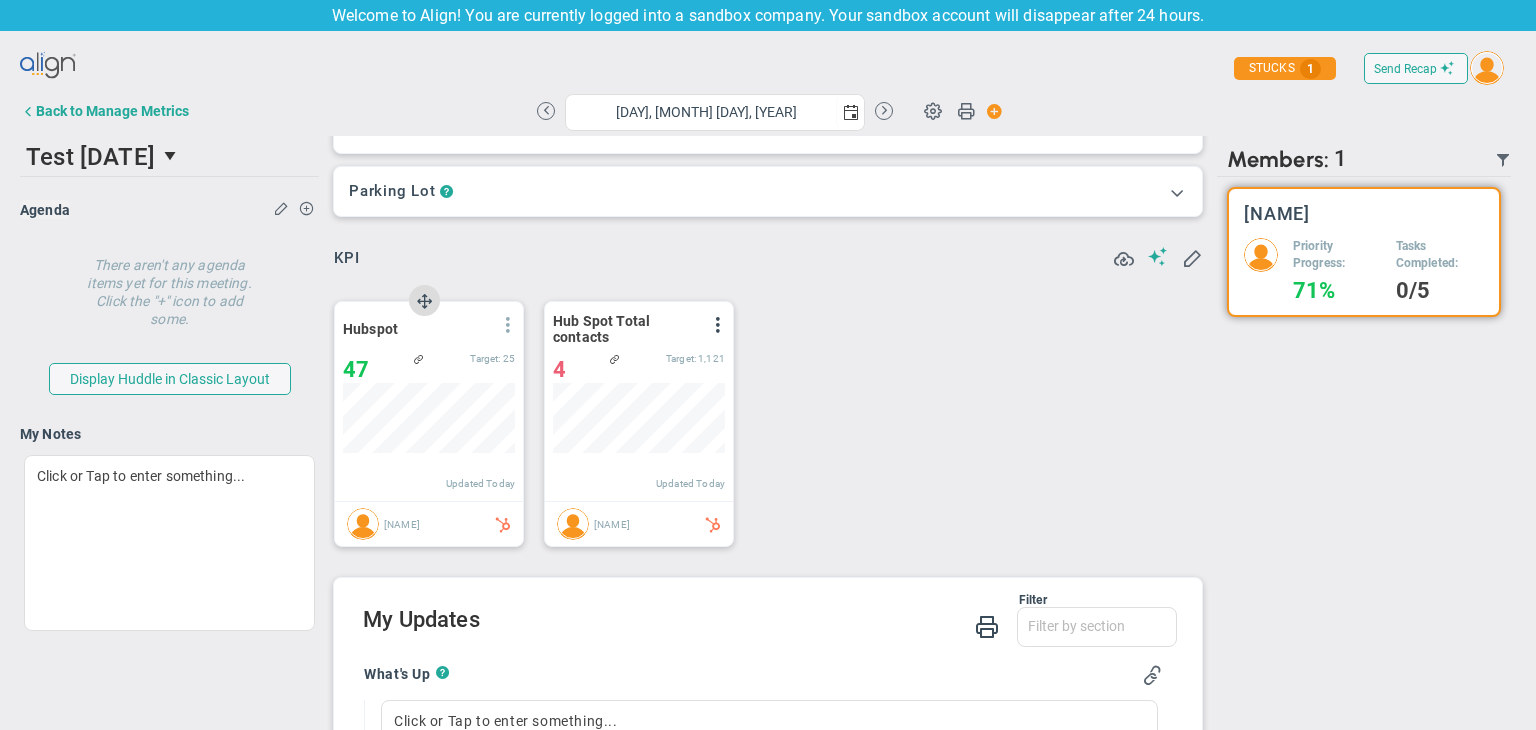 click at bounding box center [508, 325] 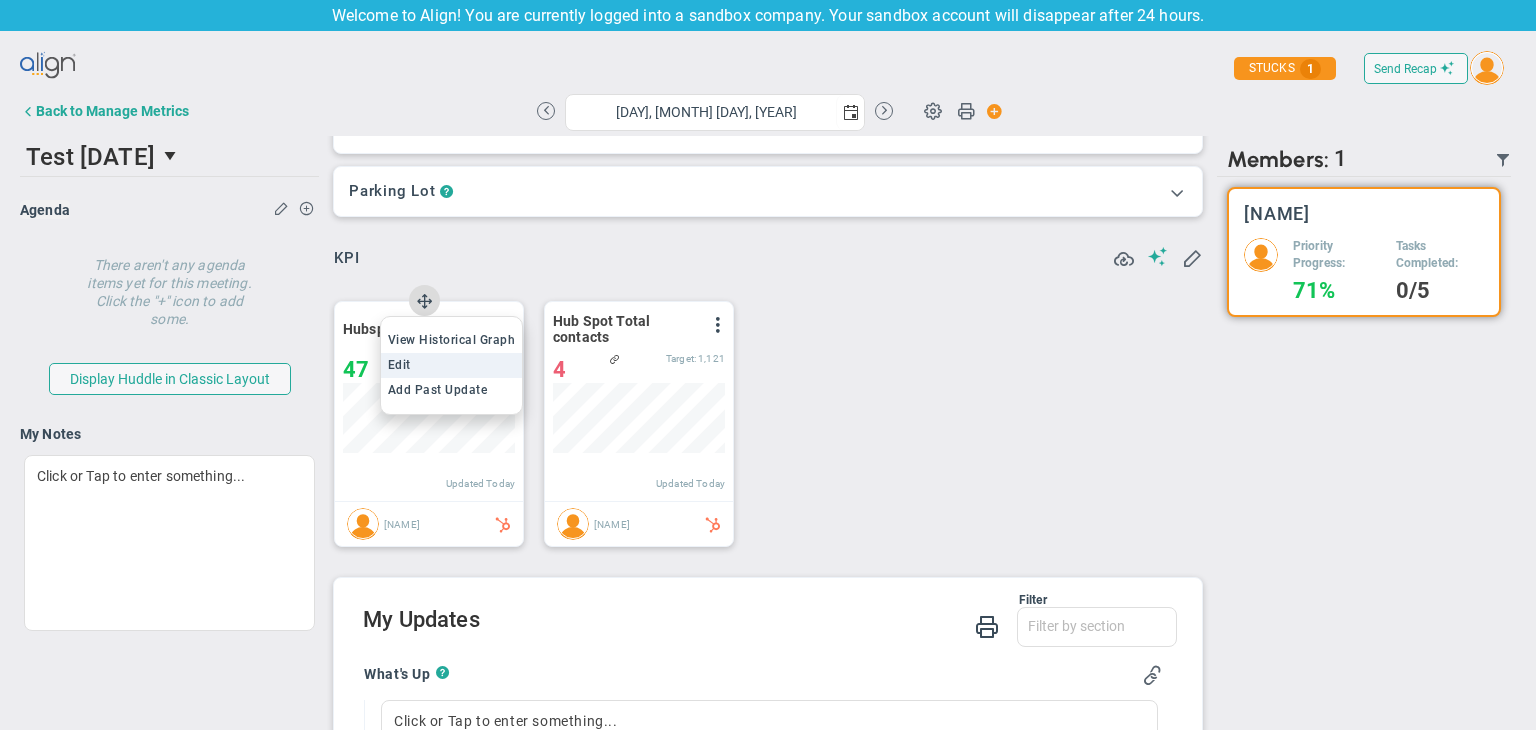click on "Edit" at bounding box center [452, 365] 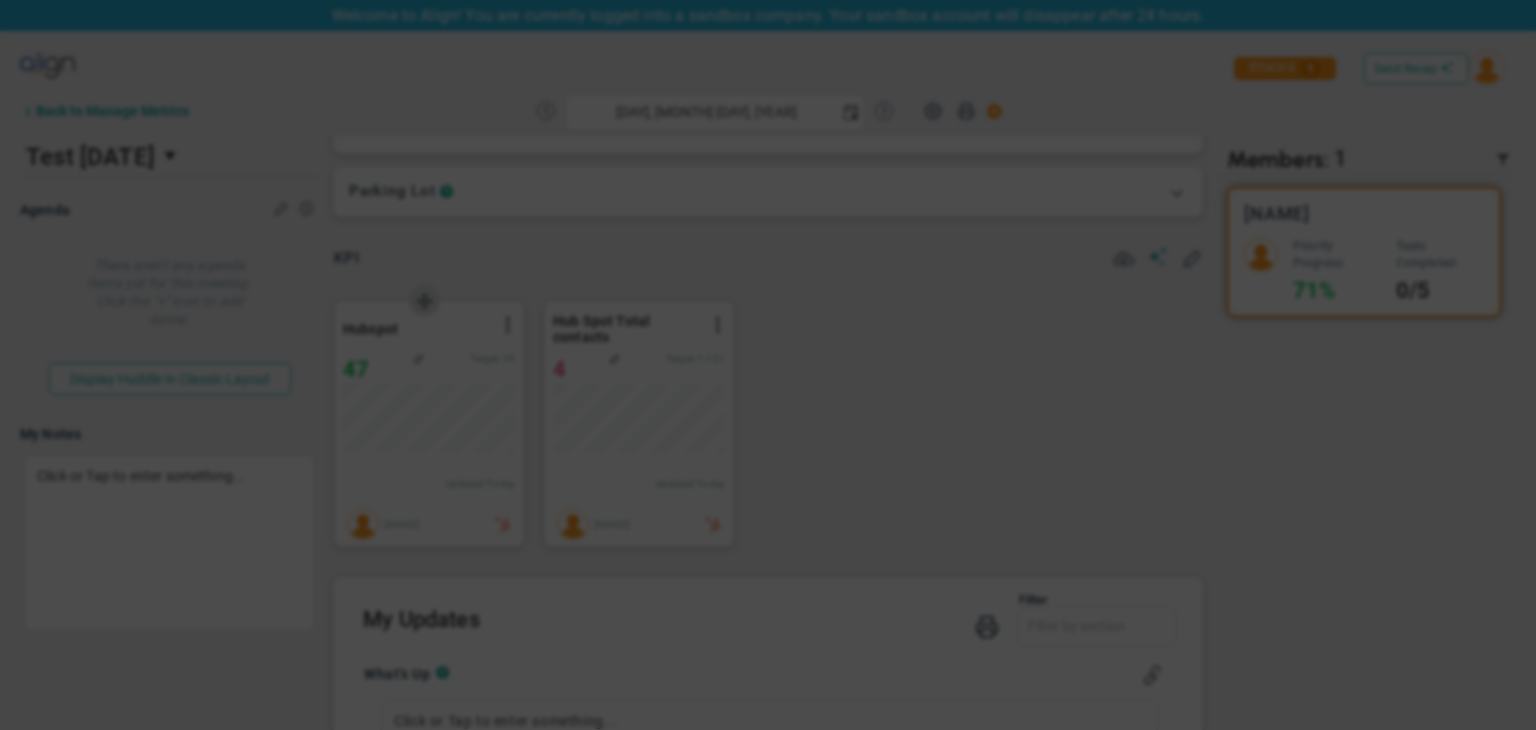 type on "Tuesday, August 5, 2025" 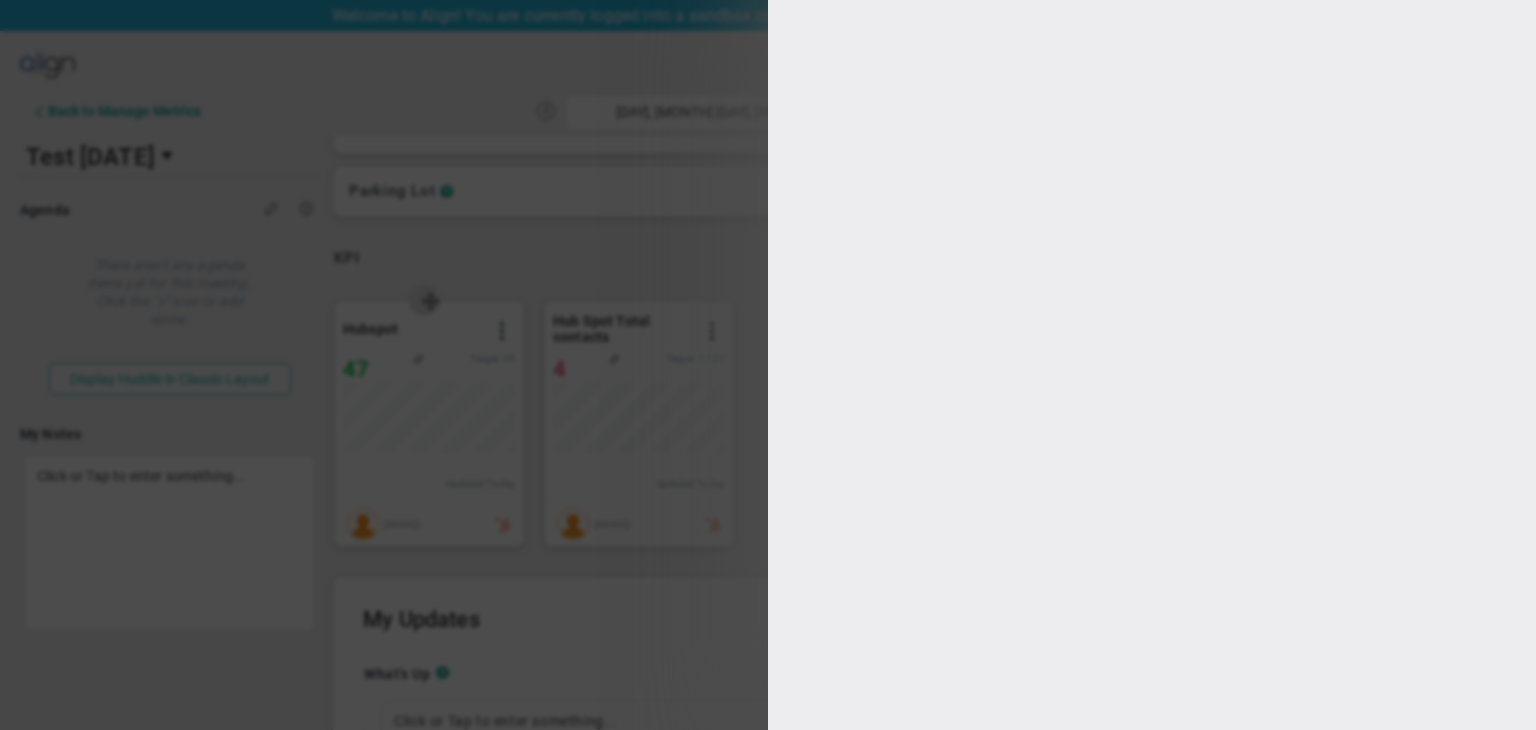 type on "[BRAND]" 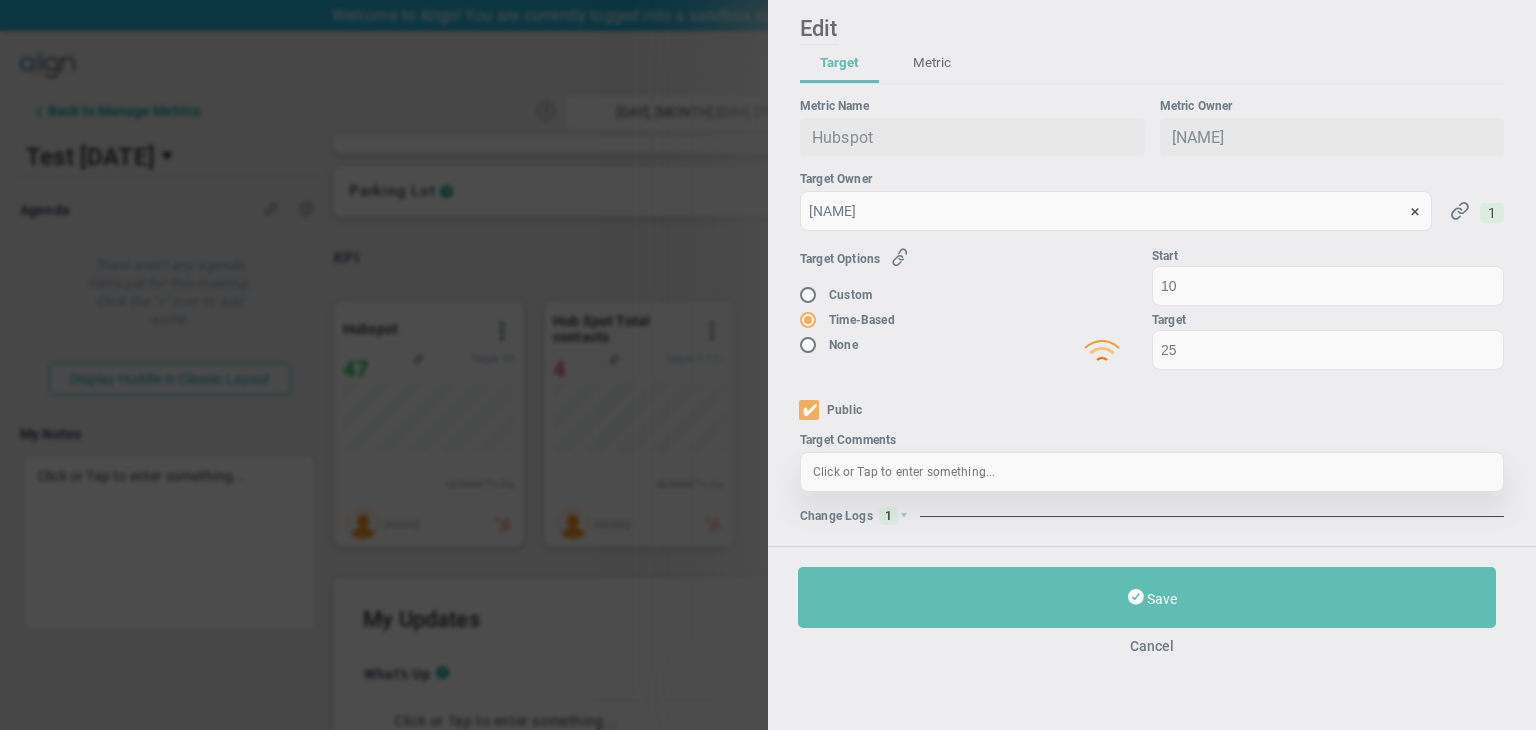 type on "0" 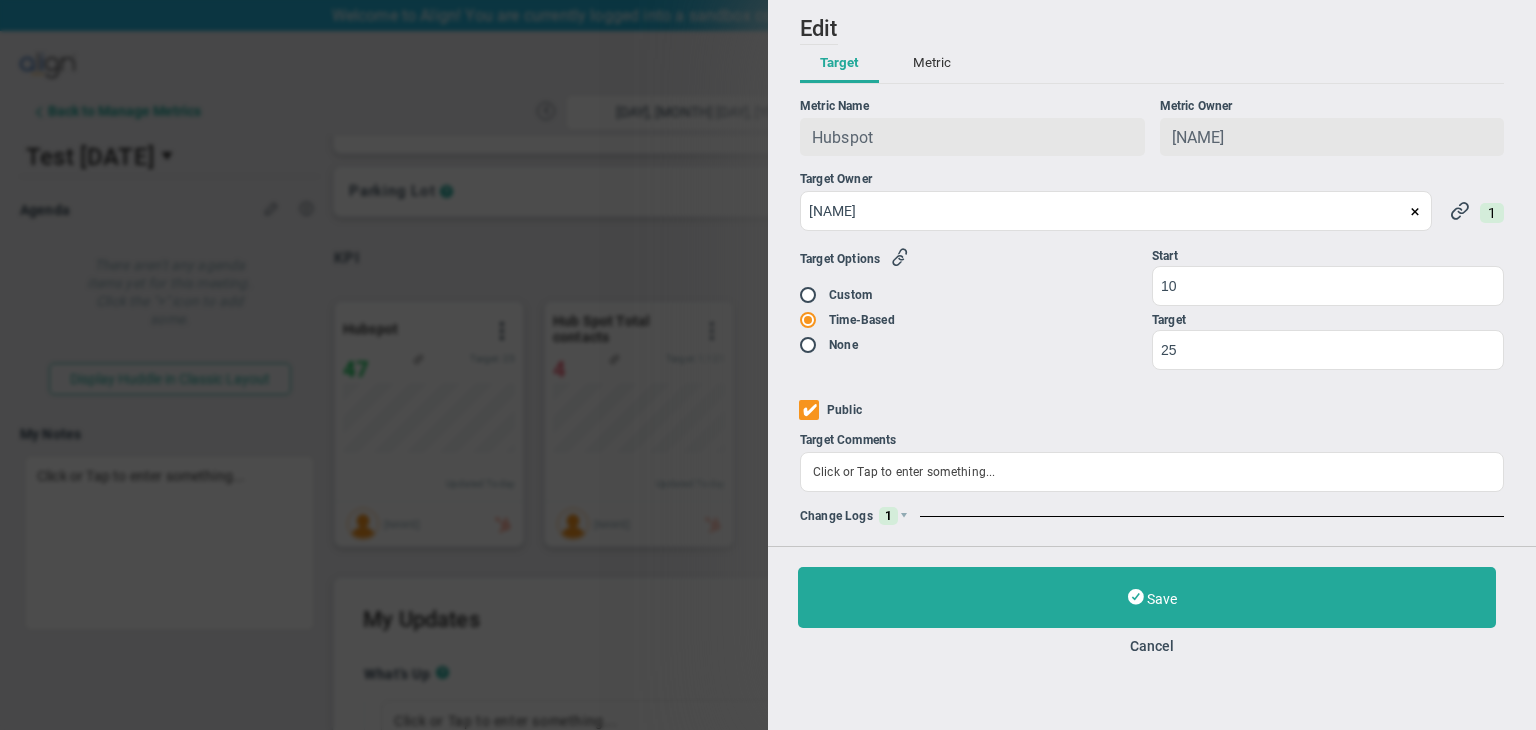 click on "Metric" at bounding box center [932, 64] 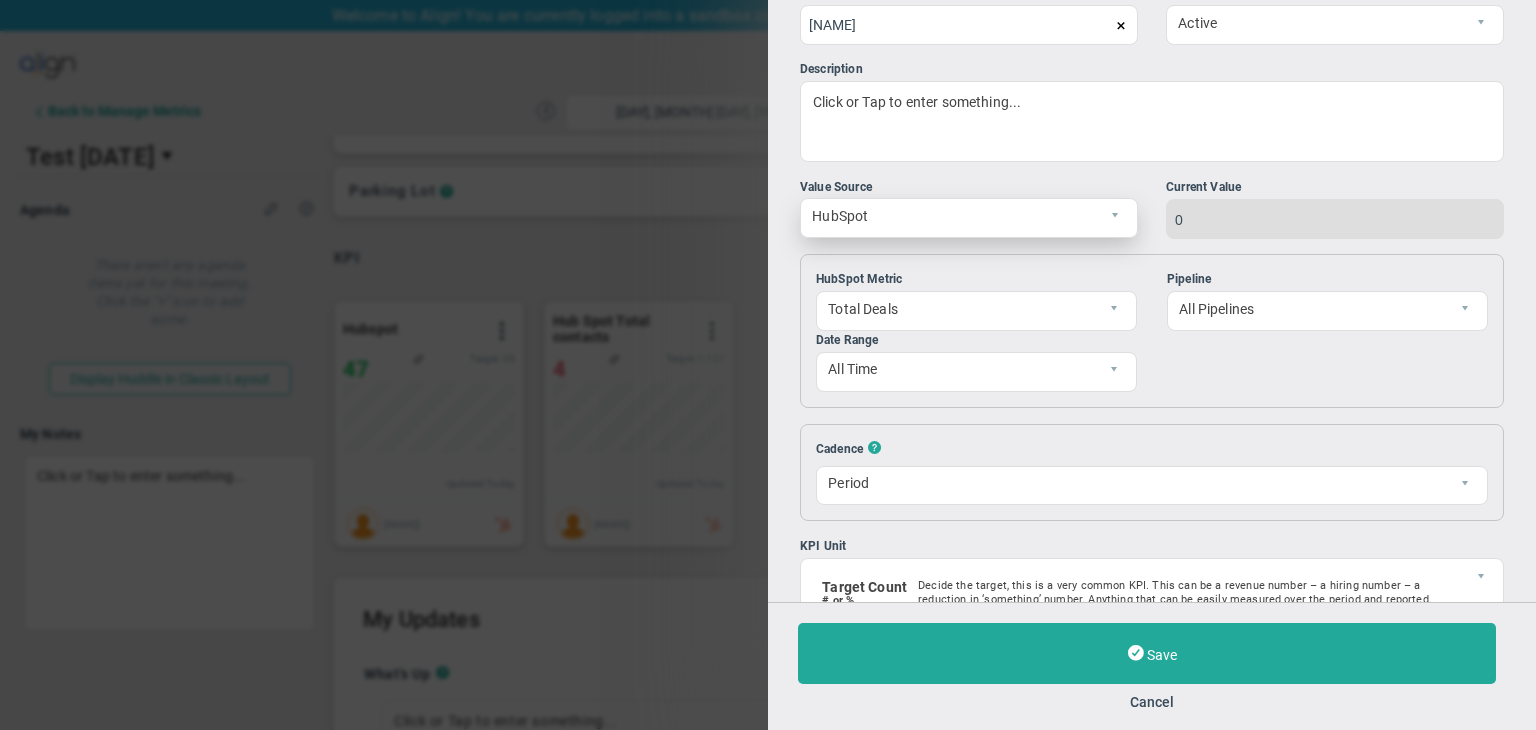 scroll, scrollTop: 192, scrollLeft: 0, axis: vertical 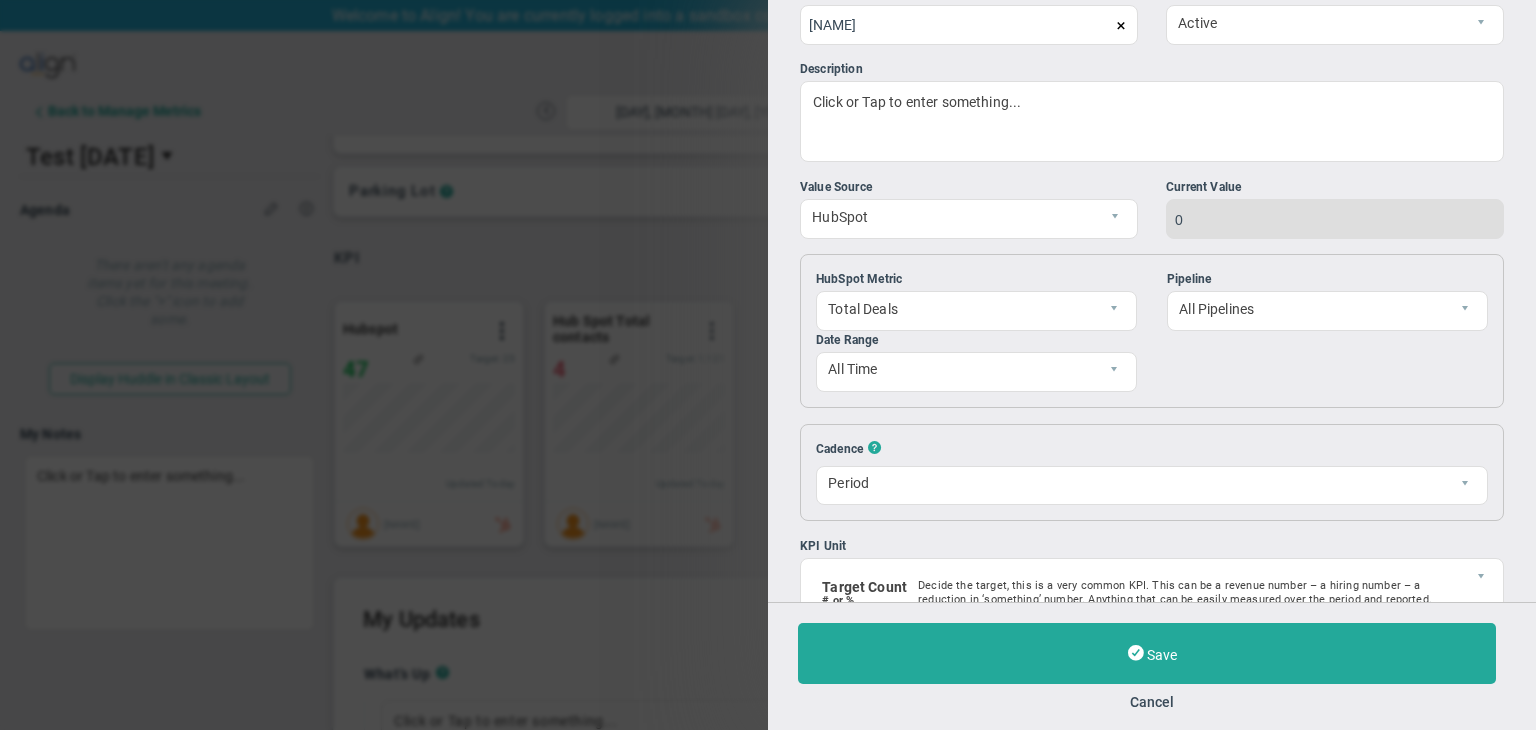 click on "Cancel" at bounding box center (1152, 702) 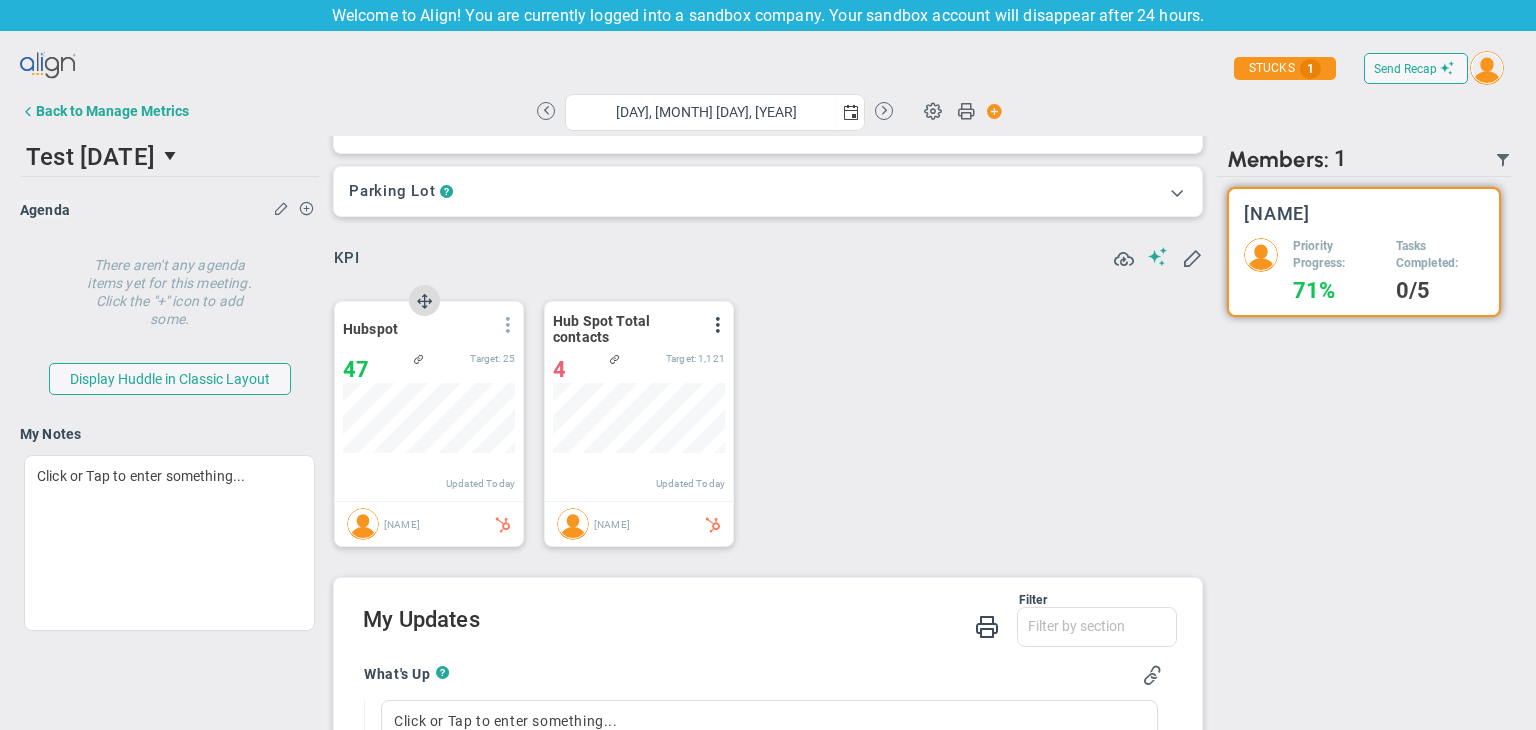 click at bounding box center [508, 325] 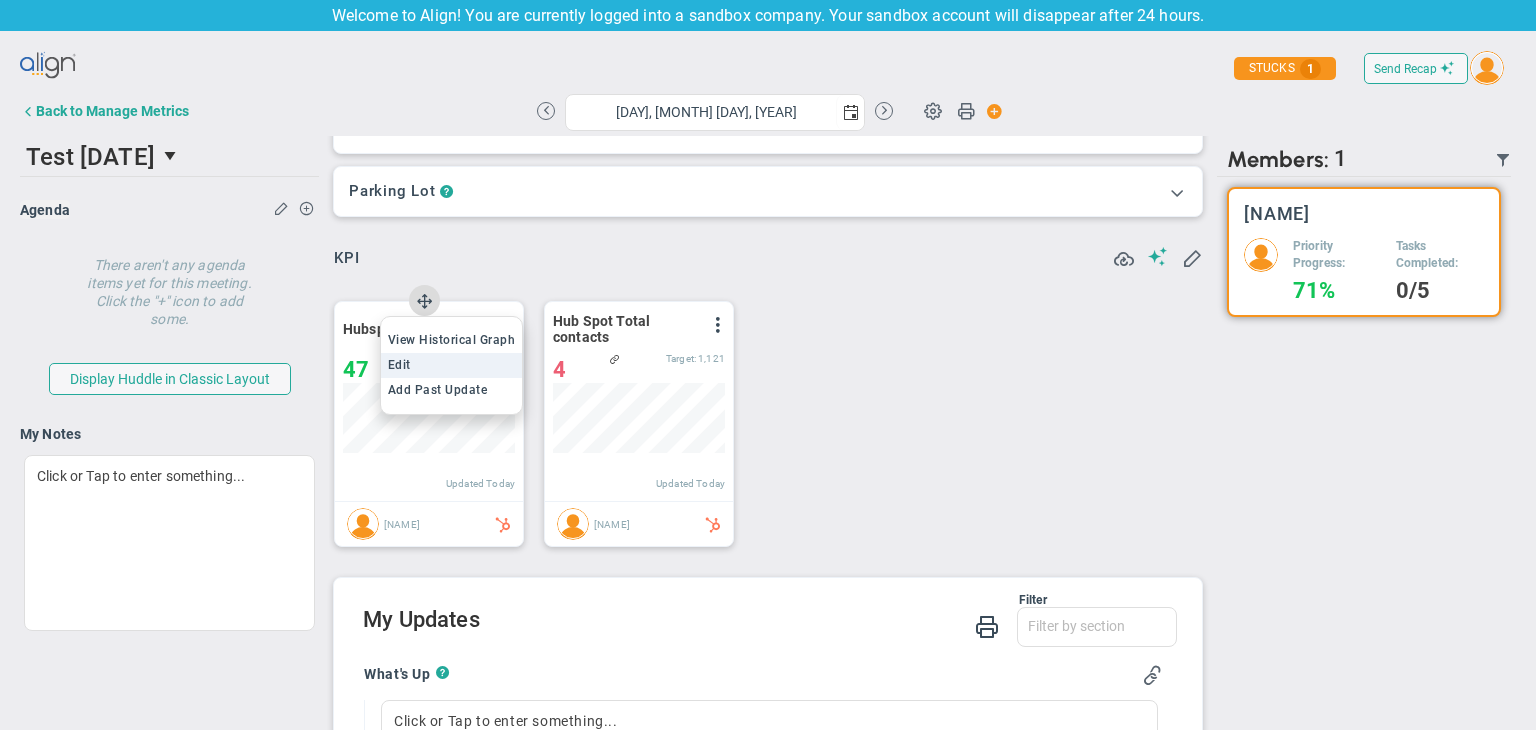 click on "Edit" at bounding box center (452, 365) 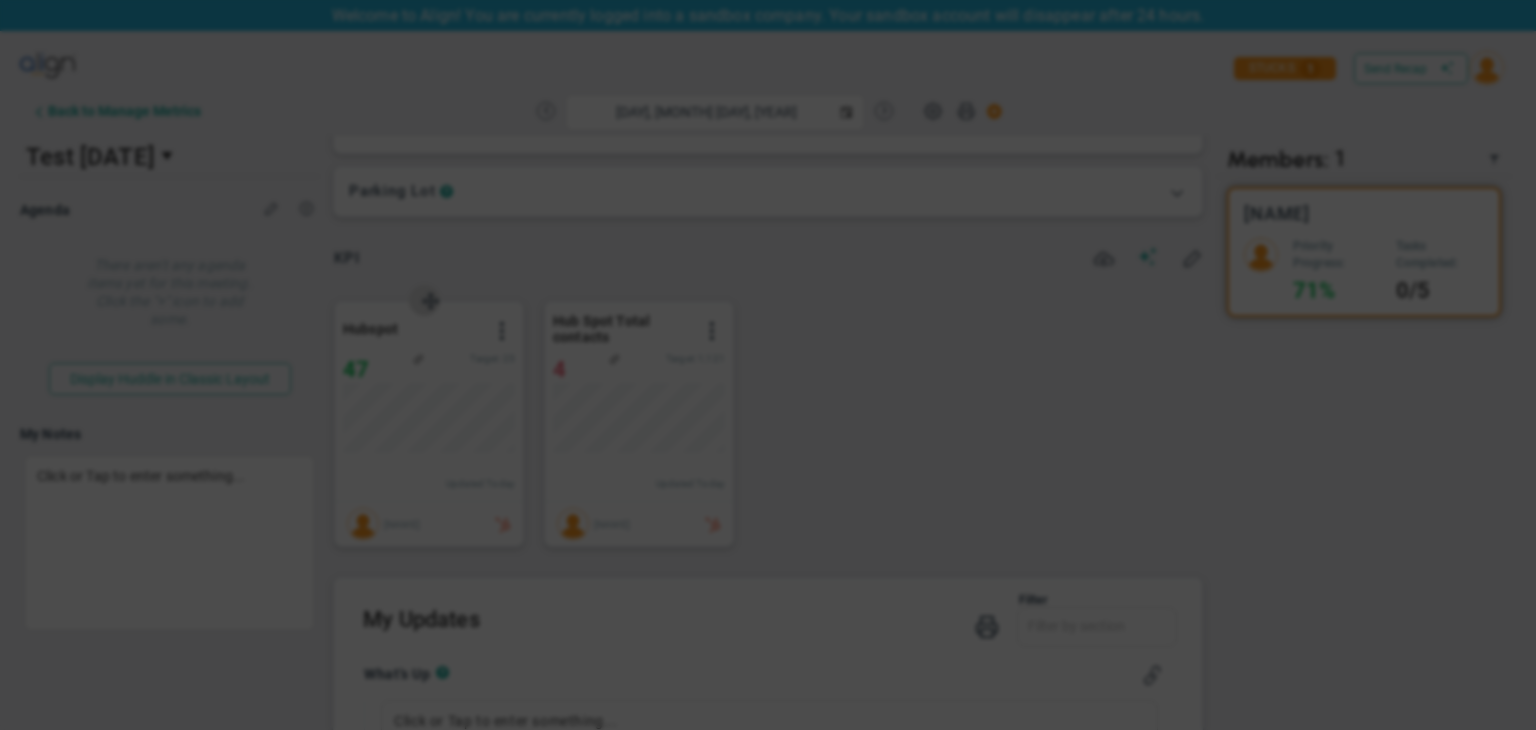 type on "Tuesday, August 5, 2025" 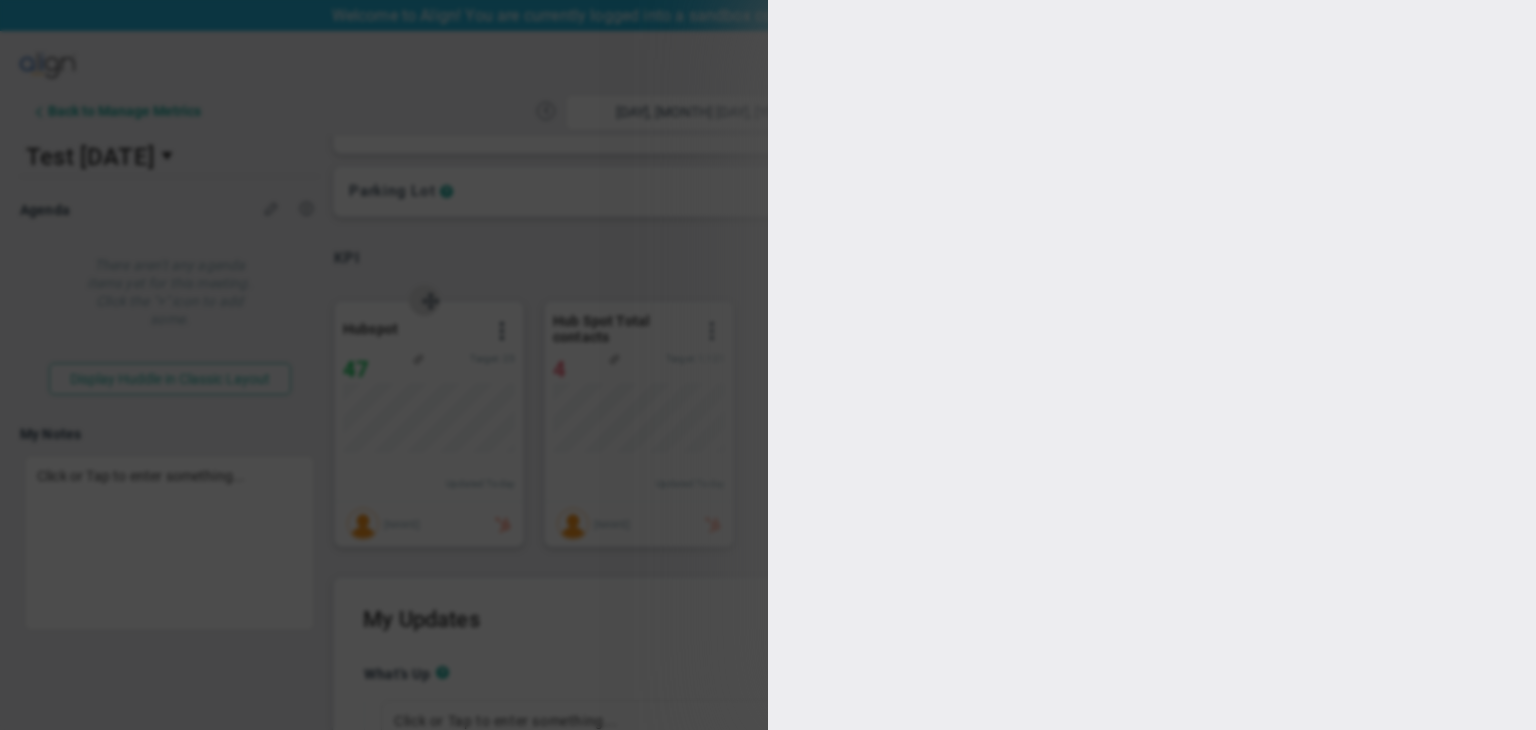 type on "10" 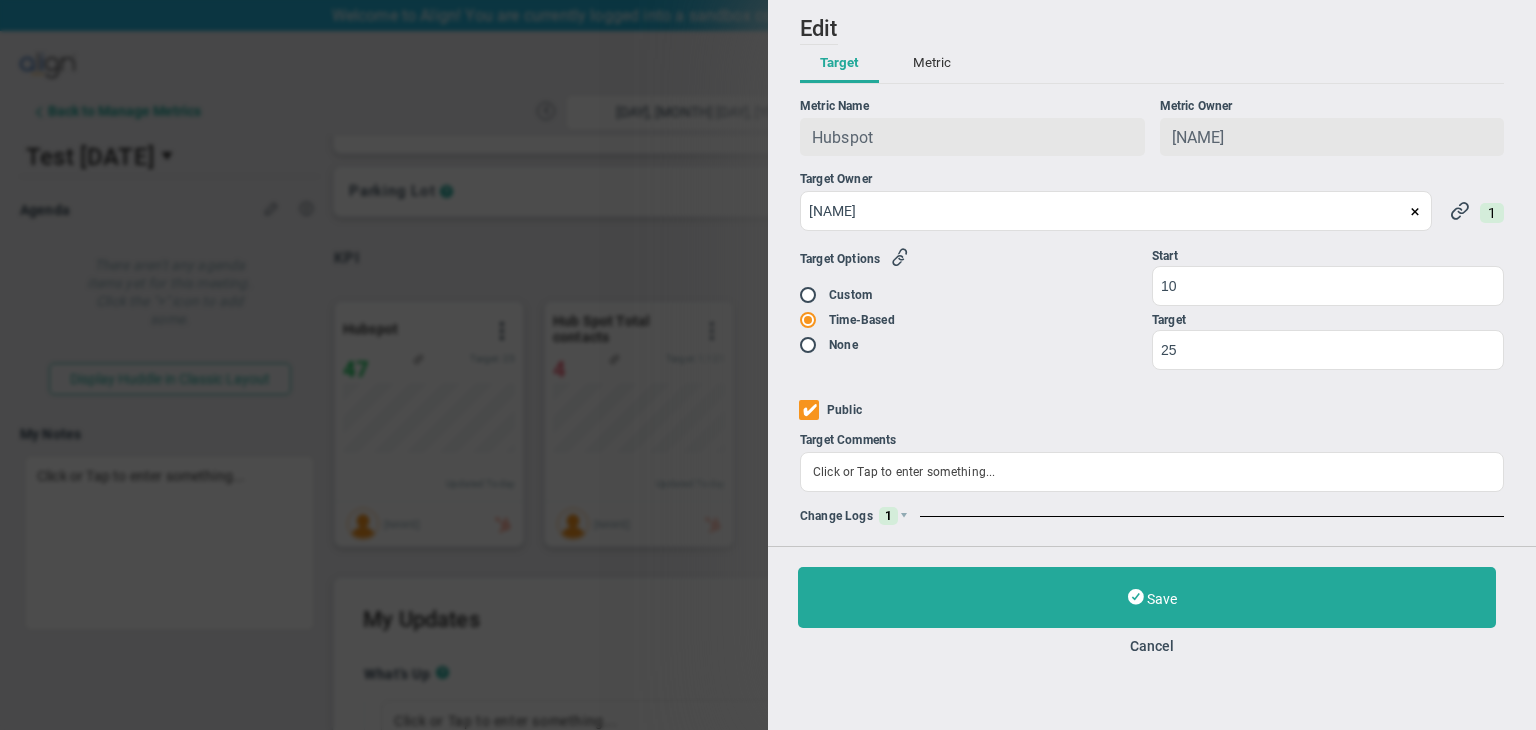 click on "Metric" at bounding box center (932, 64) 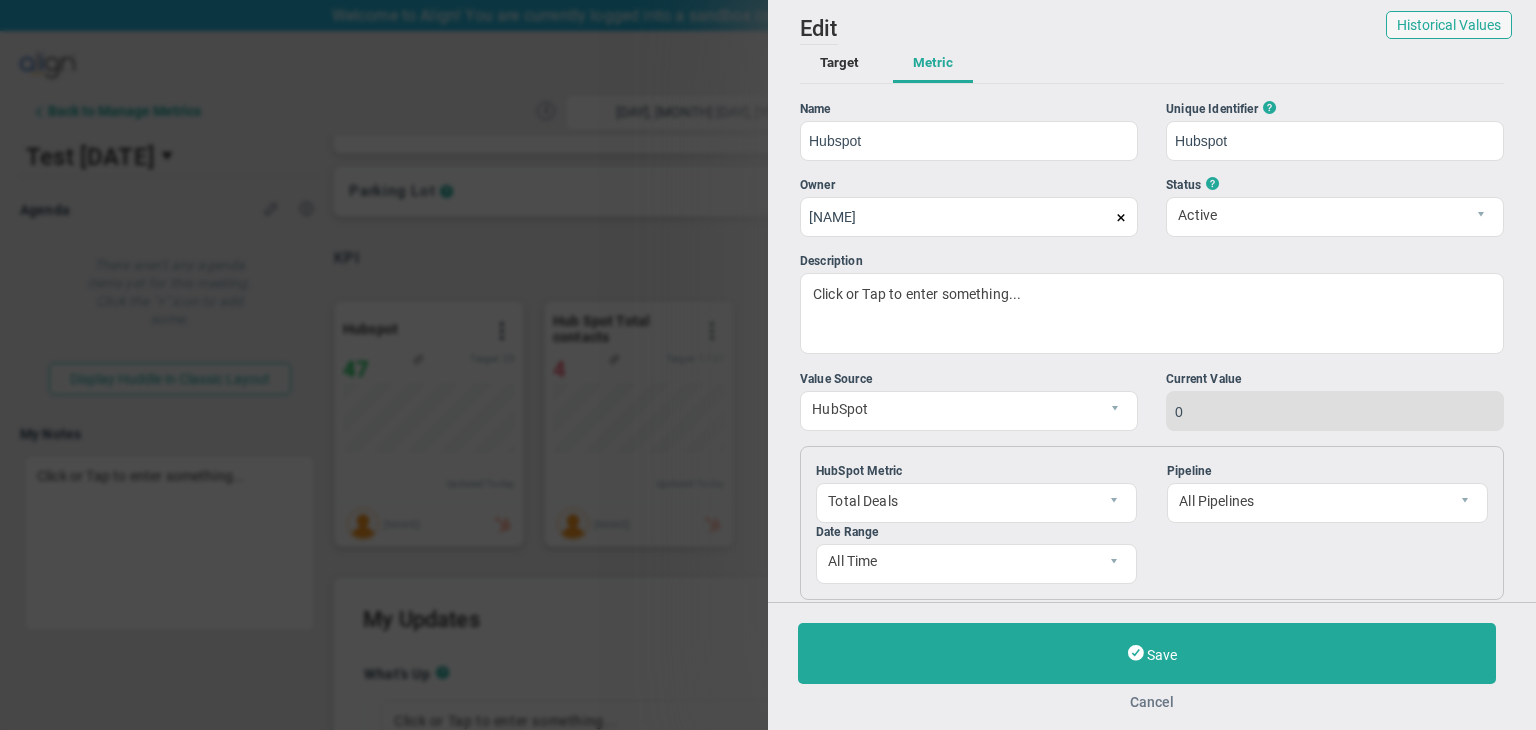 click on "Cancel" at bounding box center [1152, 702] 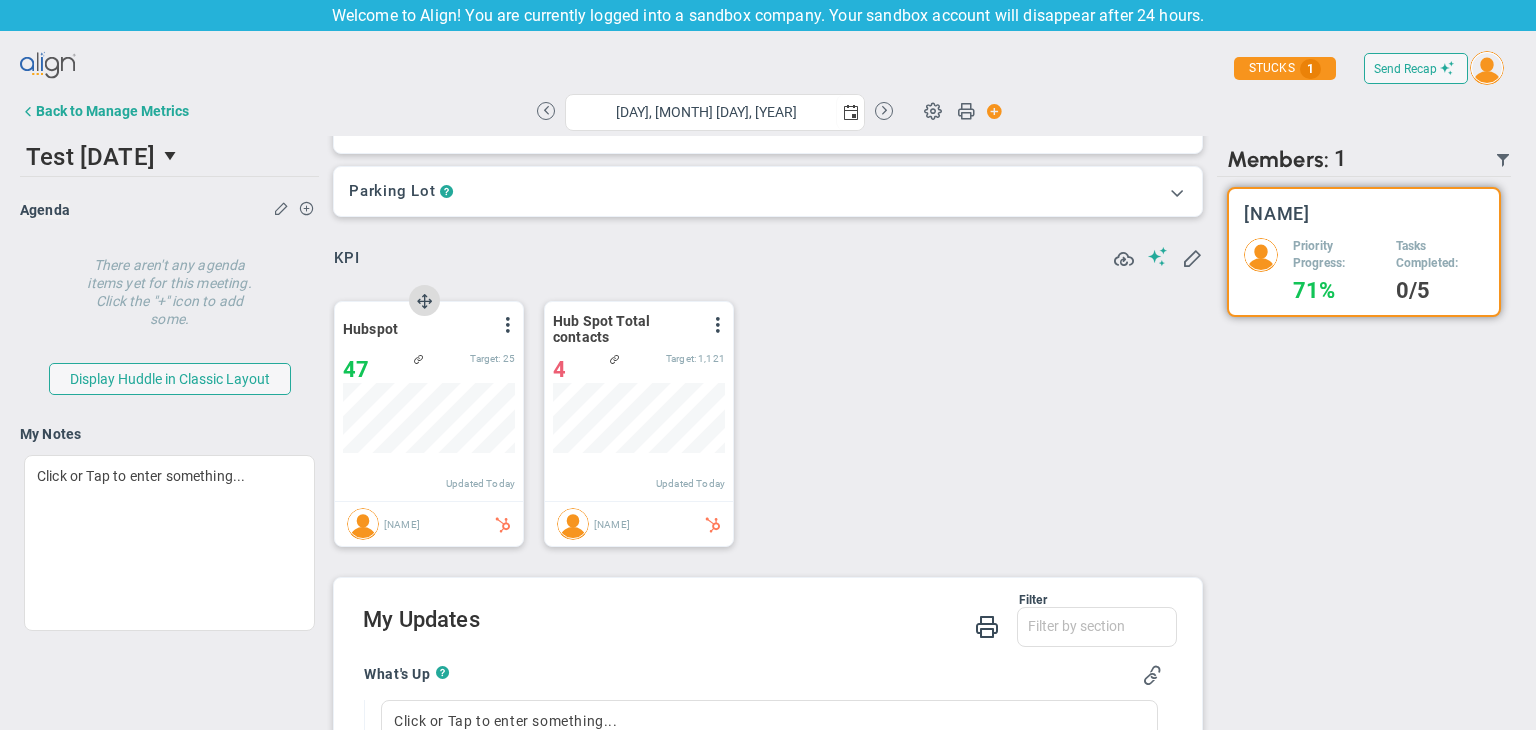 click on "47" at bounding box center (356, 369) 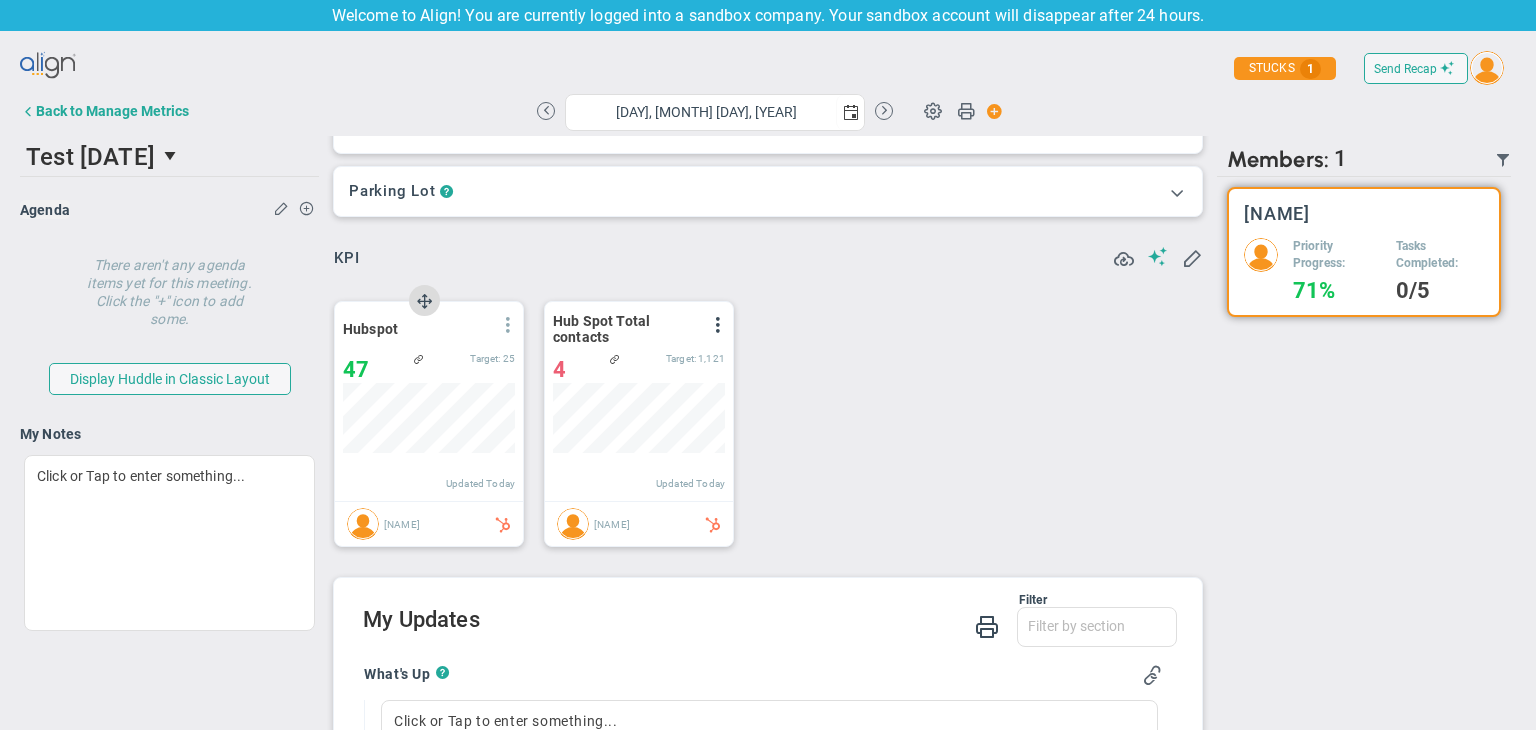 click at bounding box center (508, 325) 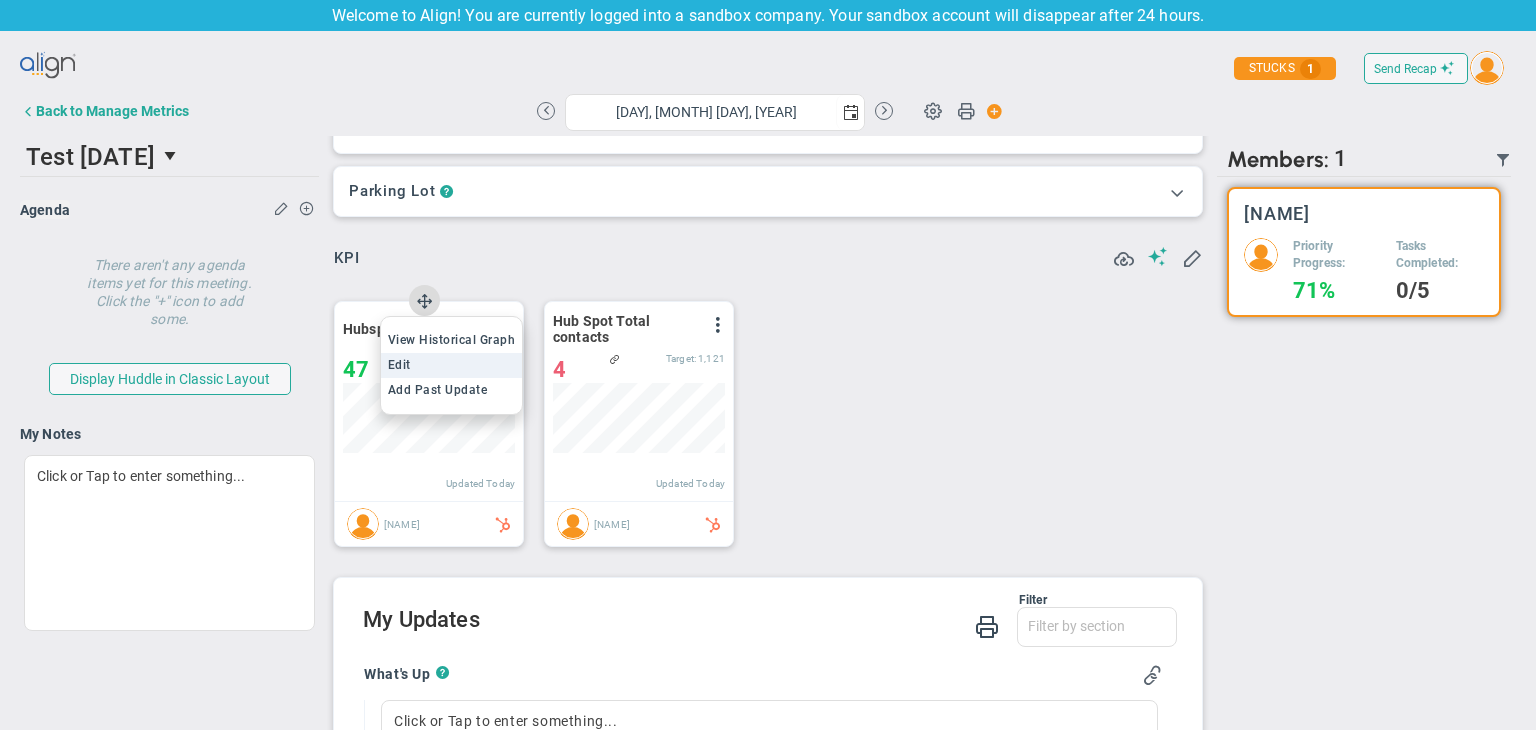 click on "Edit" at bounding box center [452, 365] 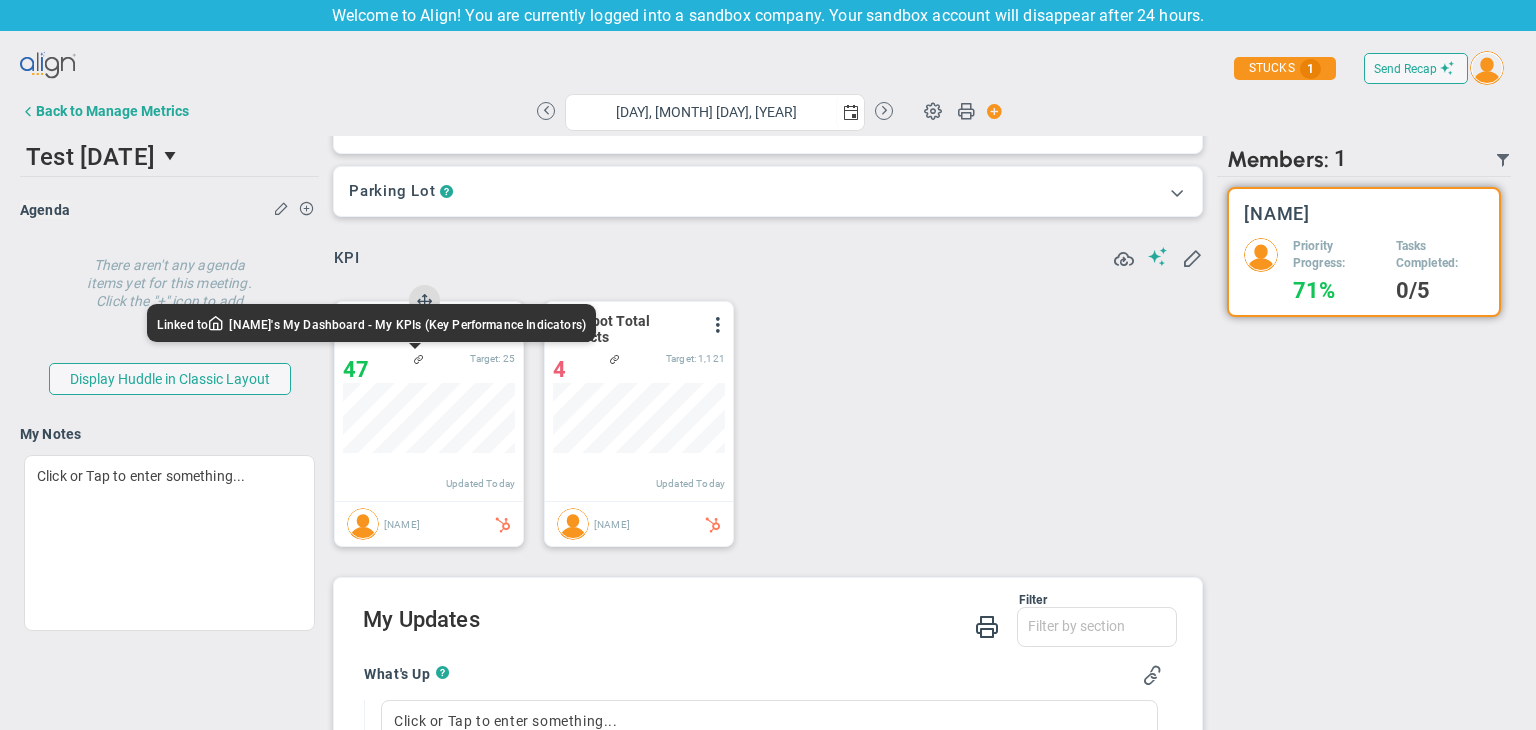 type on "Tuesday, August 5, 2025" 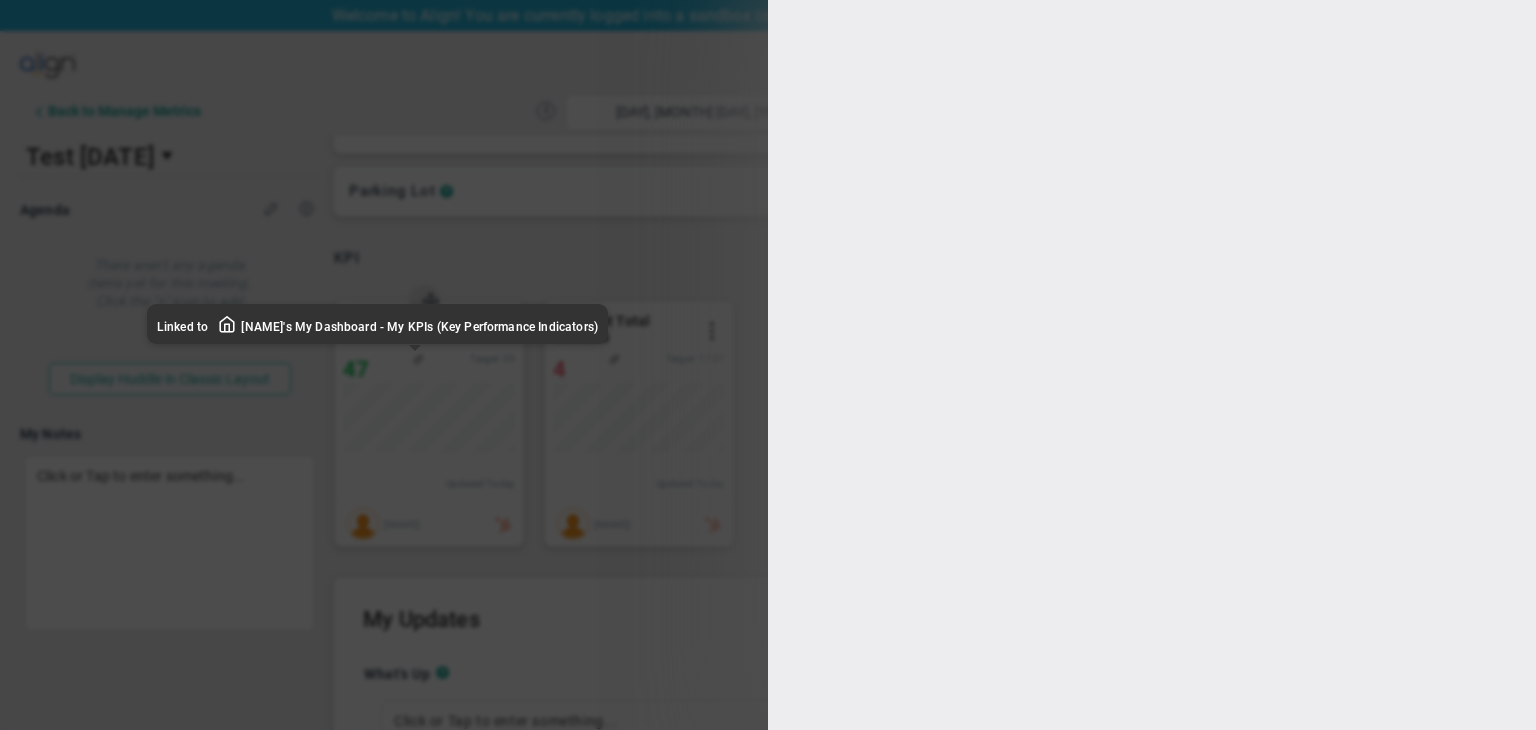 type on "[FIRST] [LAST]" 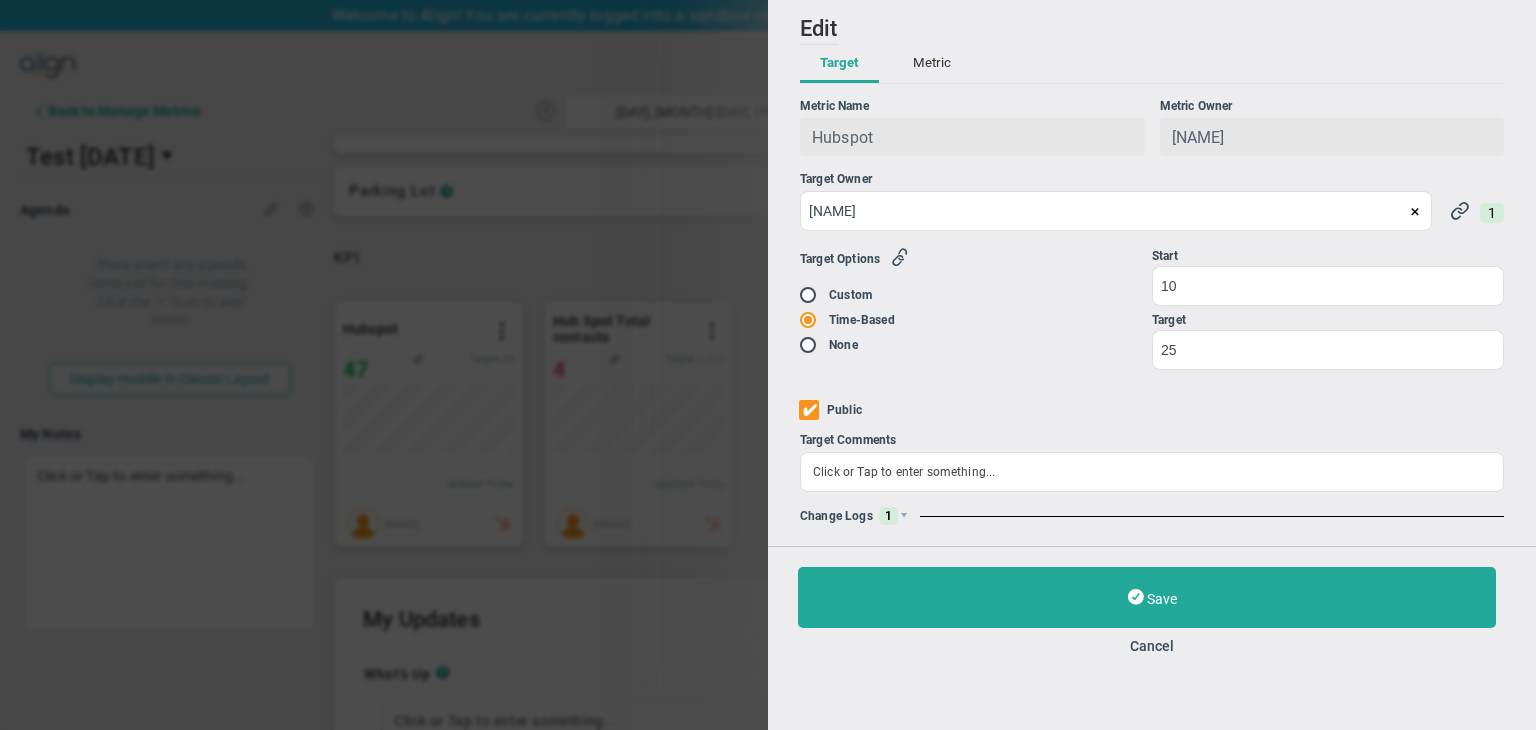click on "Metric" at bounding box center [932, 64] 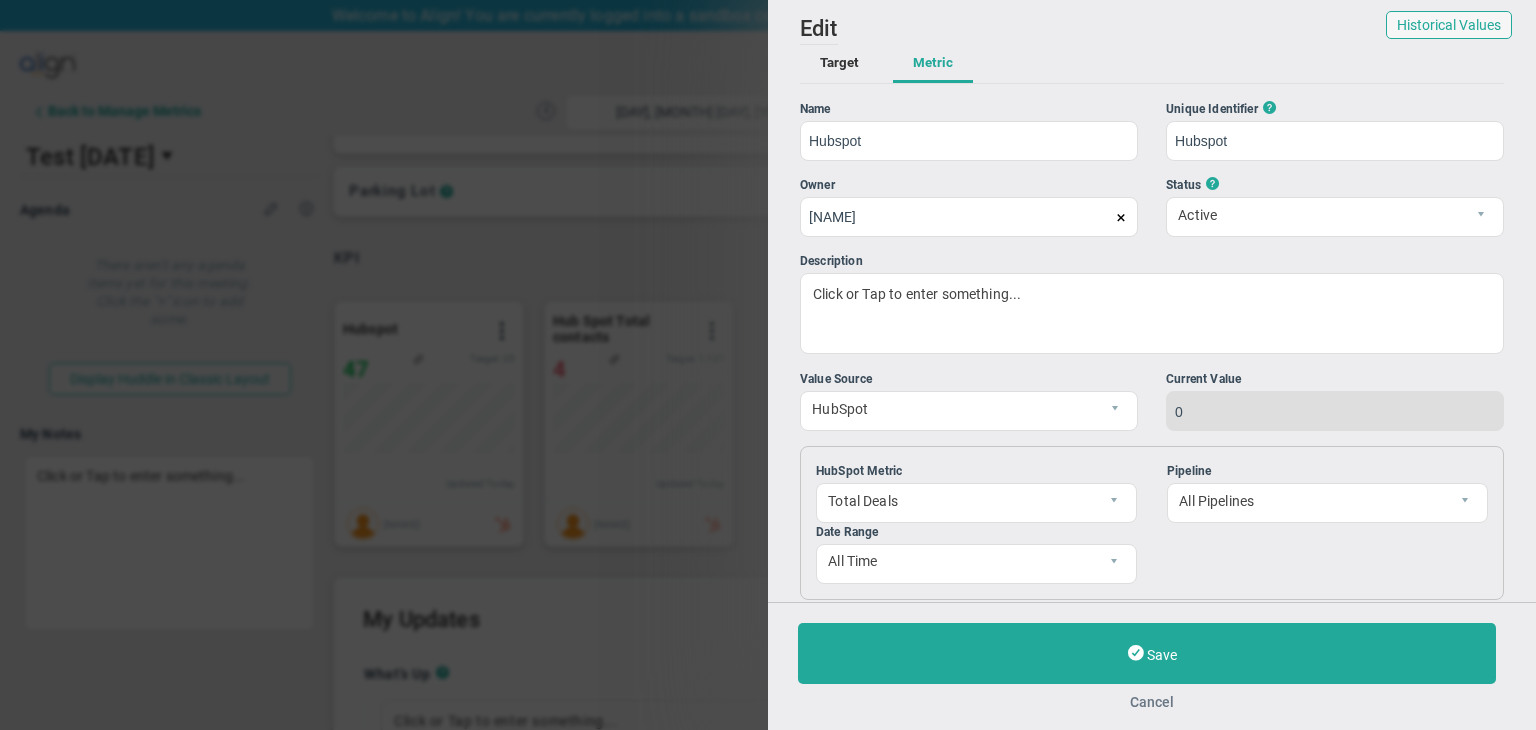 click on "Cancel" at bounding box center (1152, 702) 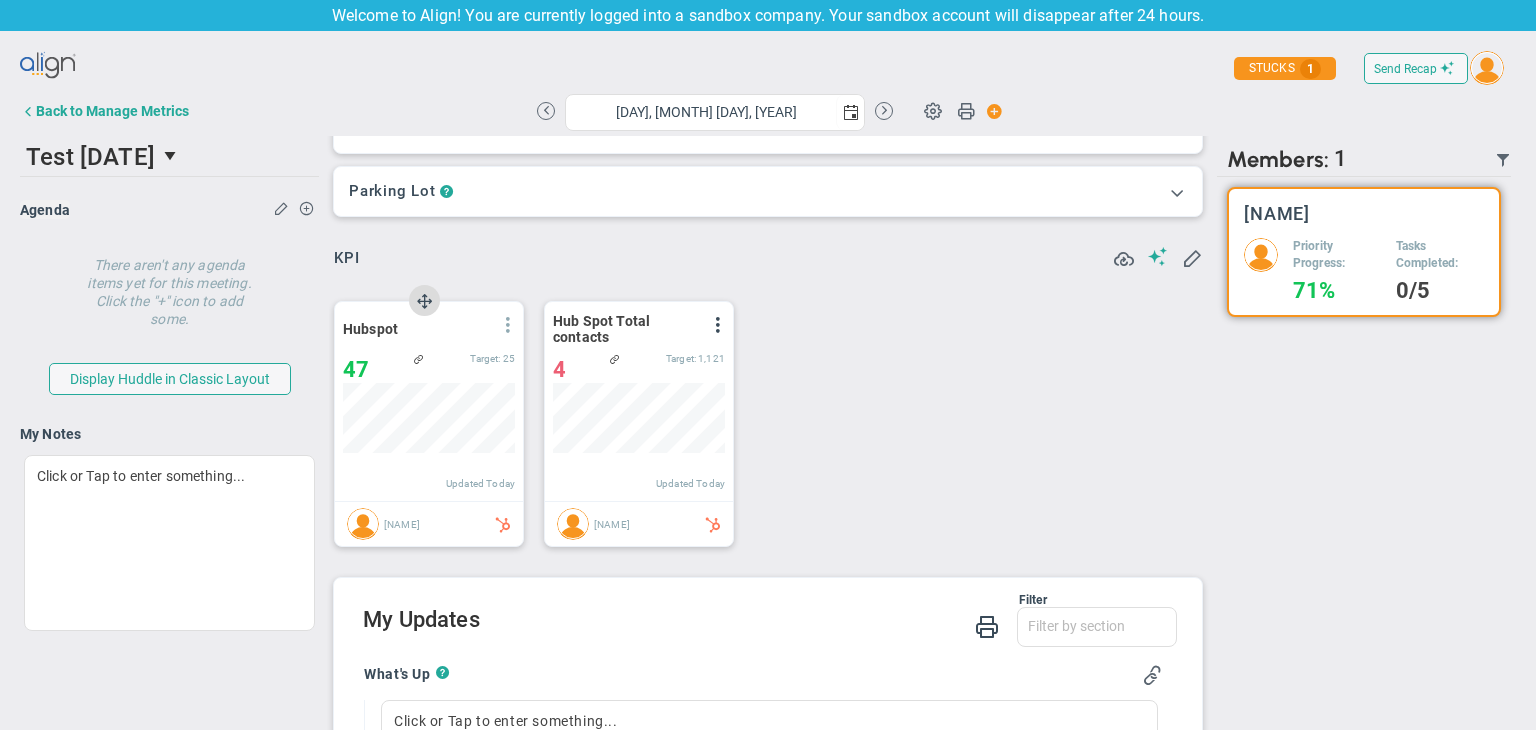 click at bounding box center [508, 325] 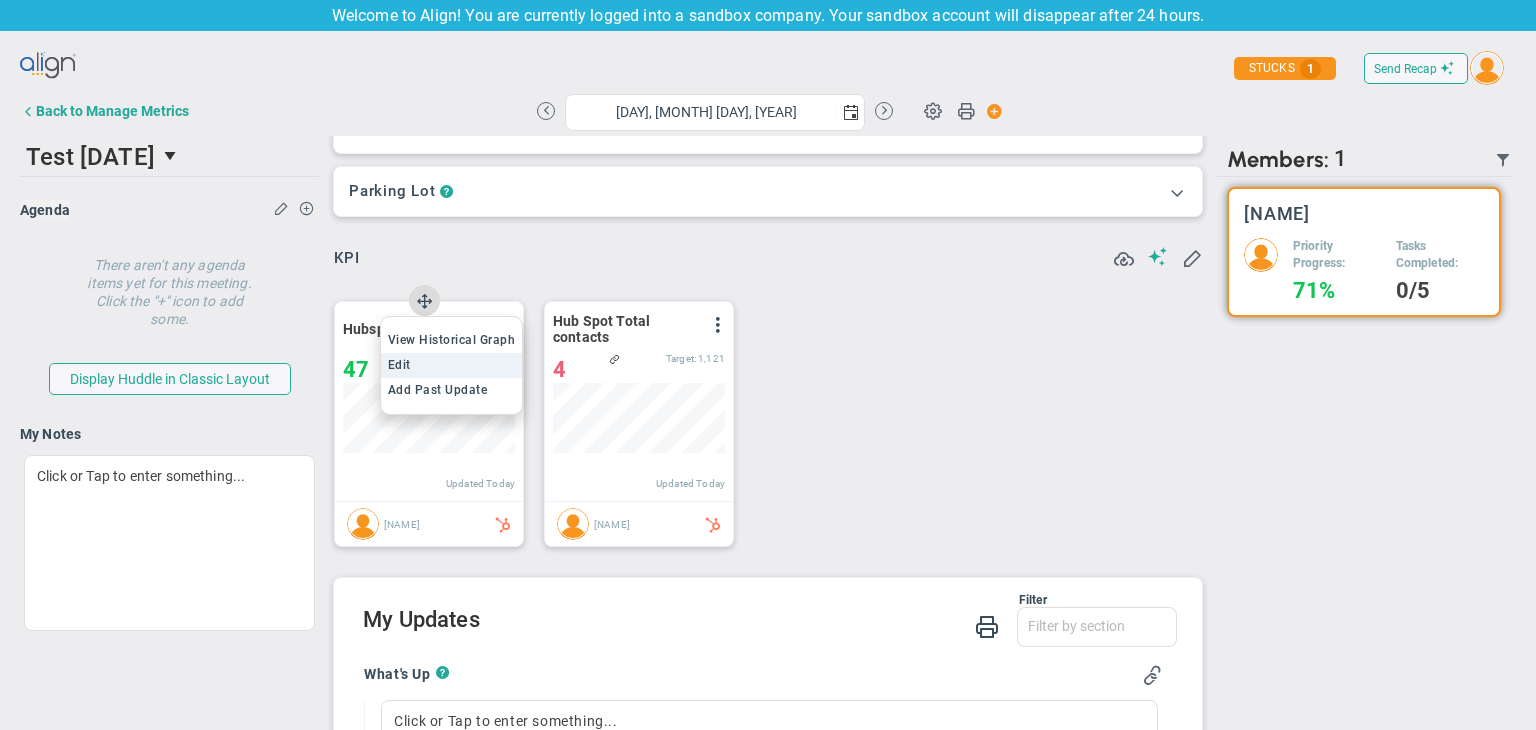 click on "Edit" at bounding box center [452, 365] 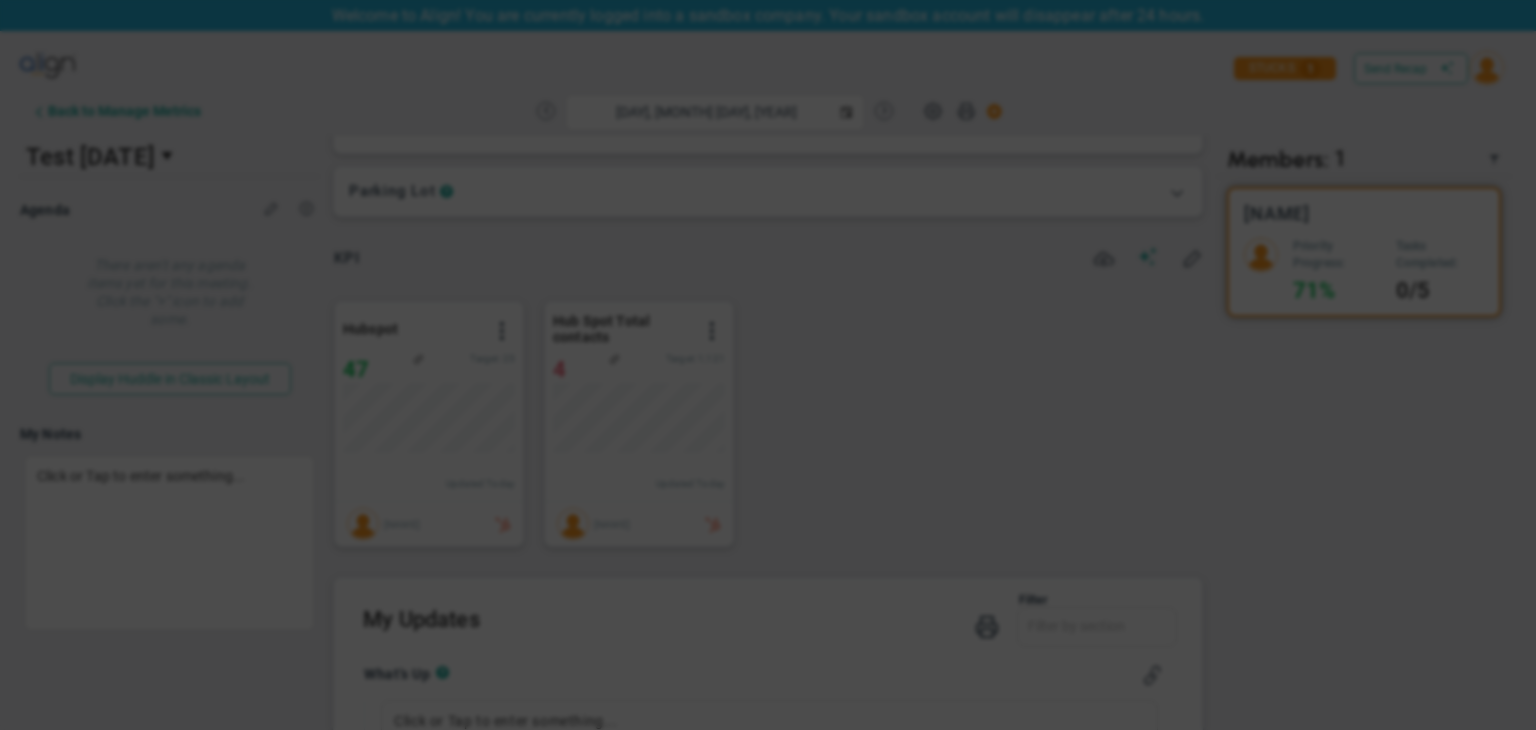 type on "Tuesday, August 5, 2025" 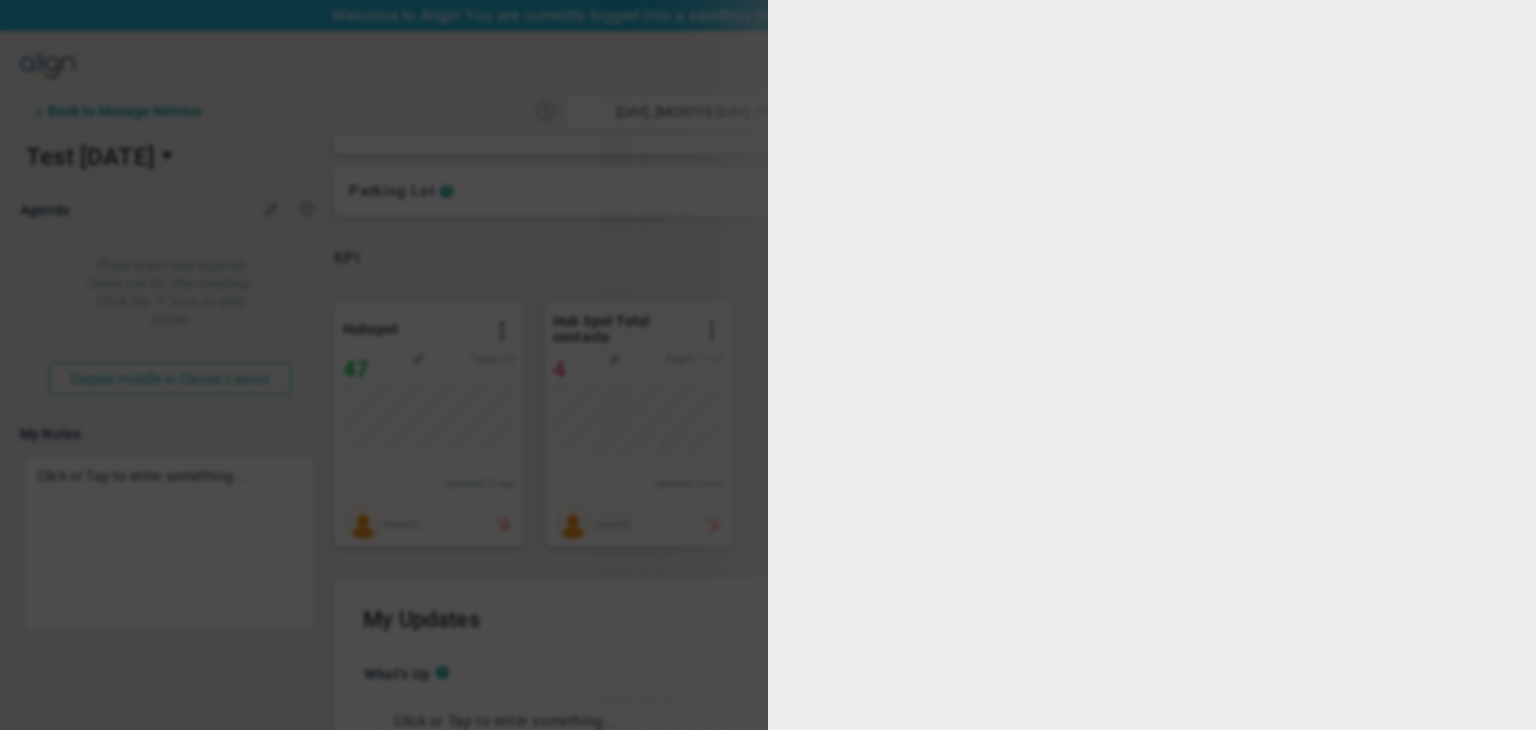 type on "10" 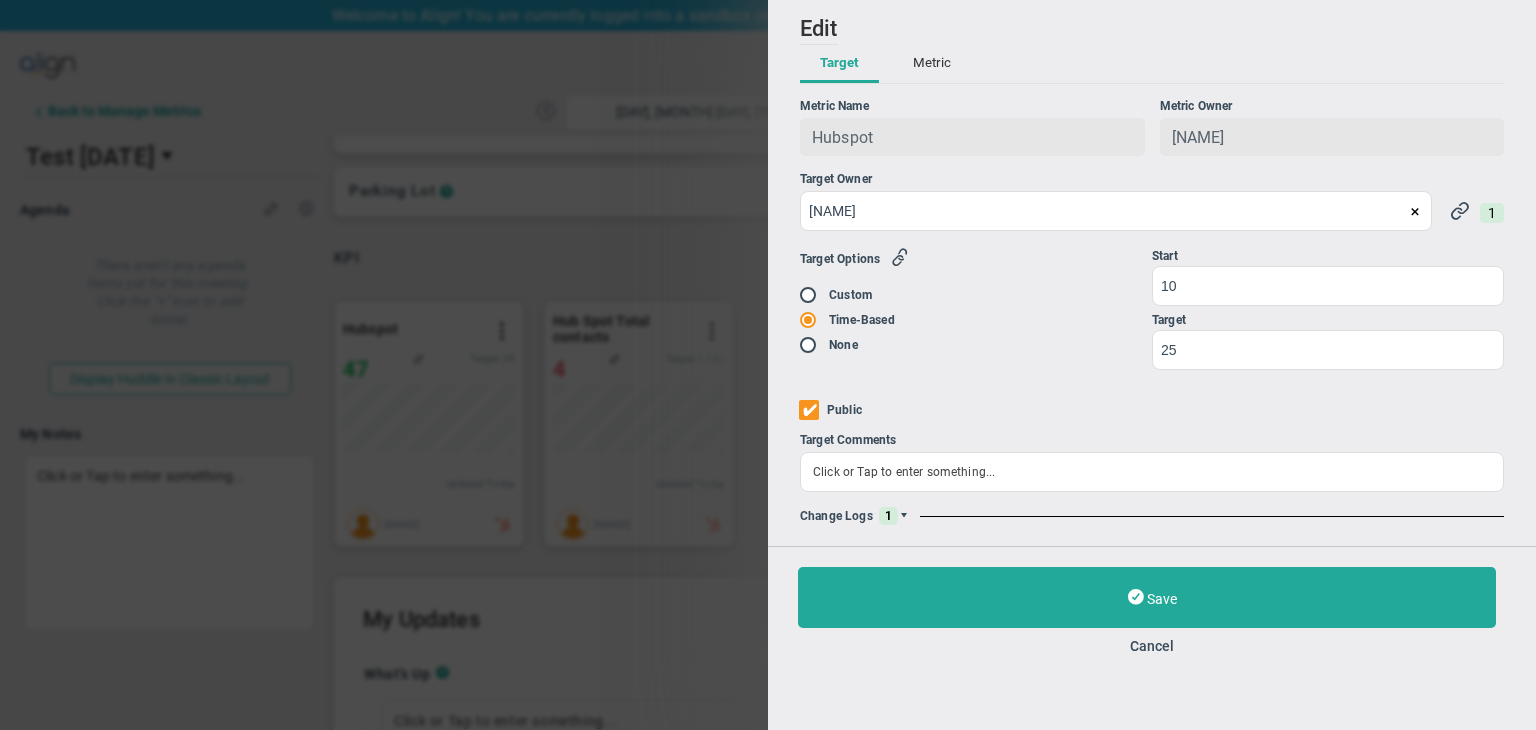 click at bounding box center (904, 516) 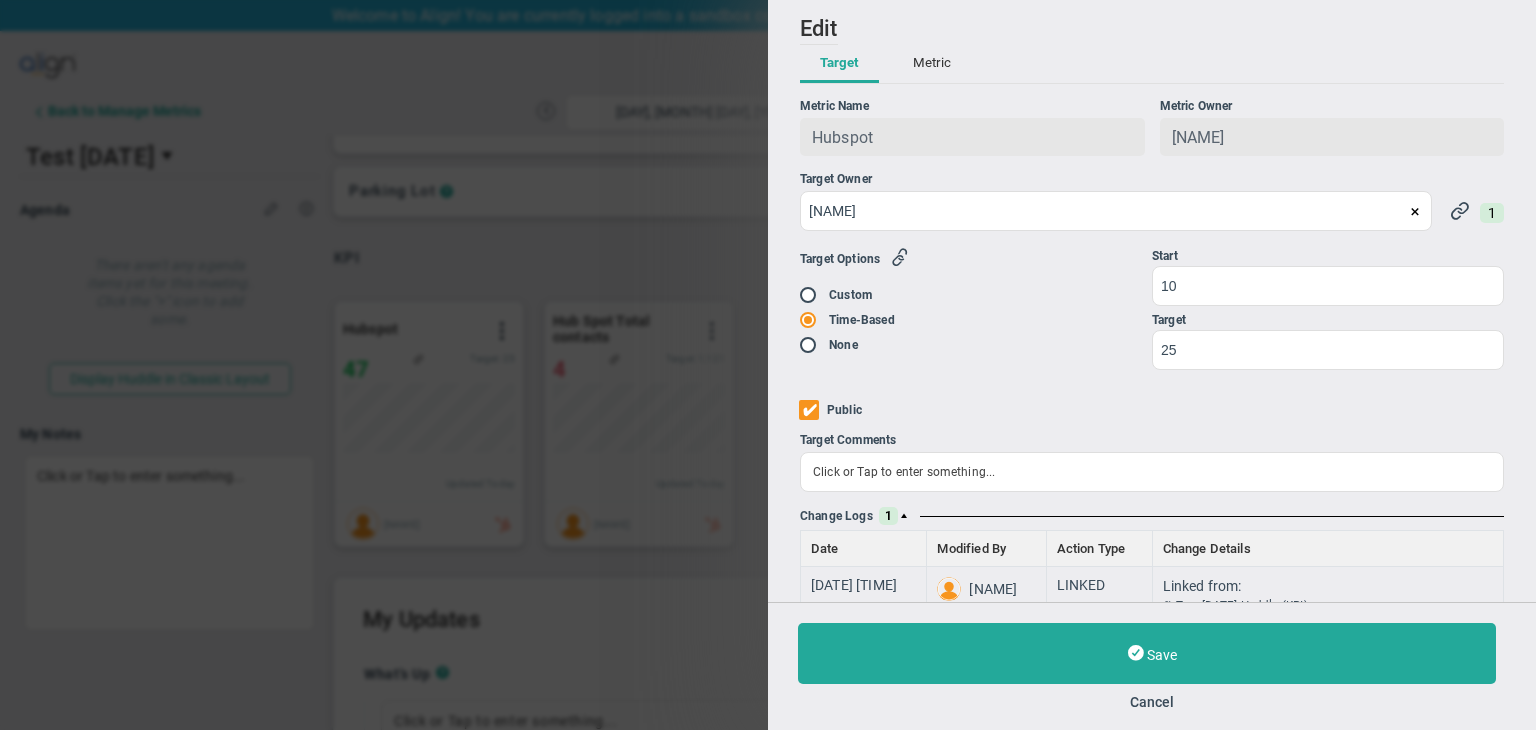 scroll, scrollTop: 55, scrollLeft: 0, axis: vertical 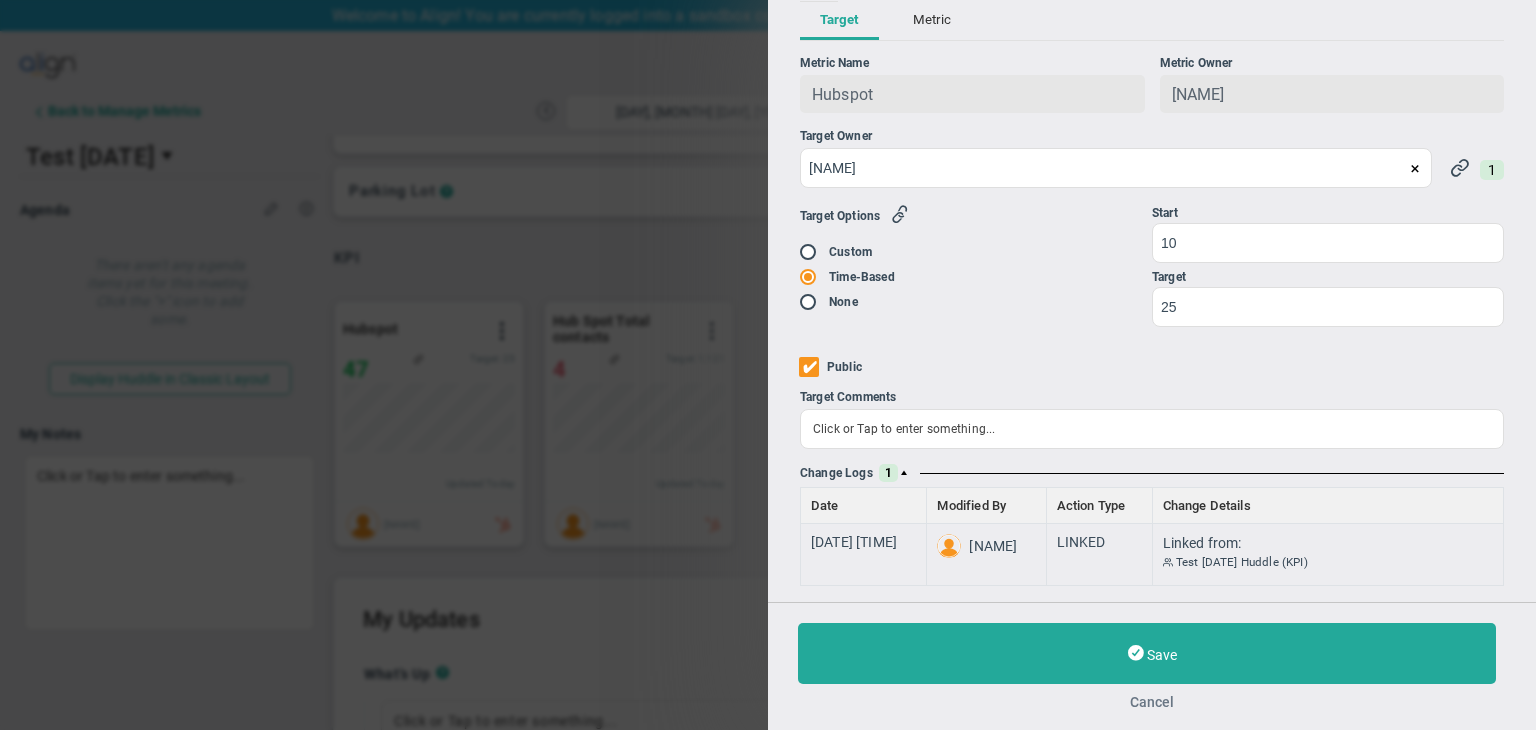 click on "Cancel" at bounding box center [1152, 702] 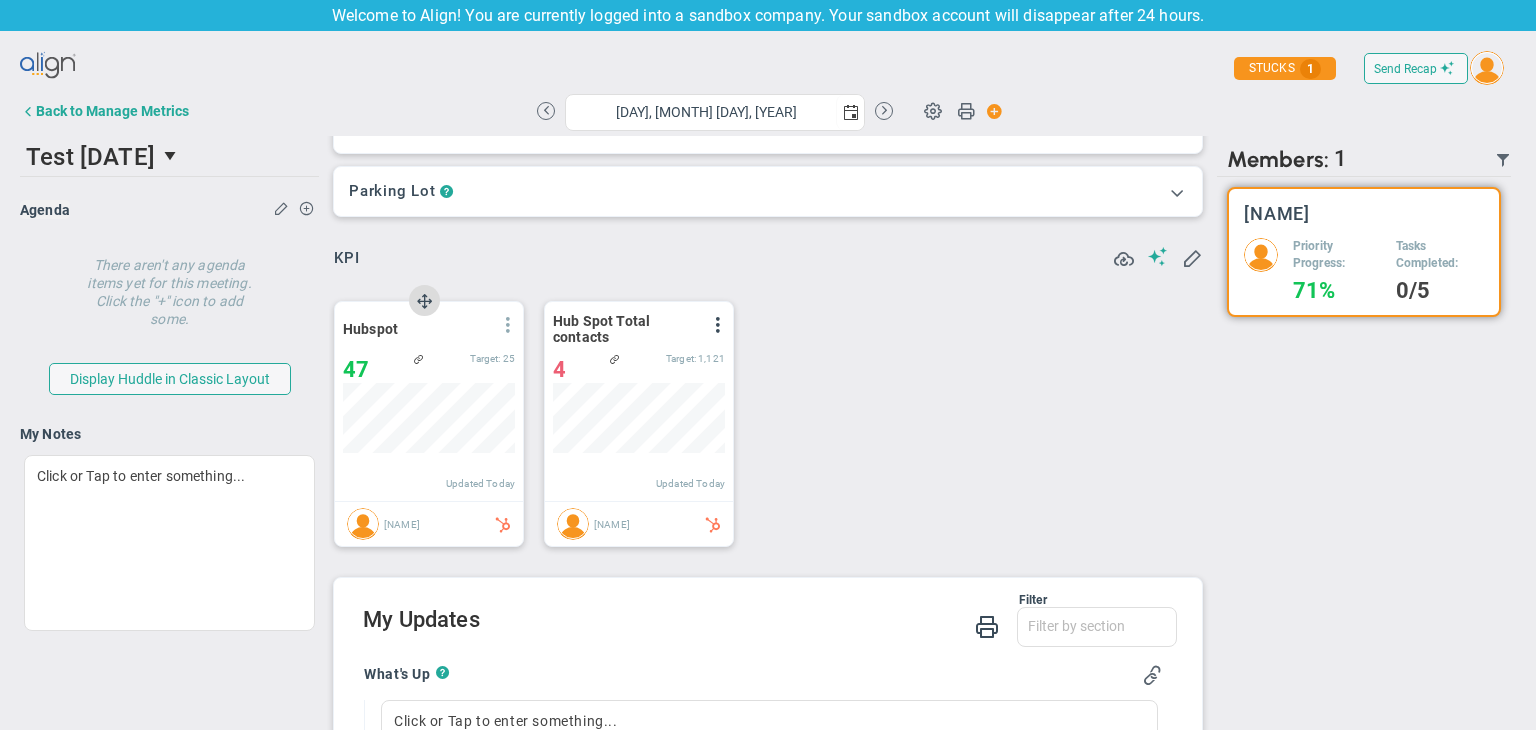 click at bounding box center [508, 325] 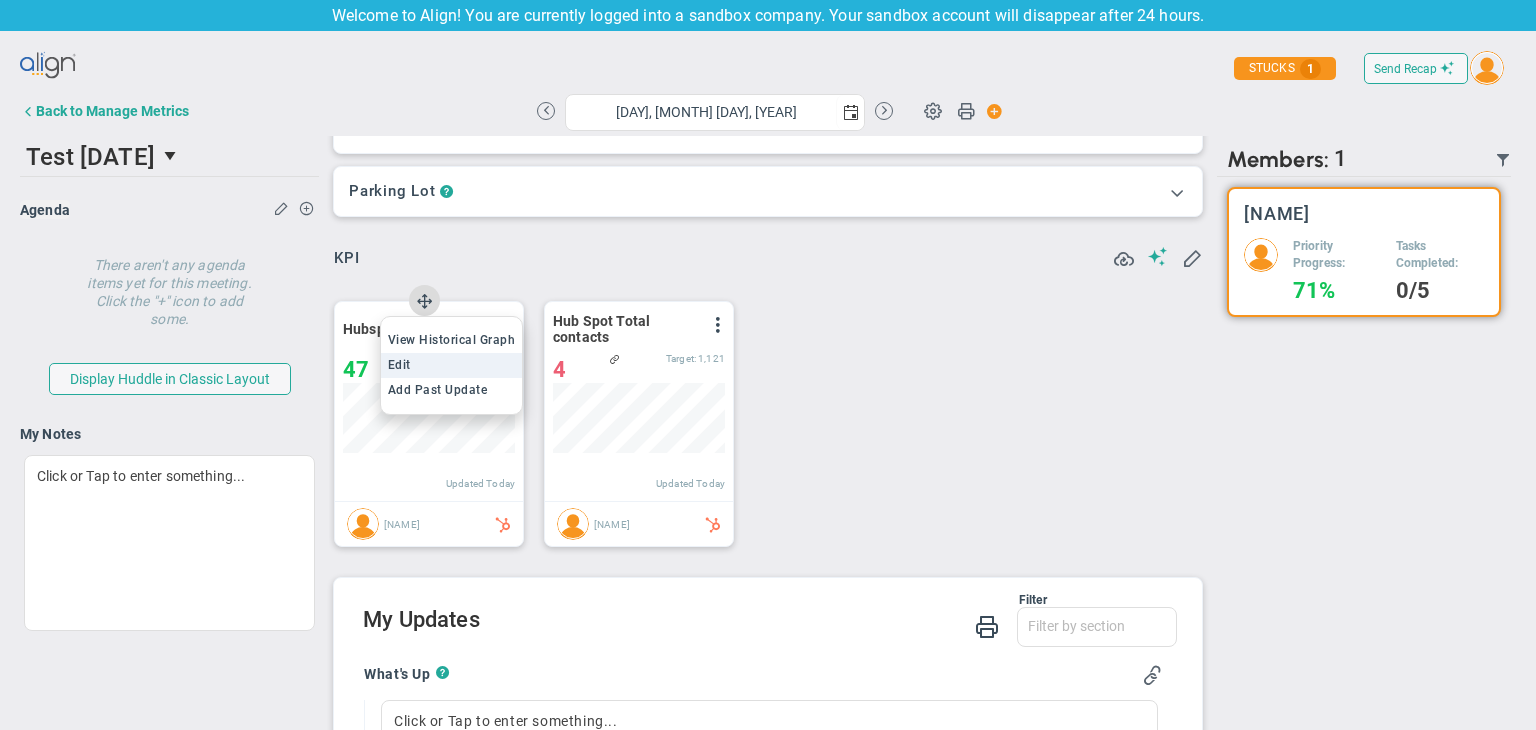 click on "Edit" at bounding box center [452, 365] 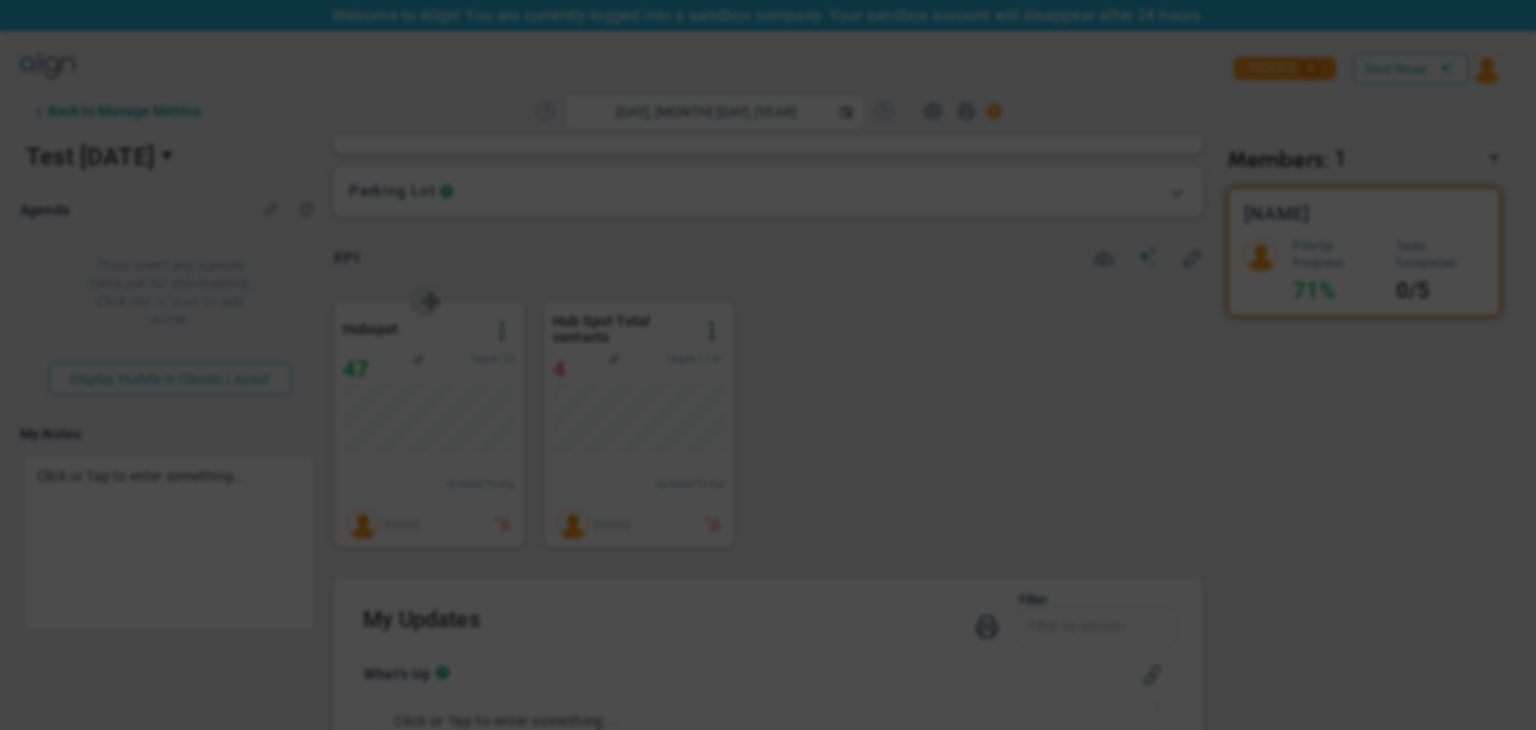 type on "Tuesday, August 5, 2025" 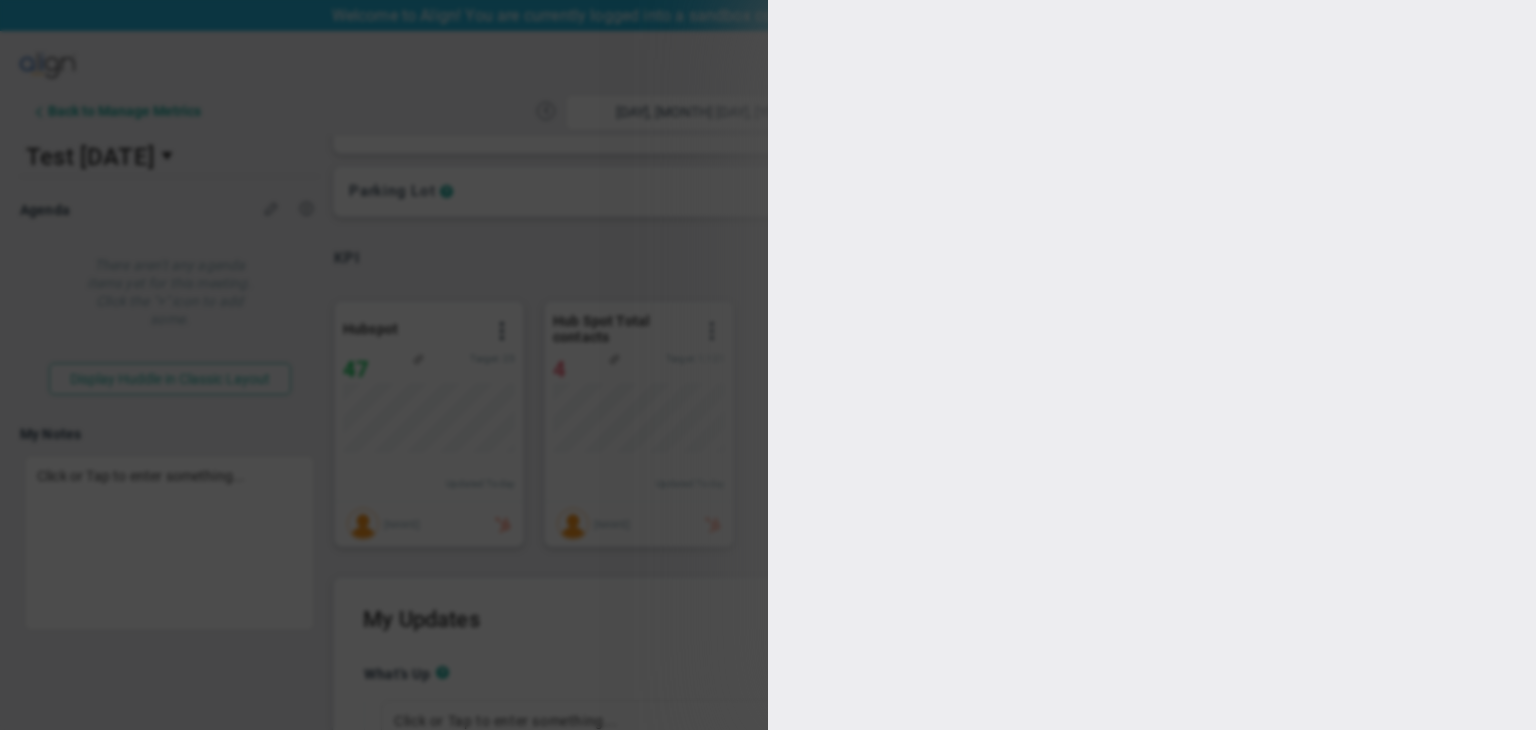 type on "[BRAND]" 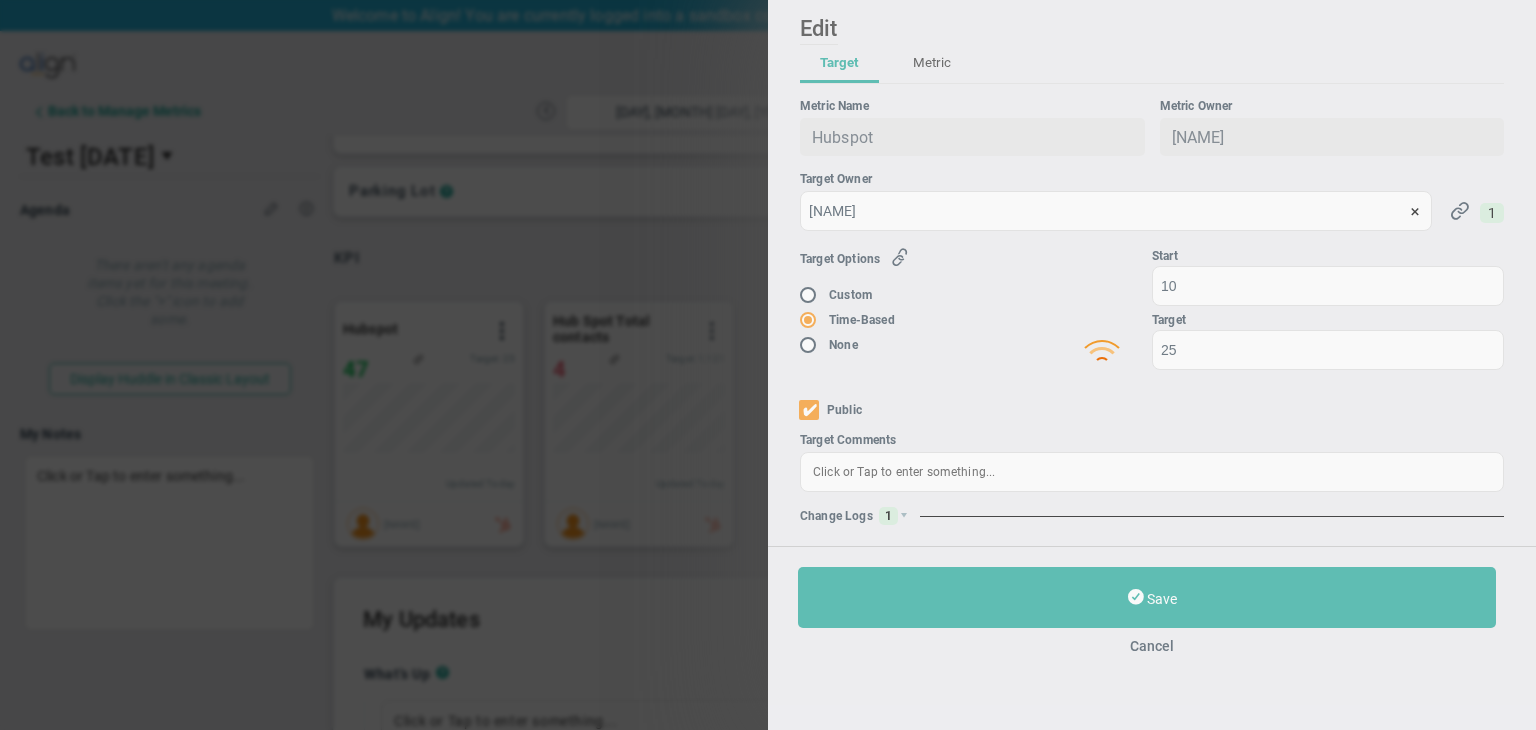 click at bounding box center (1152, 340) 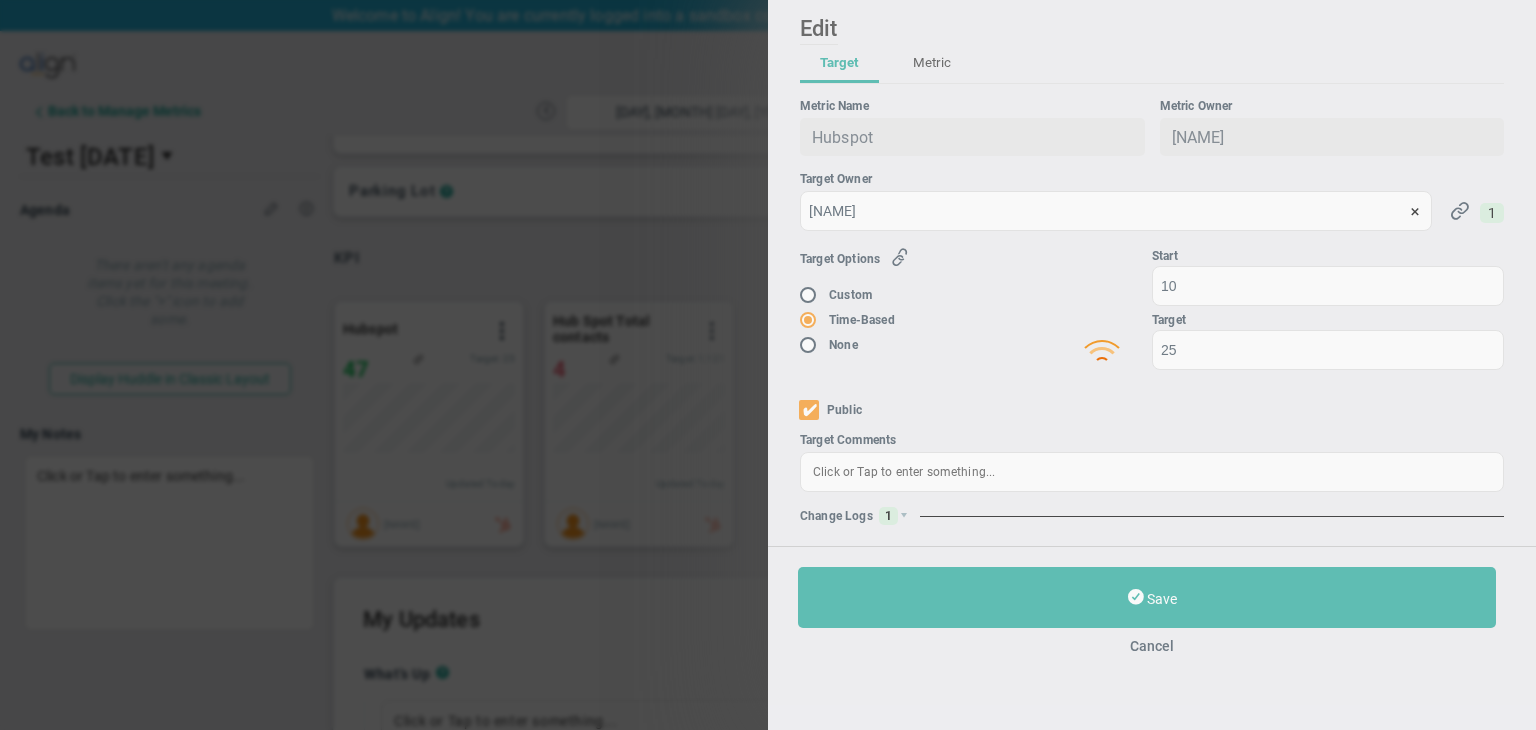 type on "0" 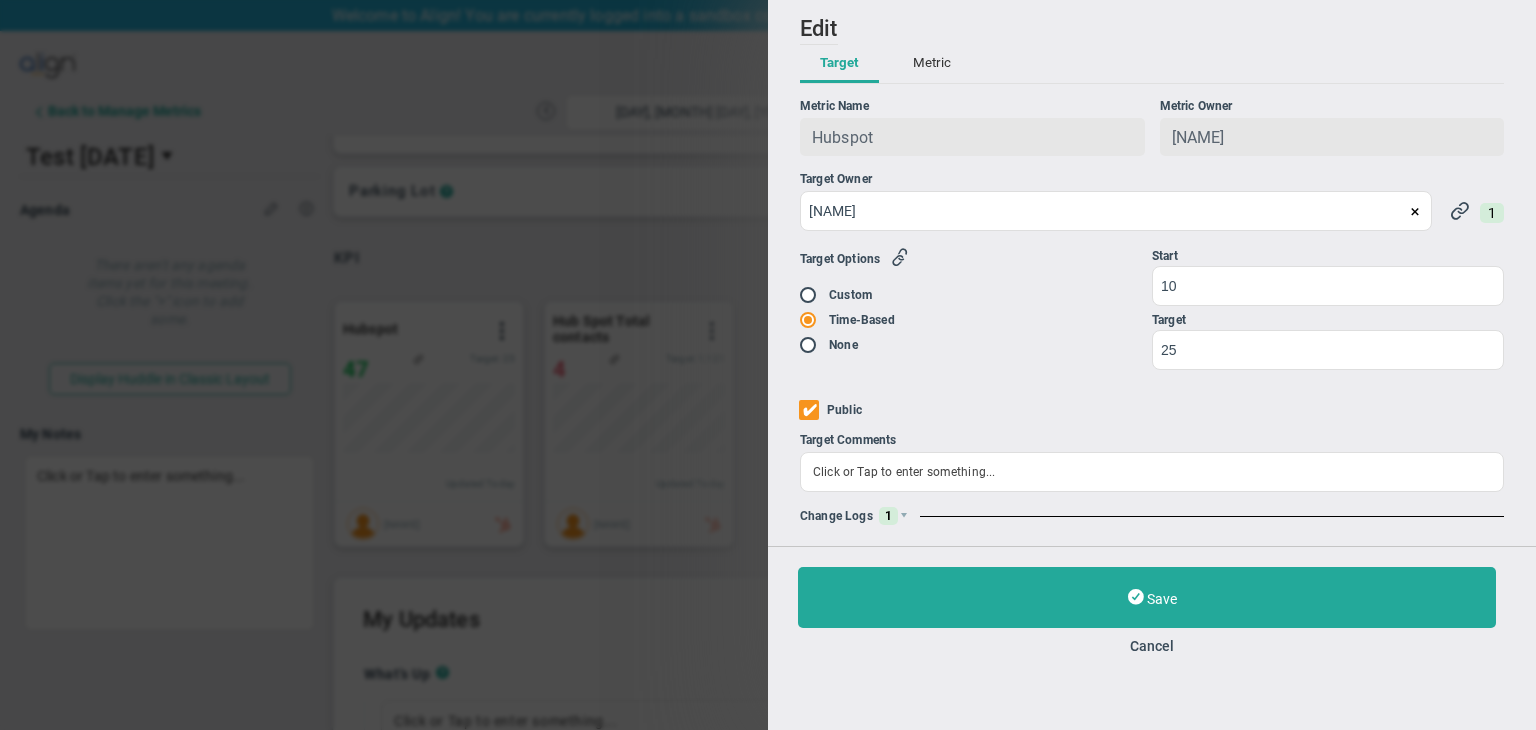 click on "Metric" at bounding box center (932, 64) 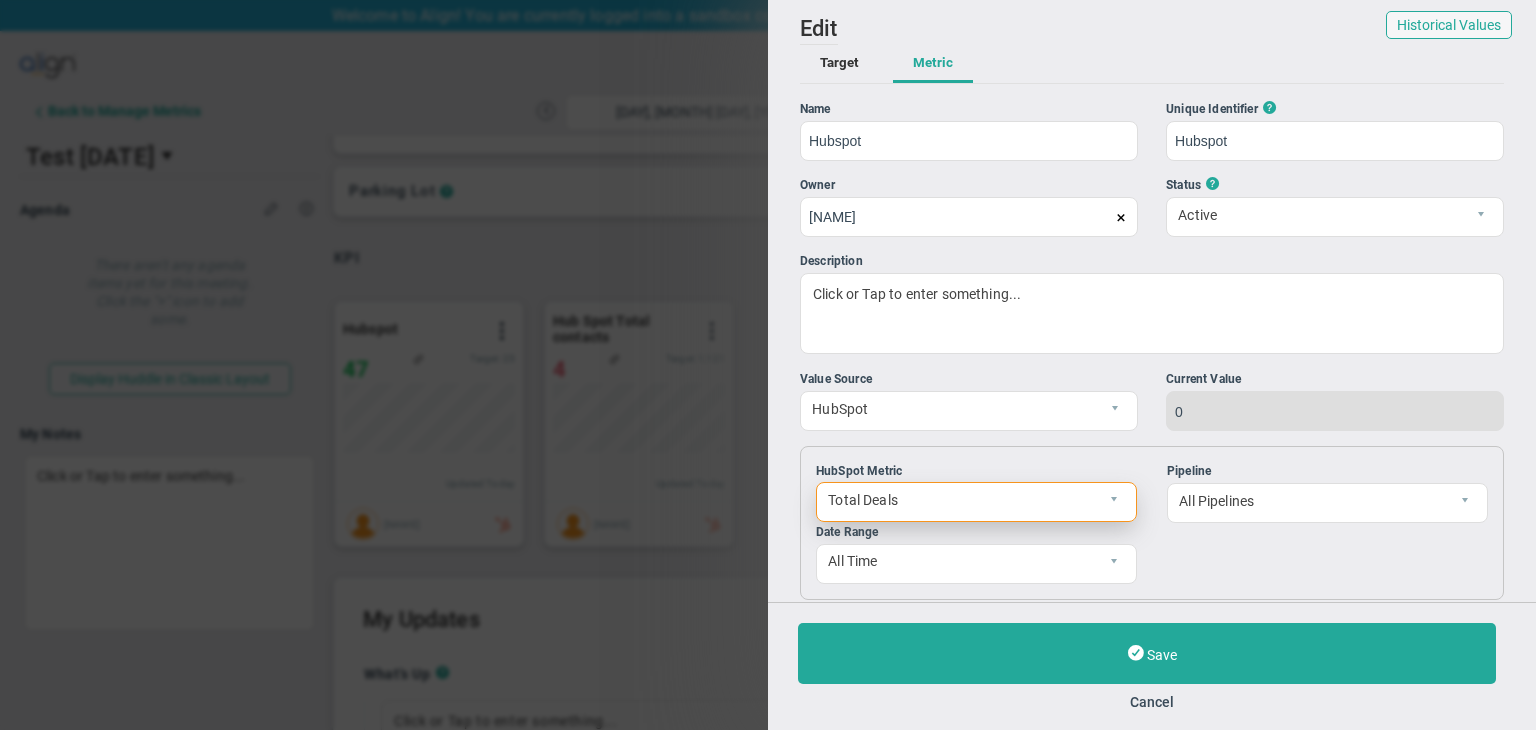 click on "Total Deals" at bounding box center (959, 500) 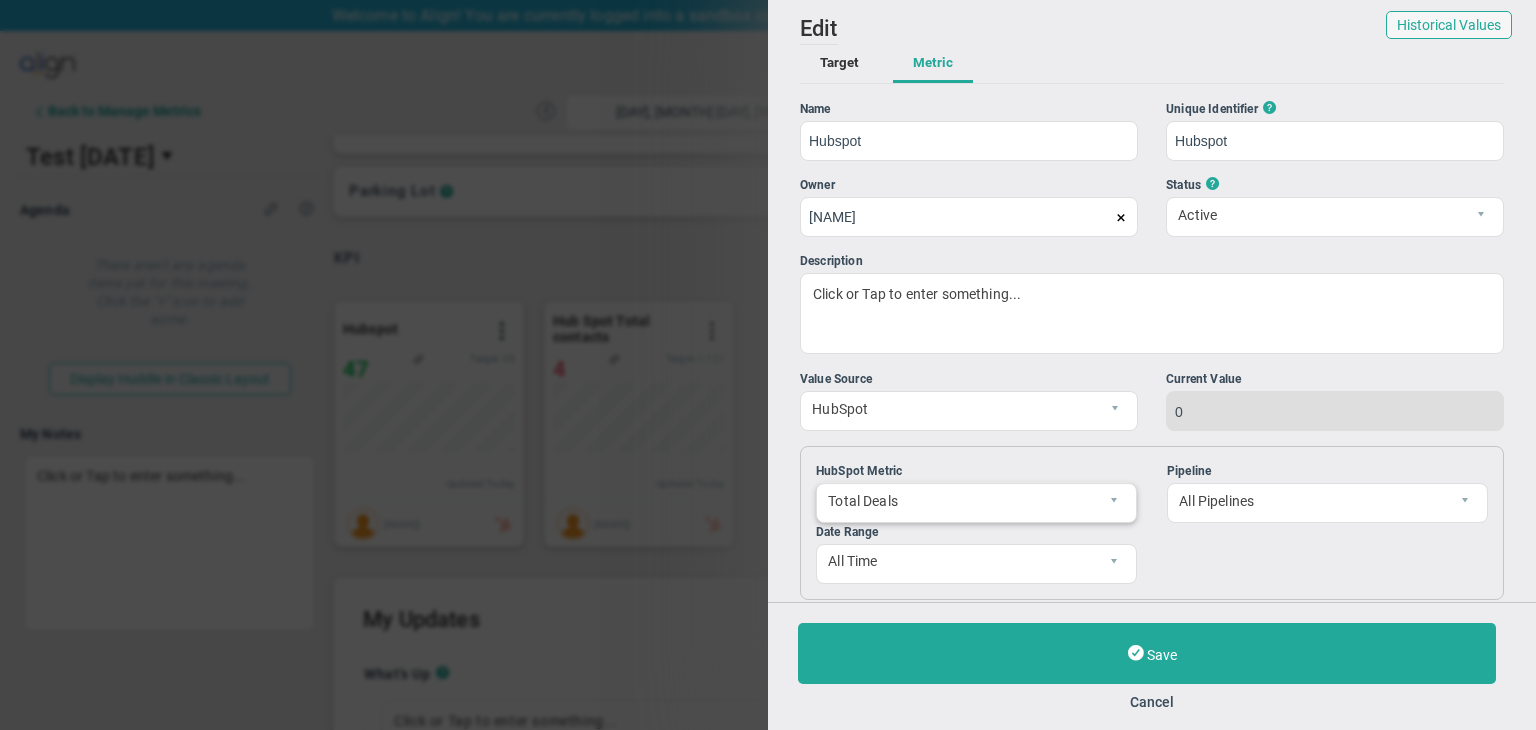 click on "HubSpot Metric
Total Deals 2
Date Range
All Time
Start Date
End Date Pipeline All Pipelines" at bounding box center [1152, 523] 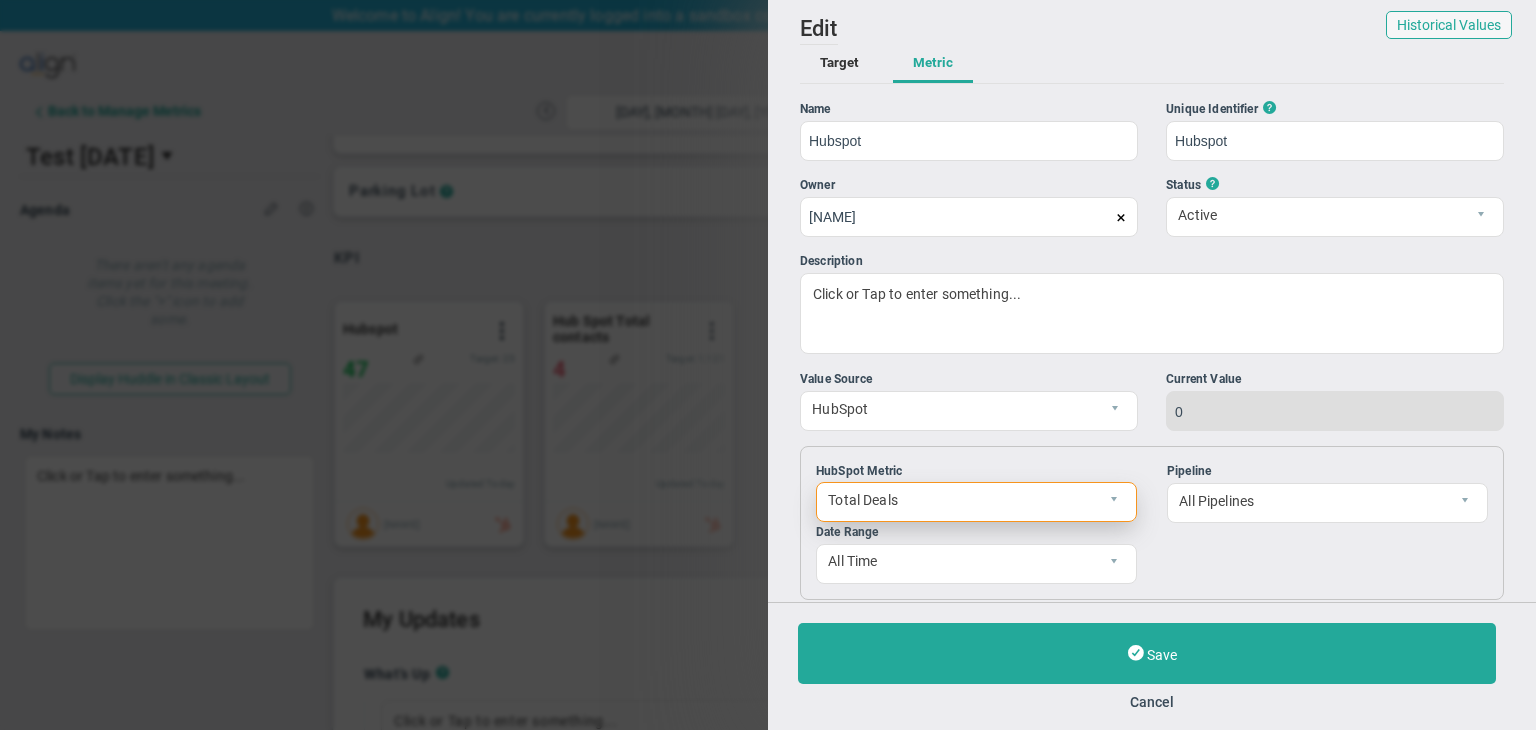 click at bounding box center [1119, 502] 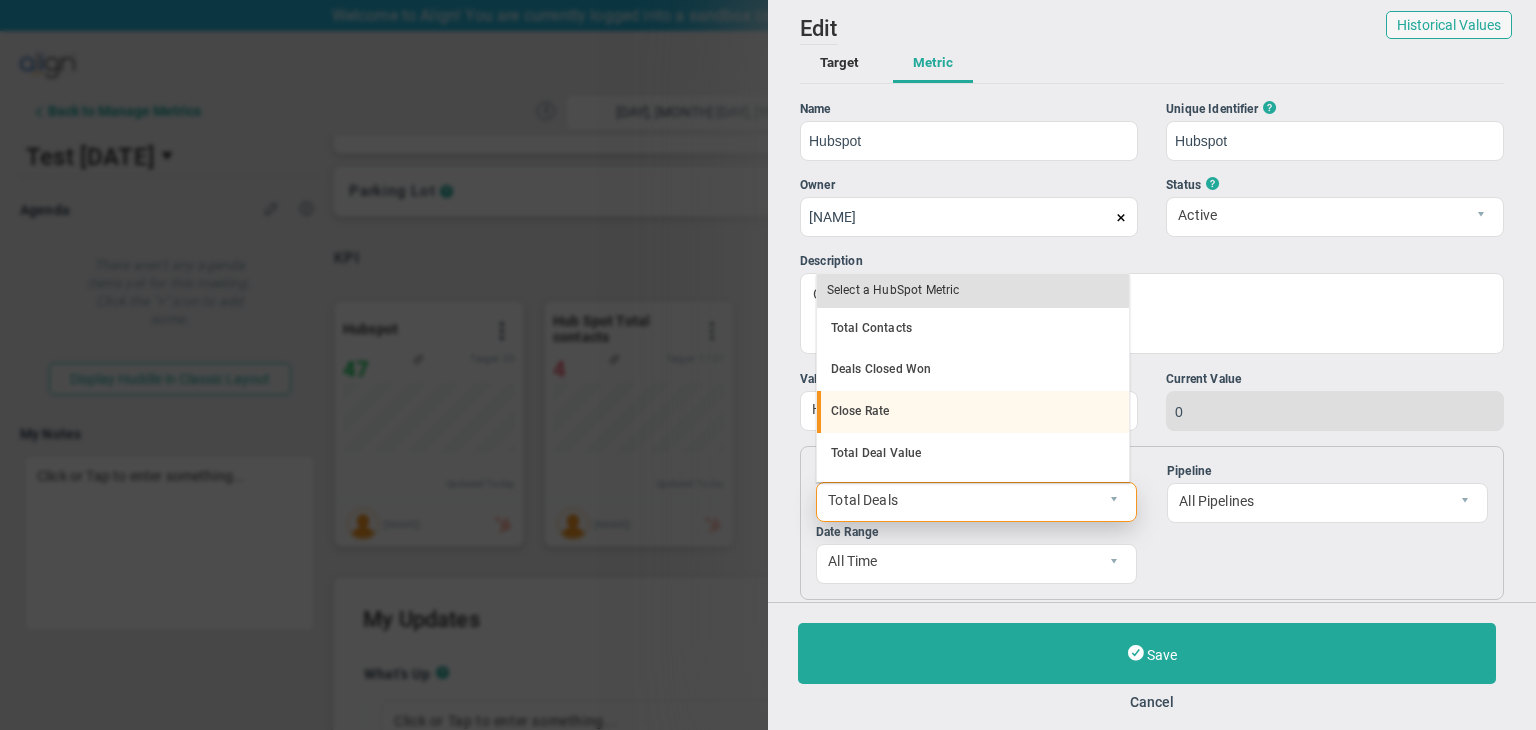 click on "Close Rate" at bounding box center [973, 412] 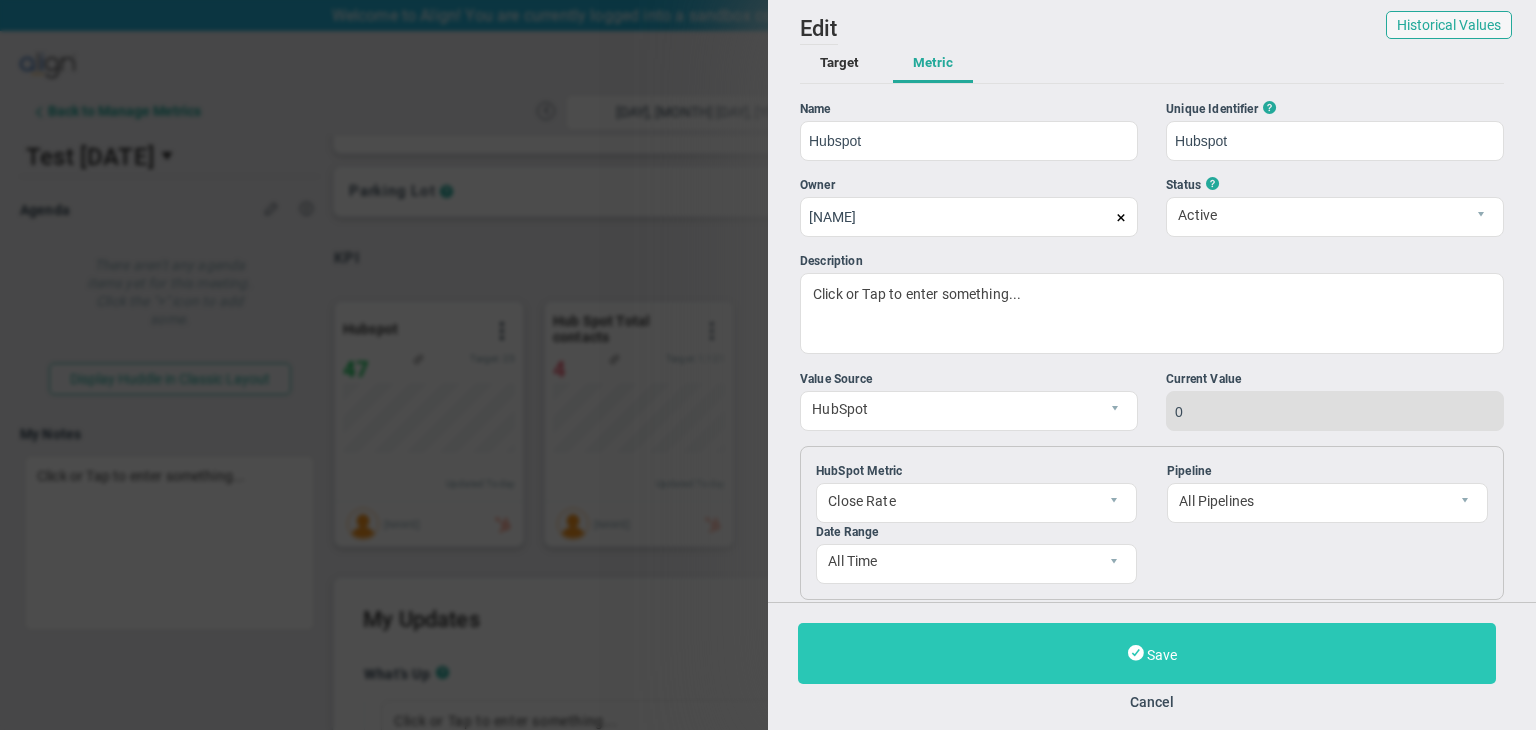 click on "Save" at bounding box center (1147, 653) 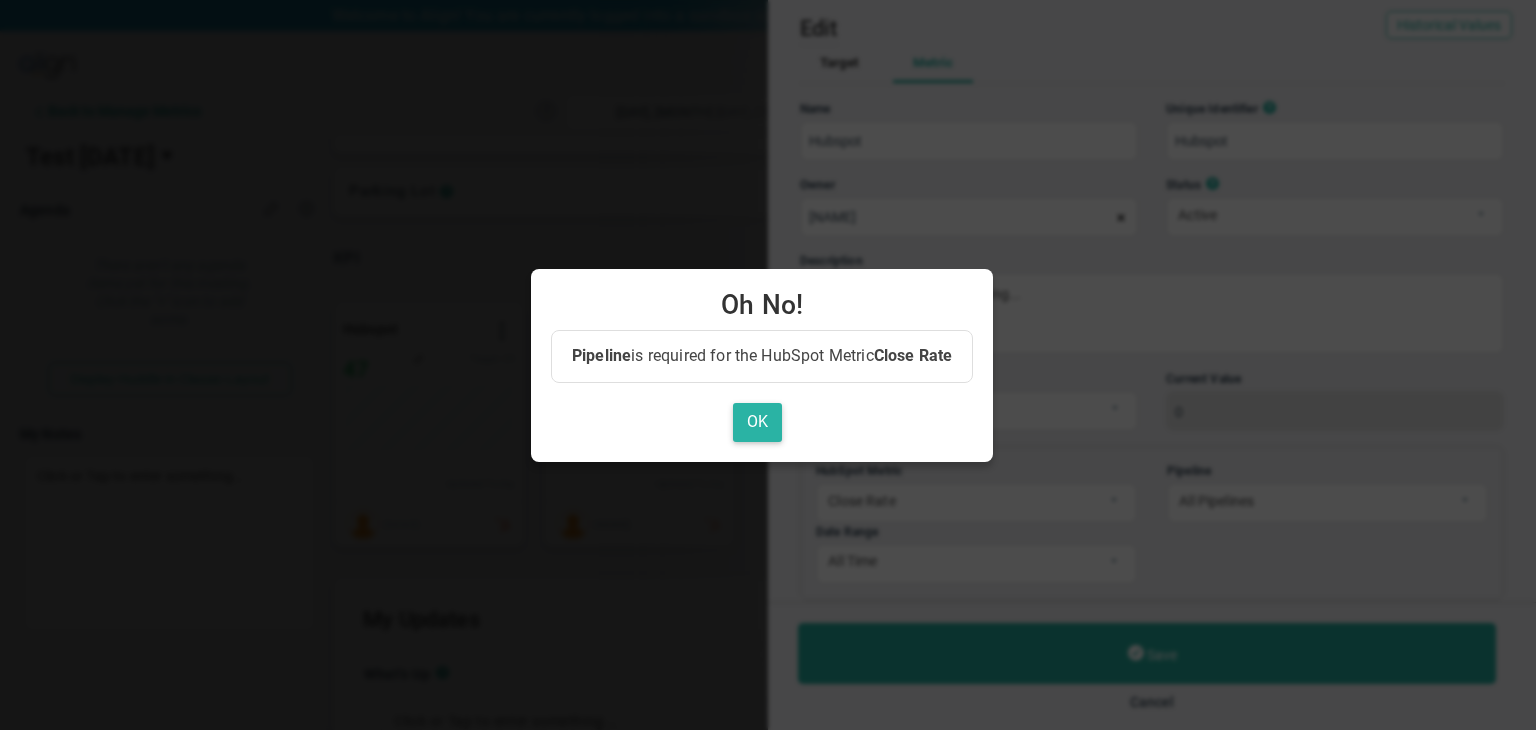 click on "OK" at bounding box center (757, 422) 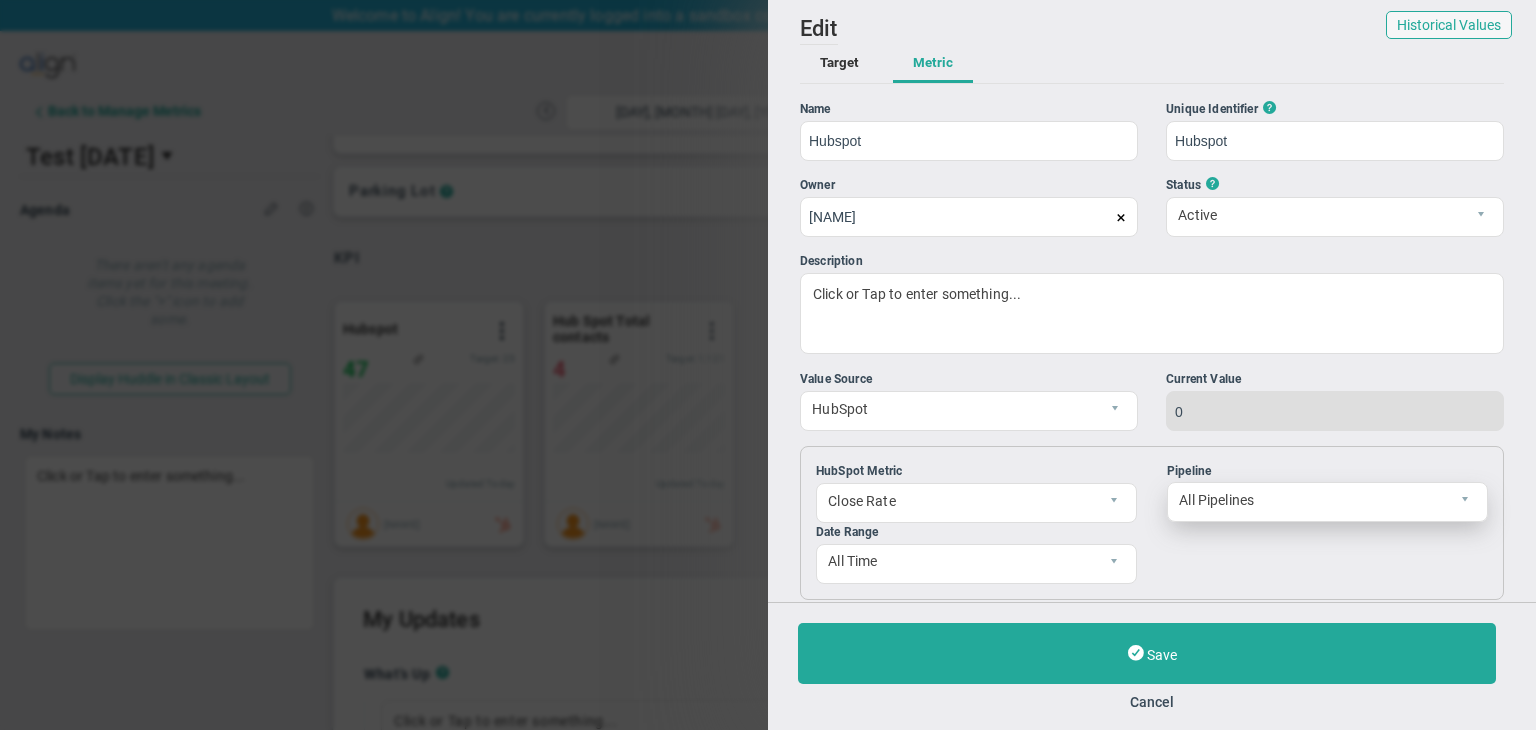 click on "All Pipelines" at bounding box center [1310, 500] 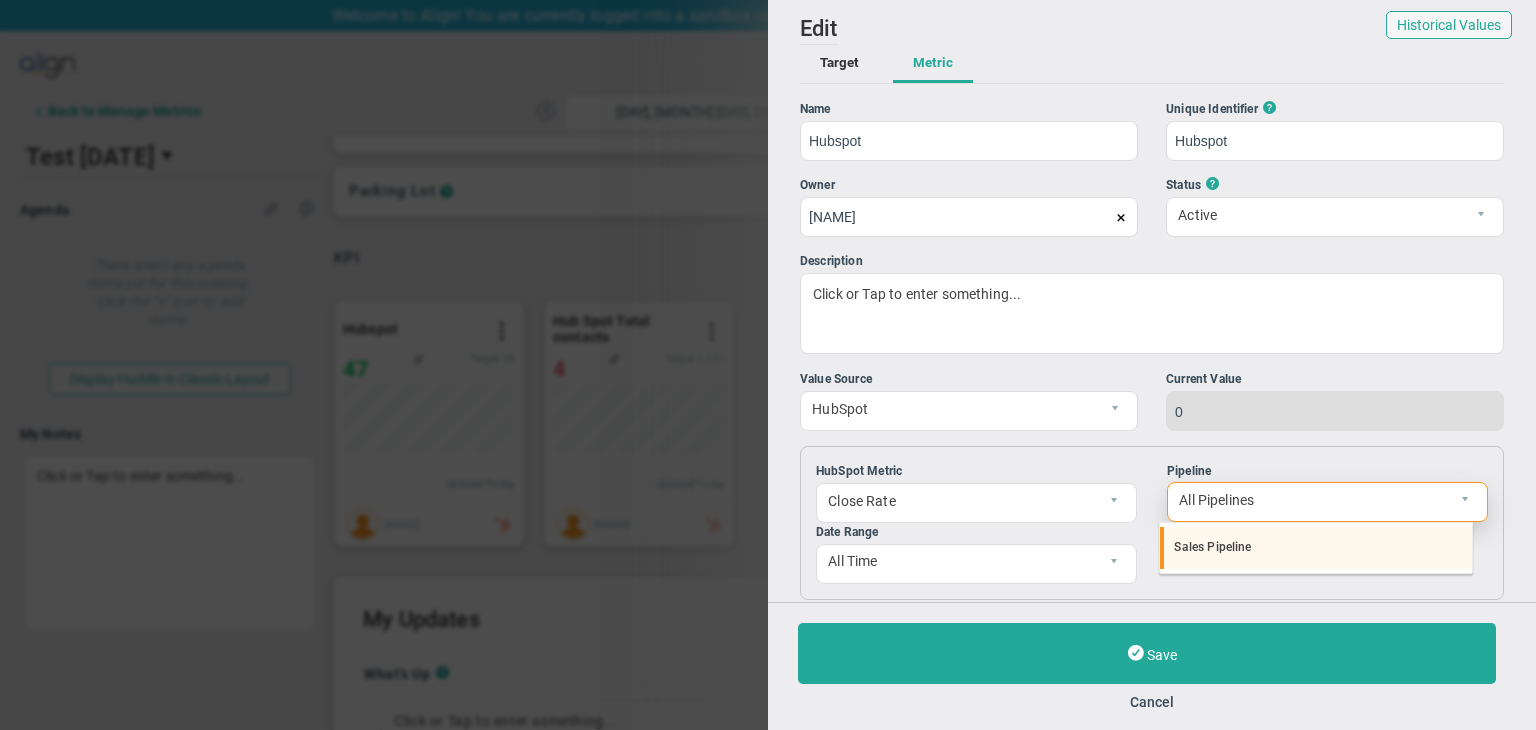 click on "Sales Pipeline" at bounding box center [1316, 548] 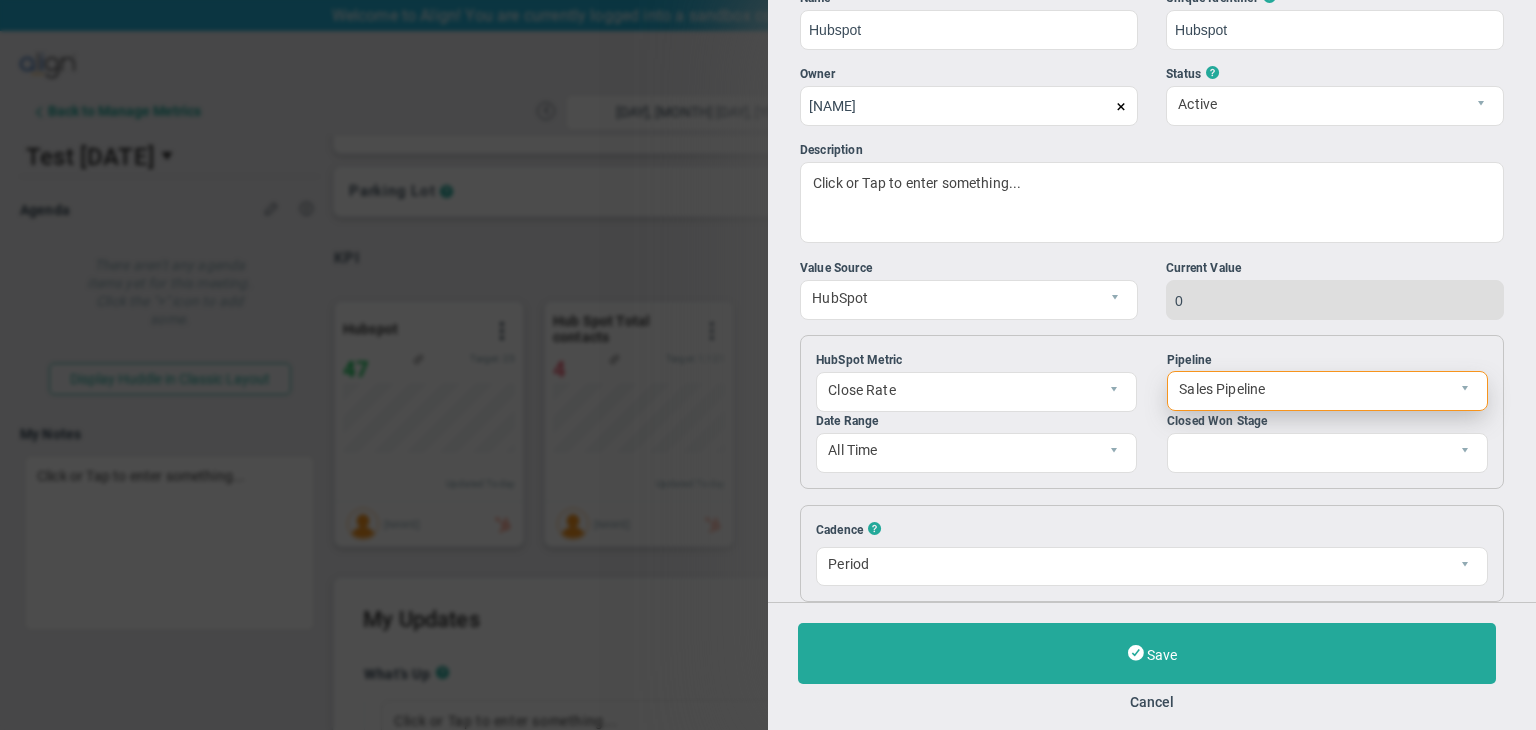 scroll, scrollTop: 115, scrollLeft: 0, axis: vertical 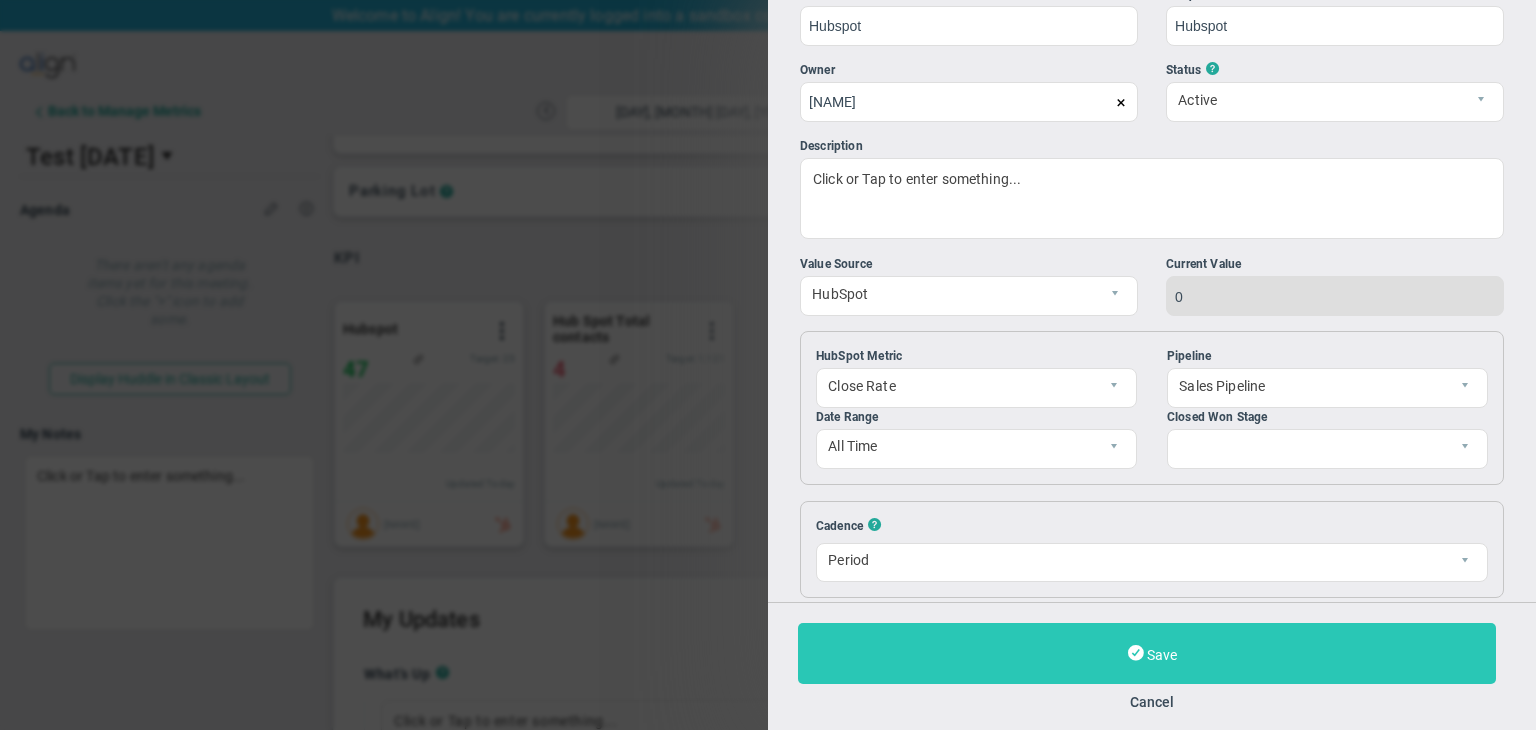 click on "Save" at bounding box center [1147, 653] 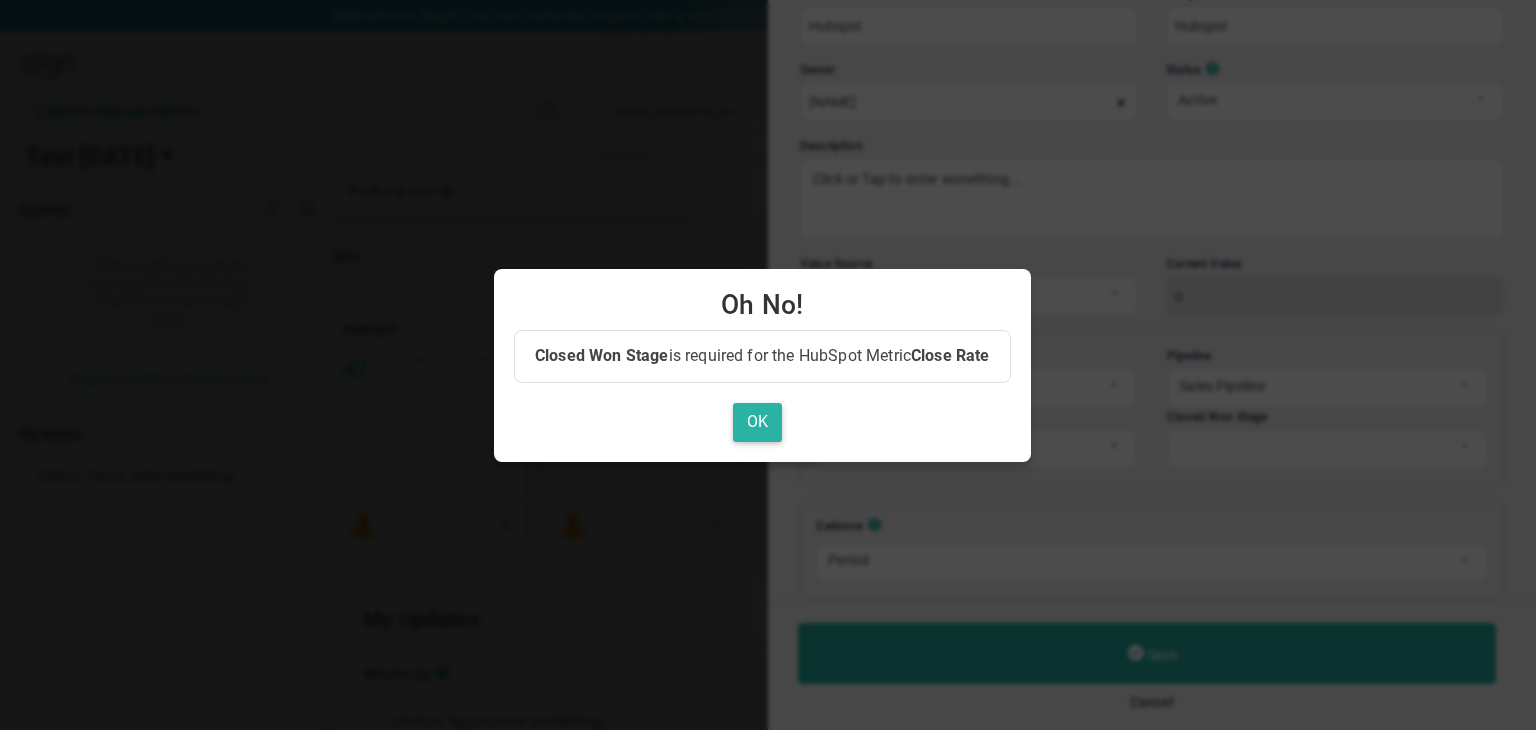 click on "OK" at bounding box center [757, 422] 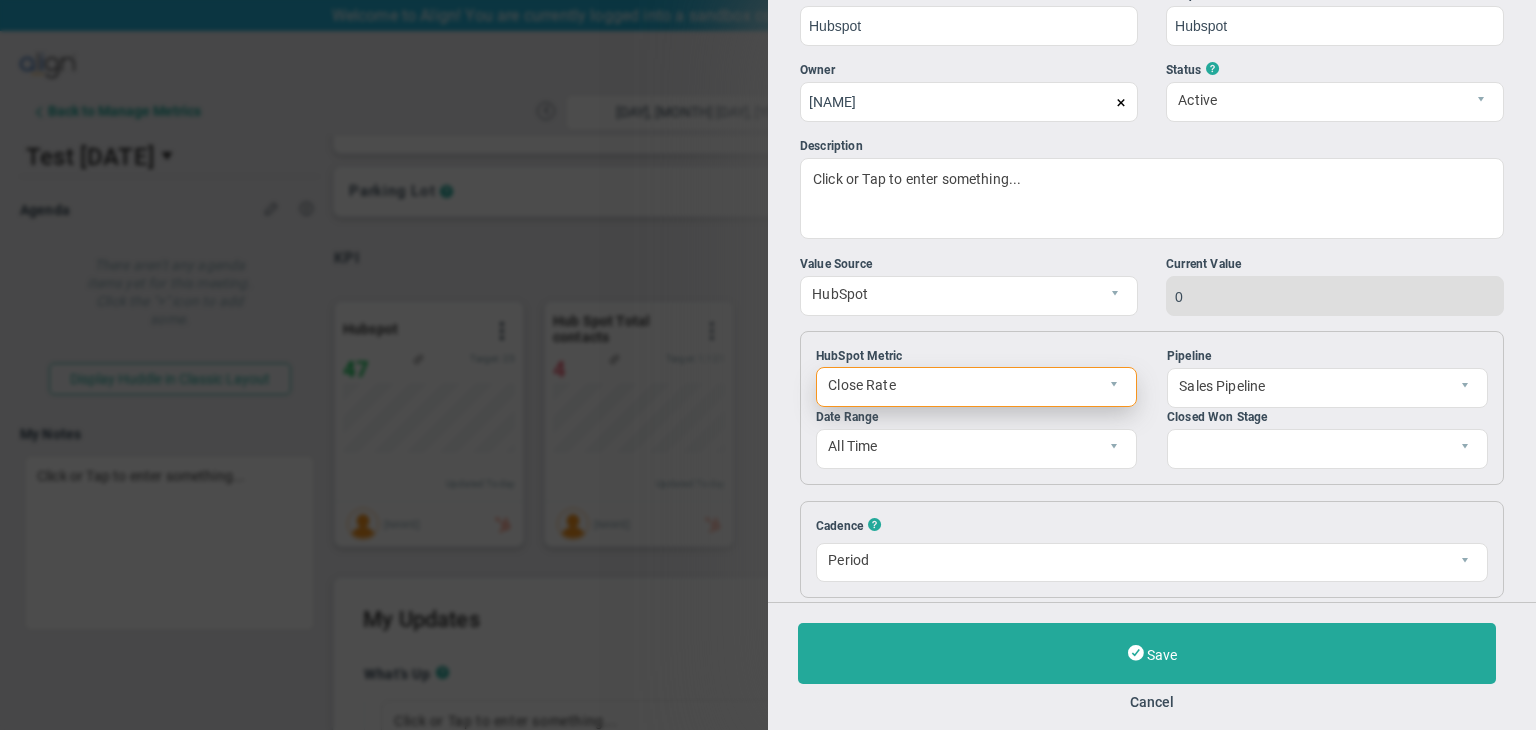 click on "Close Rate" at bounding box center [959, 385] 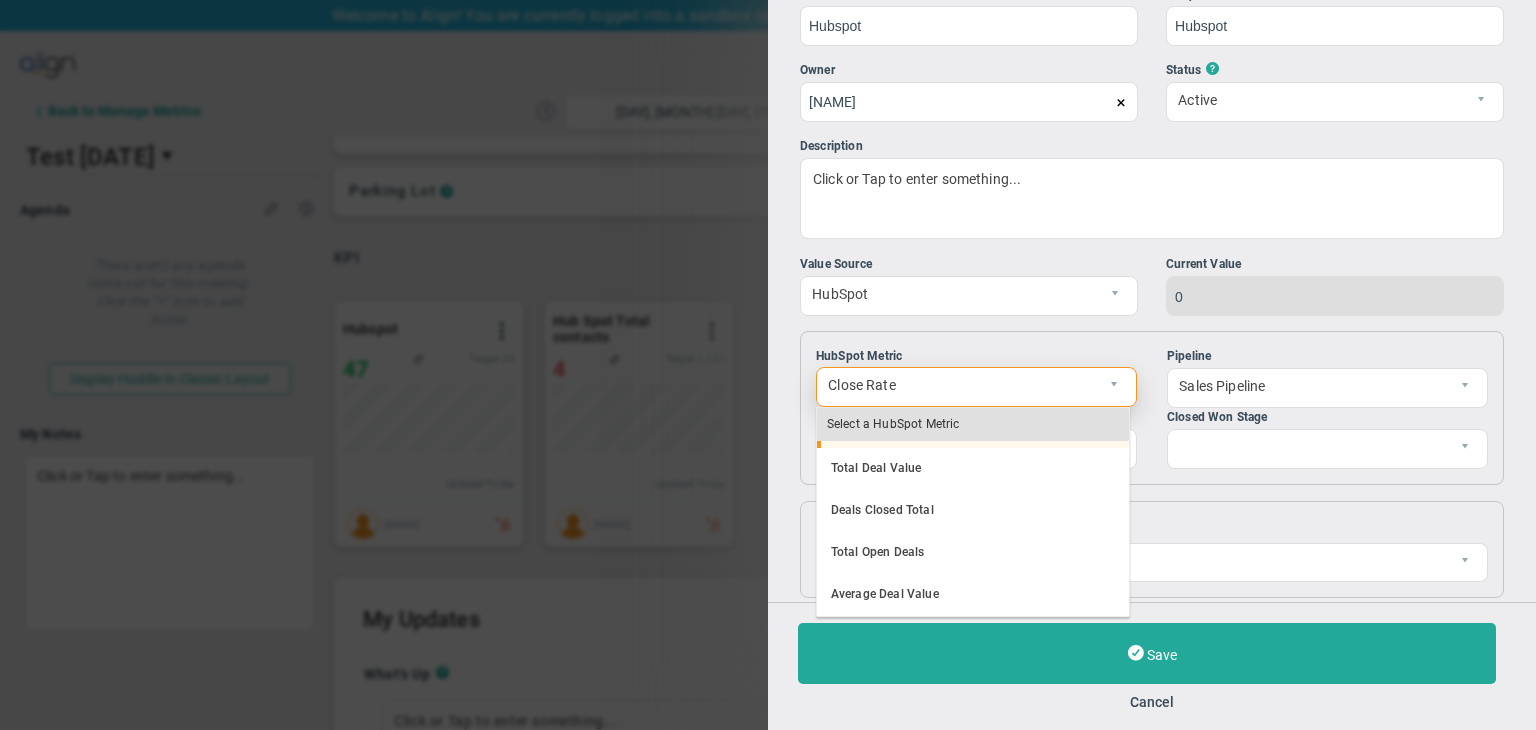 scroll, scrollTop: 120, scrollLeft: 0, axis: vertical 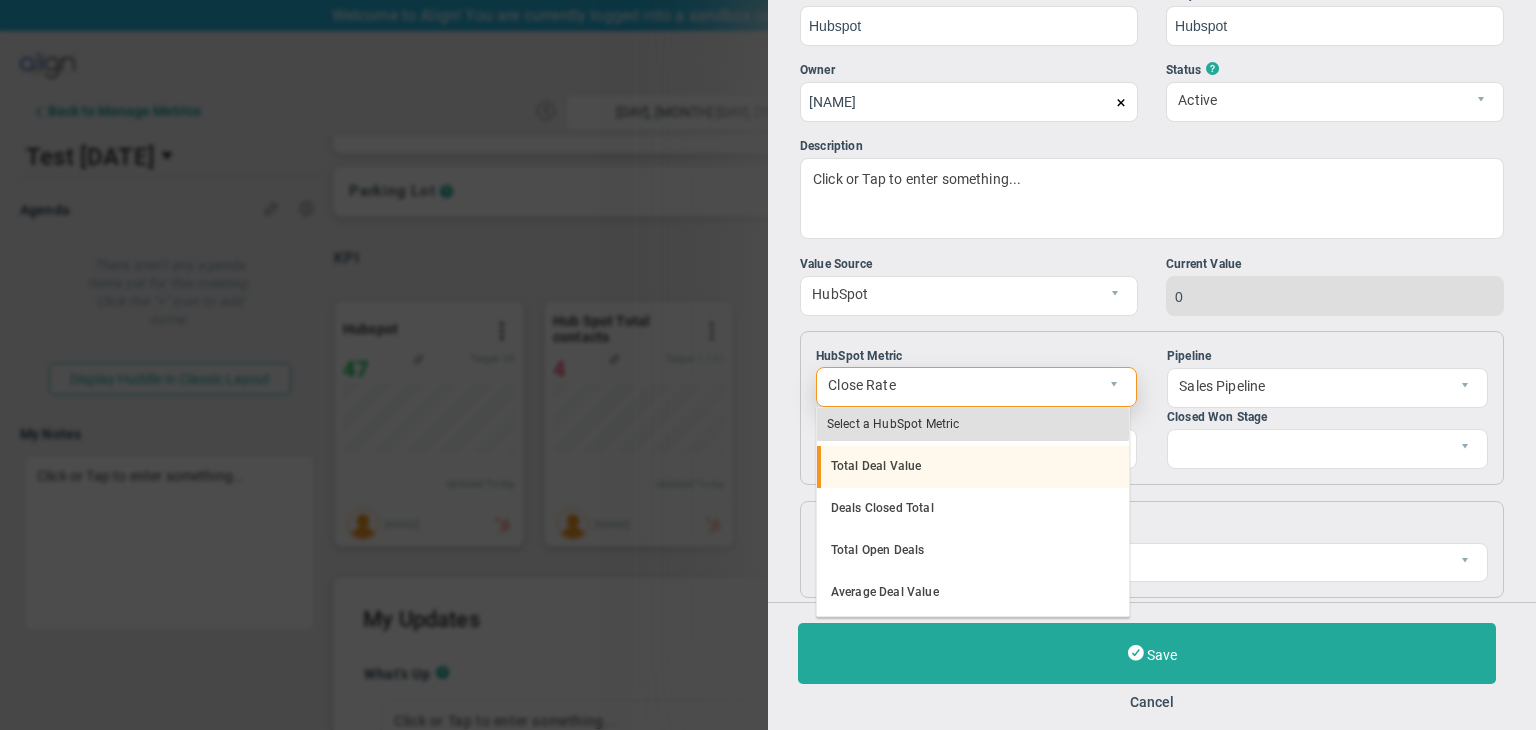 click on "Total Deal Value" at bounding box center (973, 467) 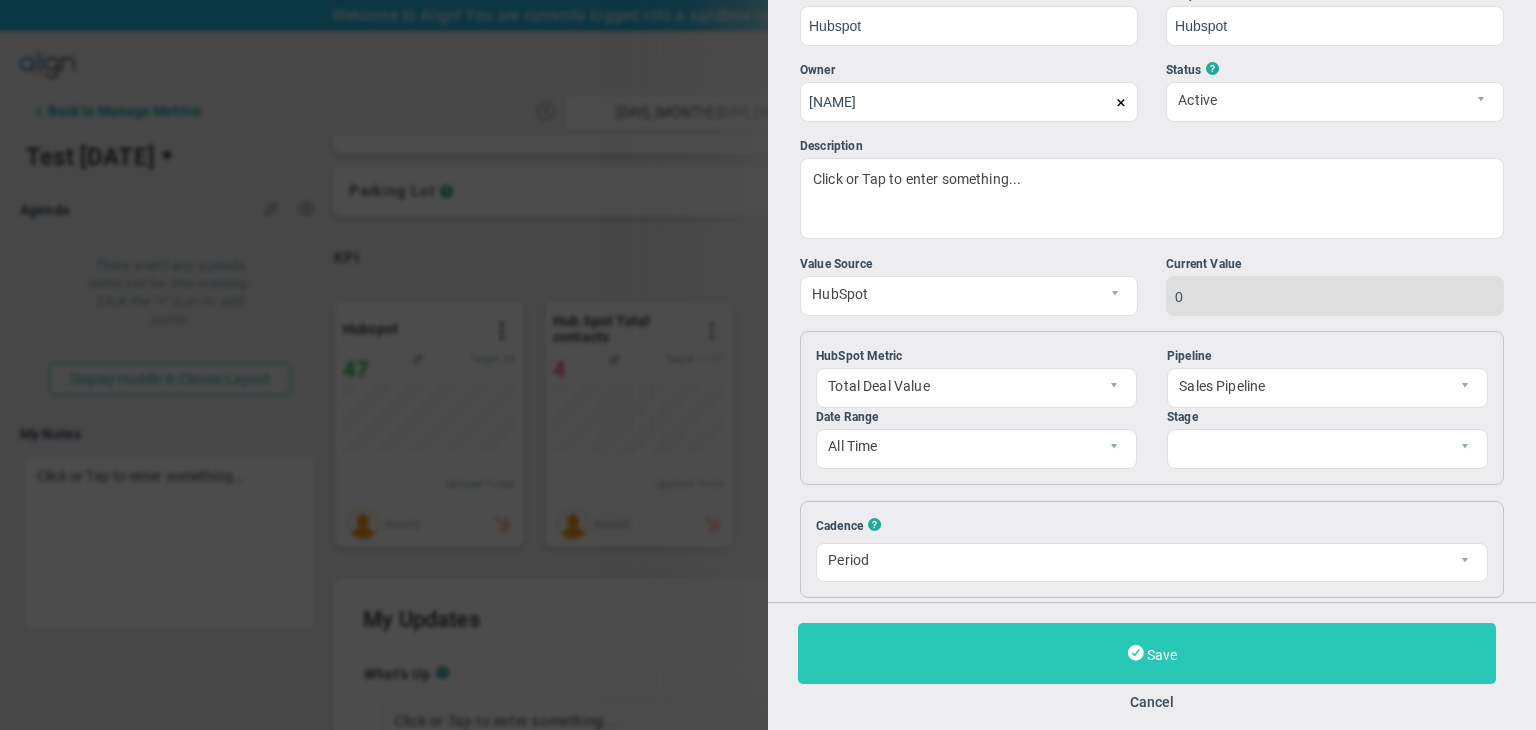 click on "Save" at bounding box center [1147, 653] 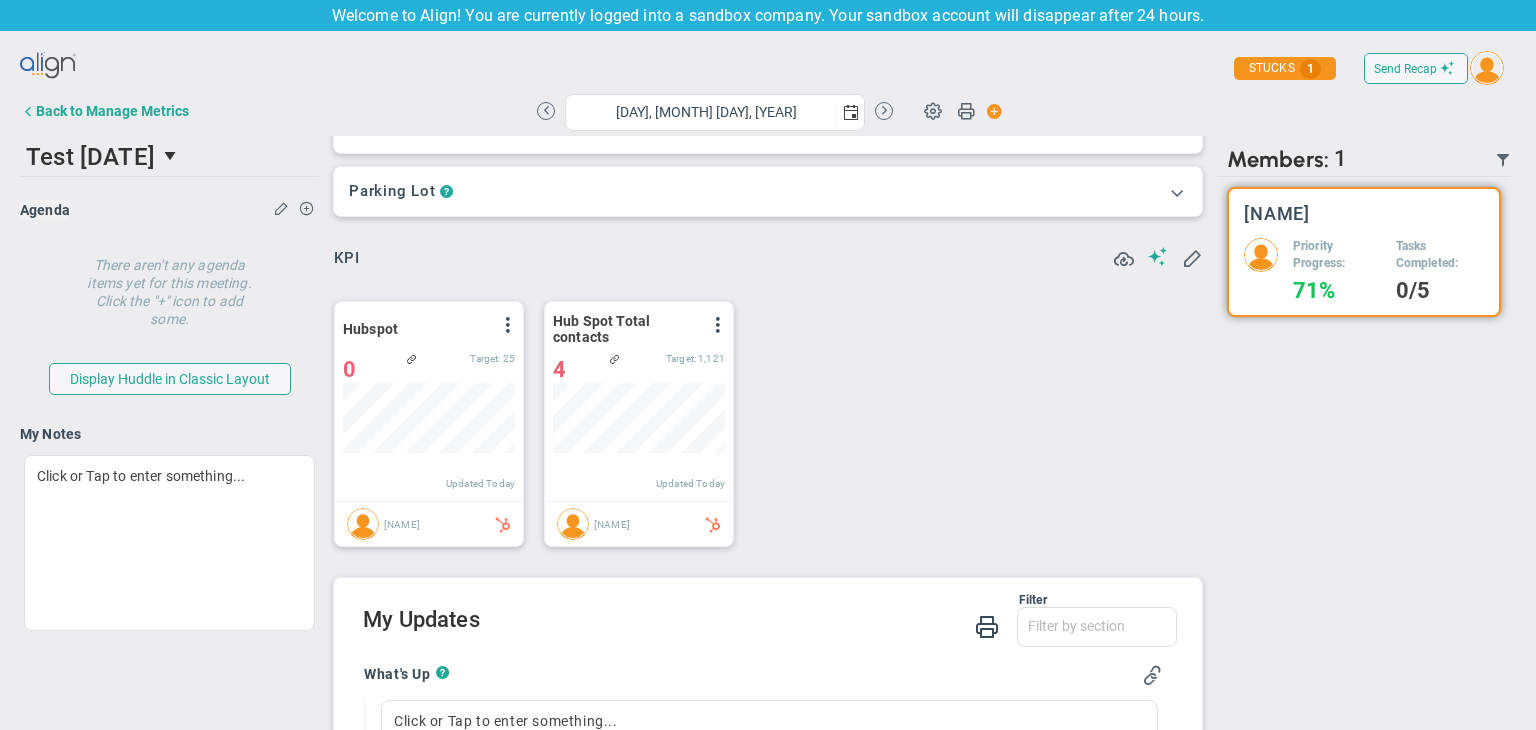 scroll, scrollTop: 999929, scrollLeft: 999827, axis: both 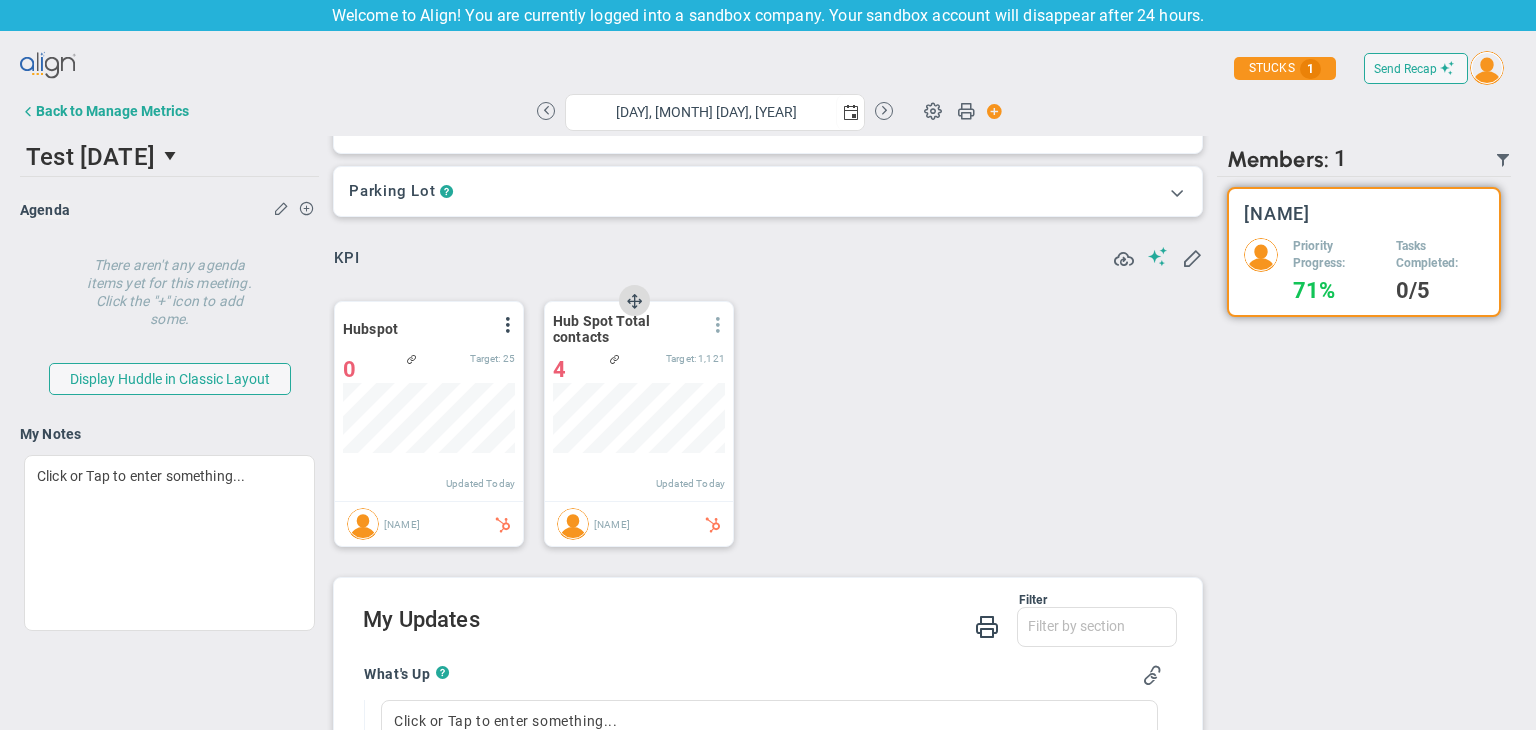 click at bounding box center [718, 325] 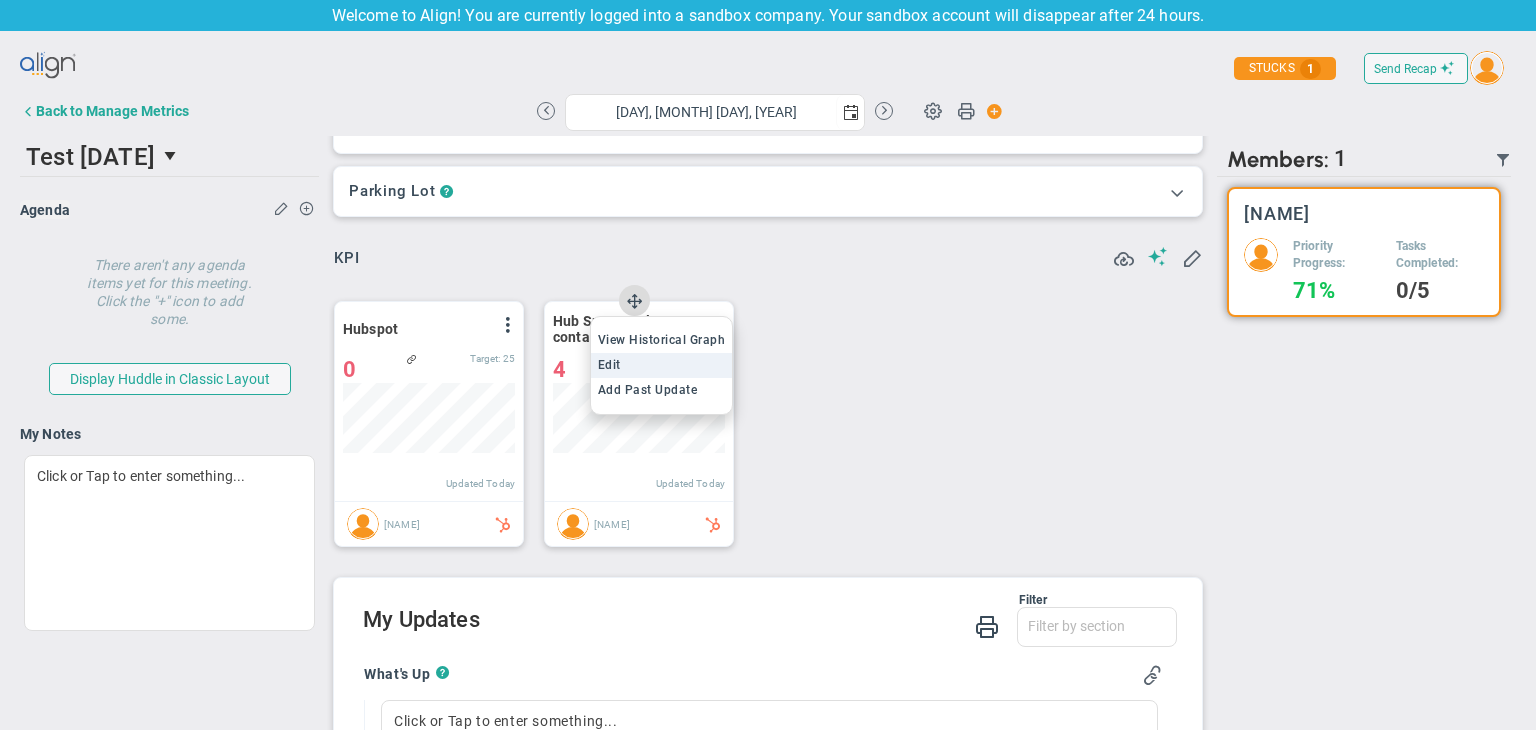 click on "Edit" at bounding box center [662, 365] 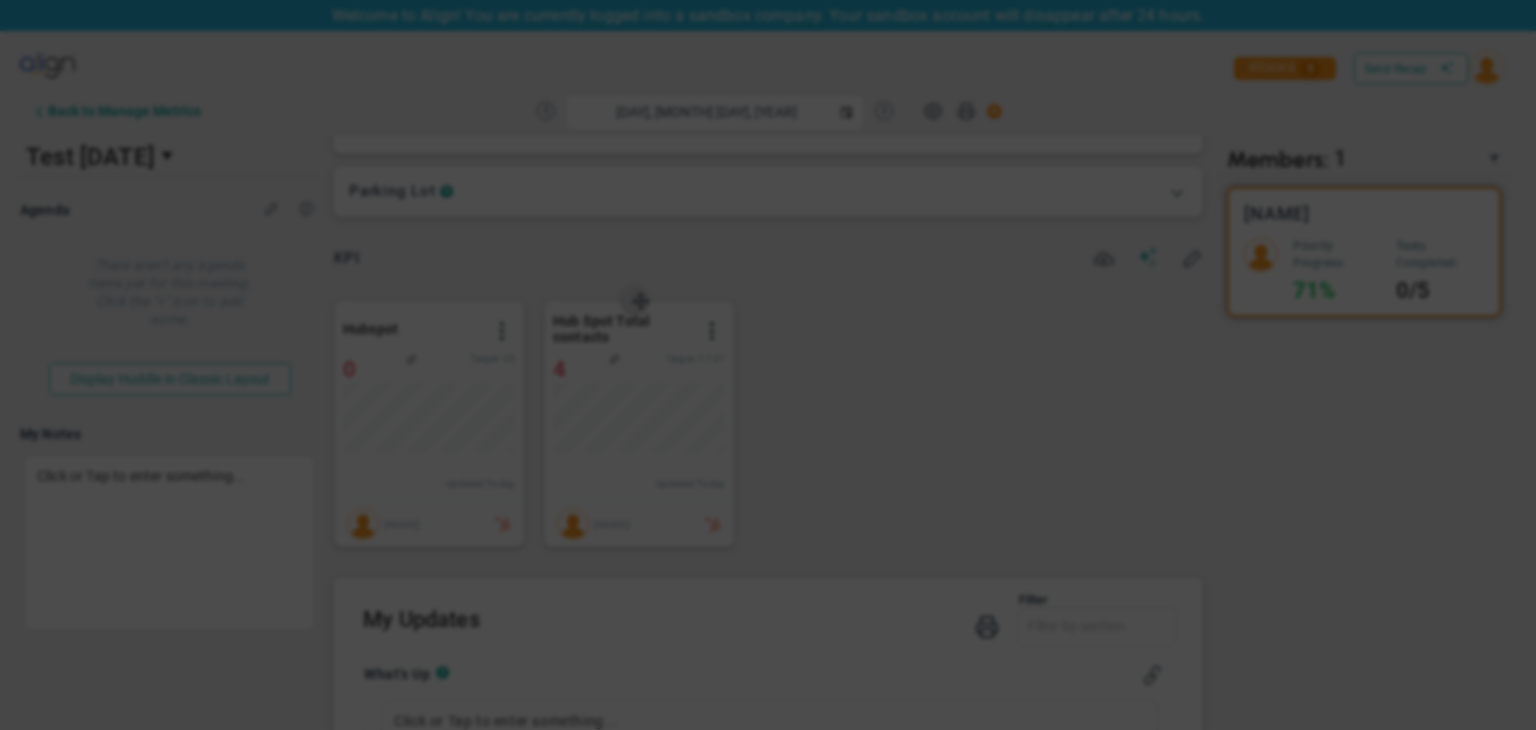 type on "Tuesday, August 5, 2025" 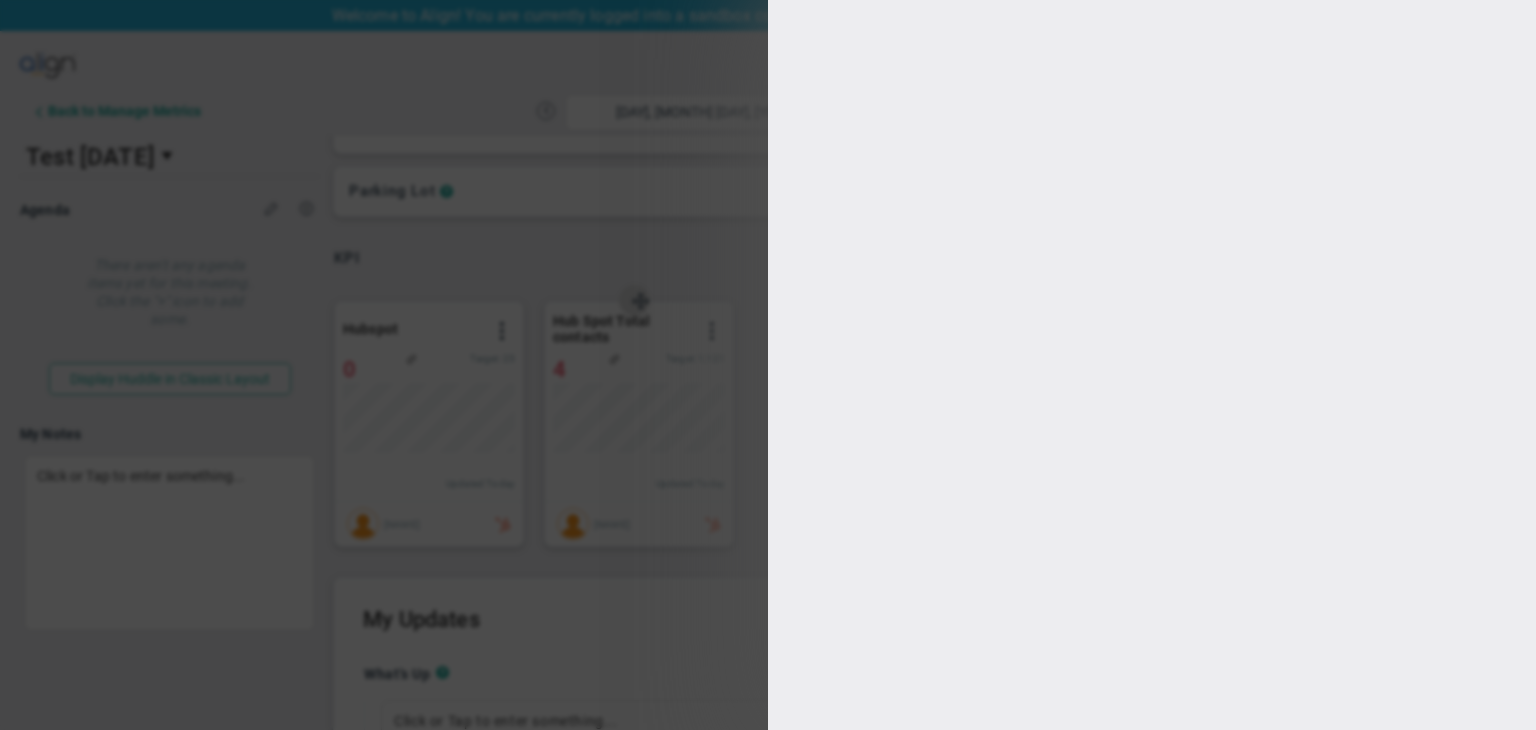 type on "Hub Spot Total contacts" 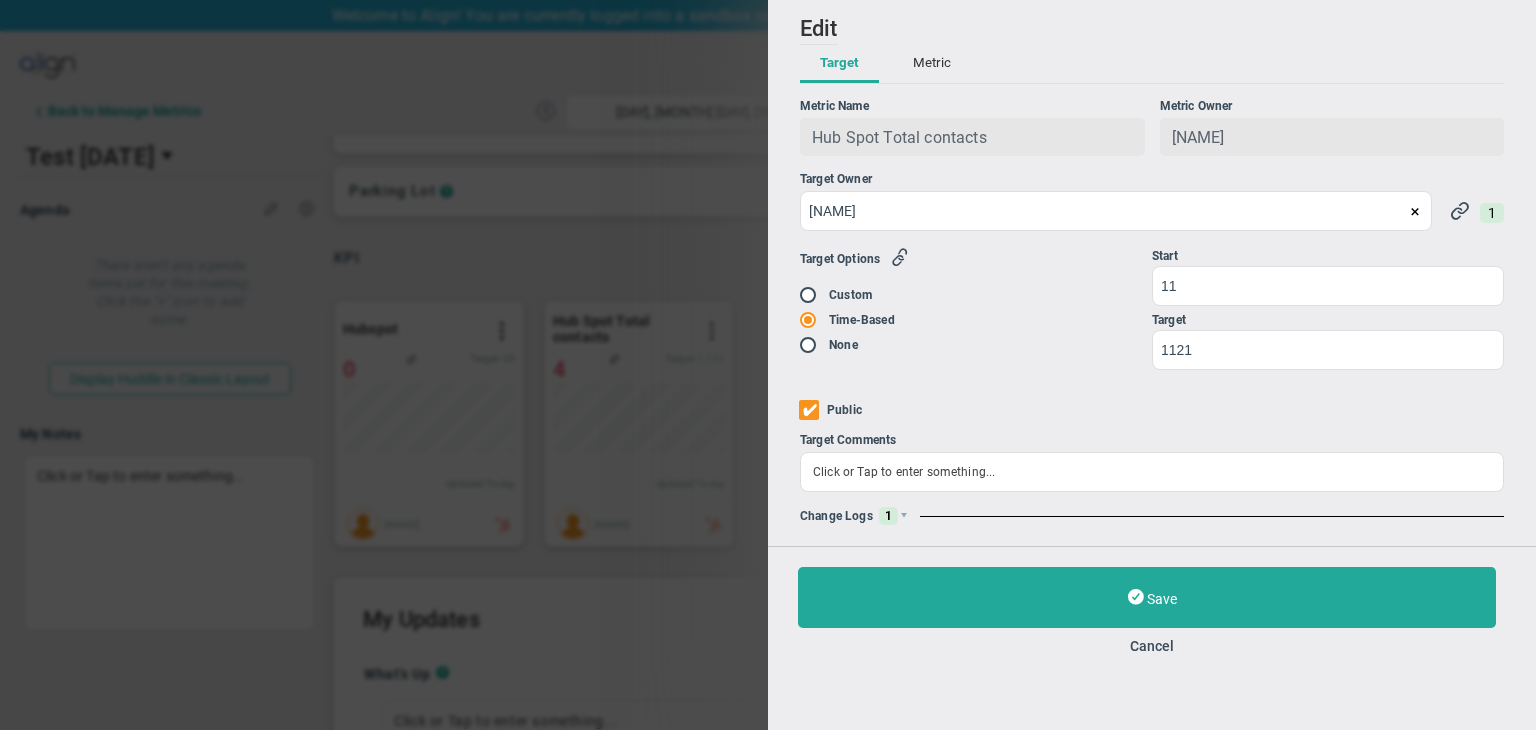 click on "Metric" at bounding box center [932, 64] 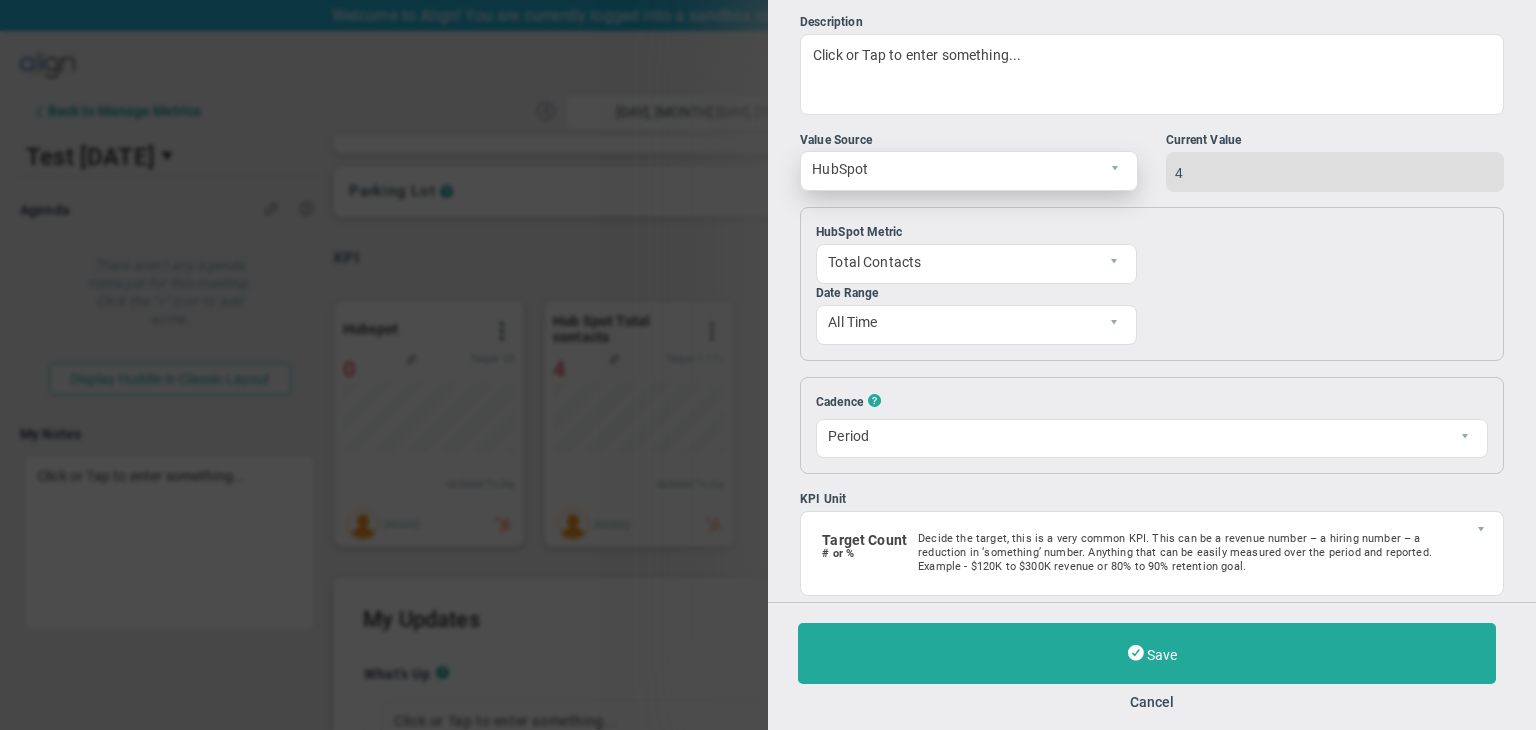 scroll, scrollTop: 243, scrollLeft: 0, axis: vertical 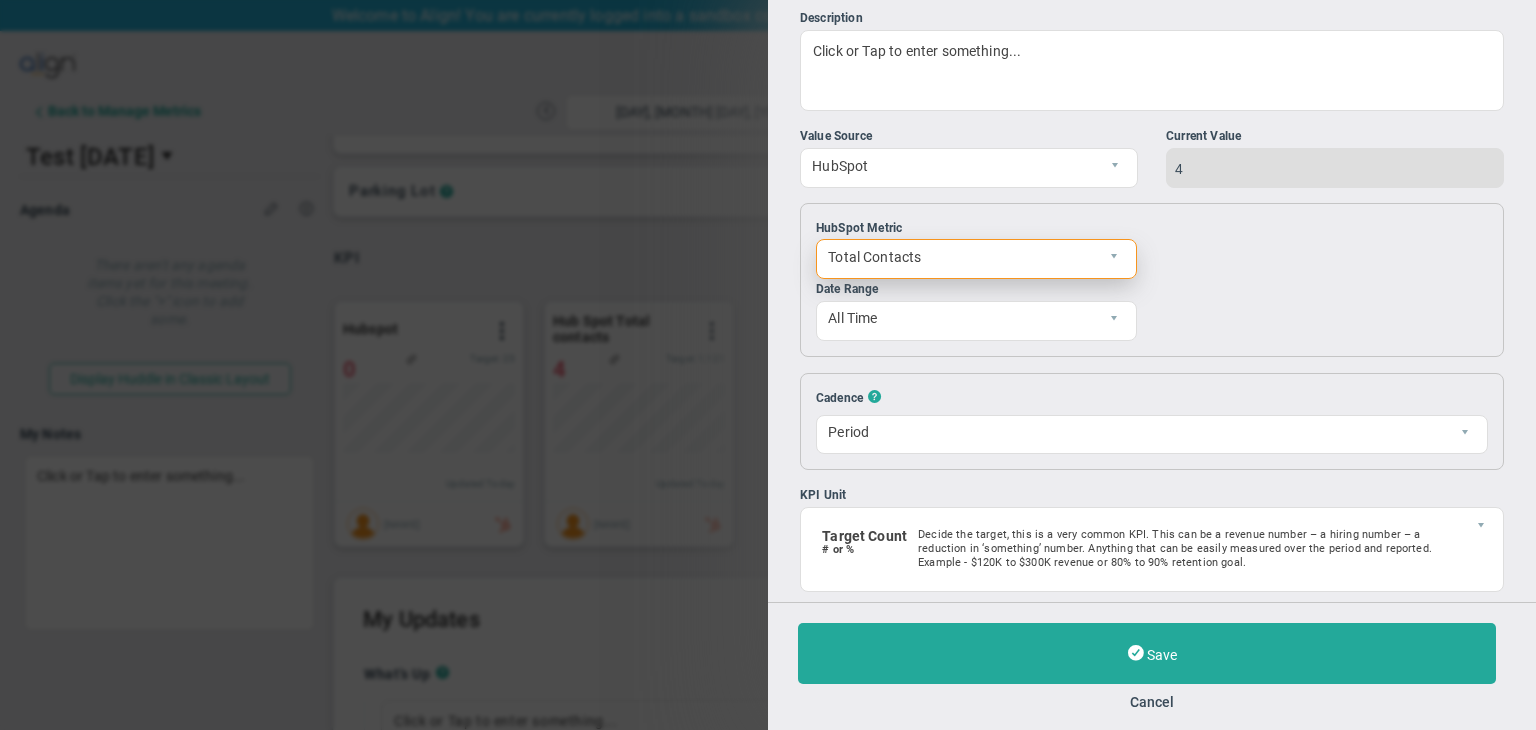 click on "Total Contacts" at bounding box center [959, 257] 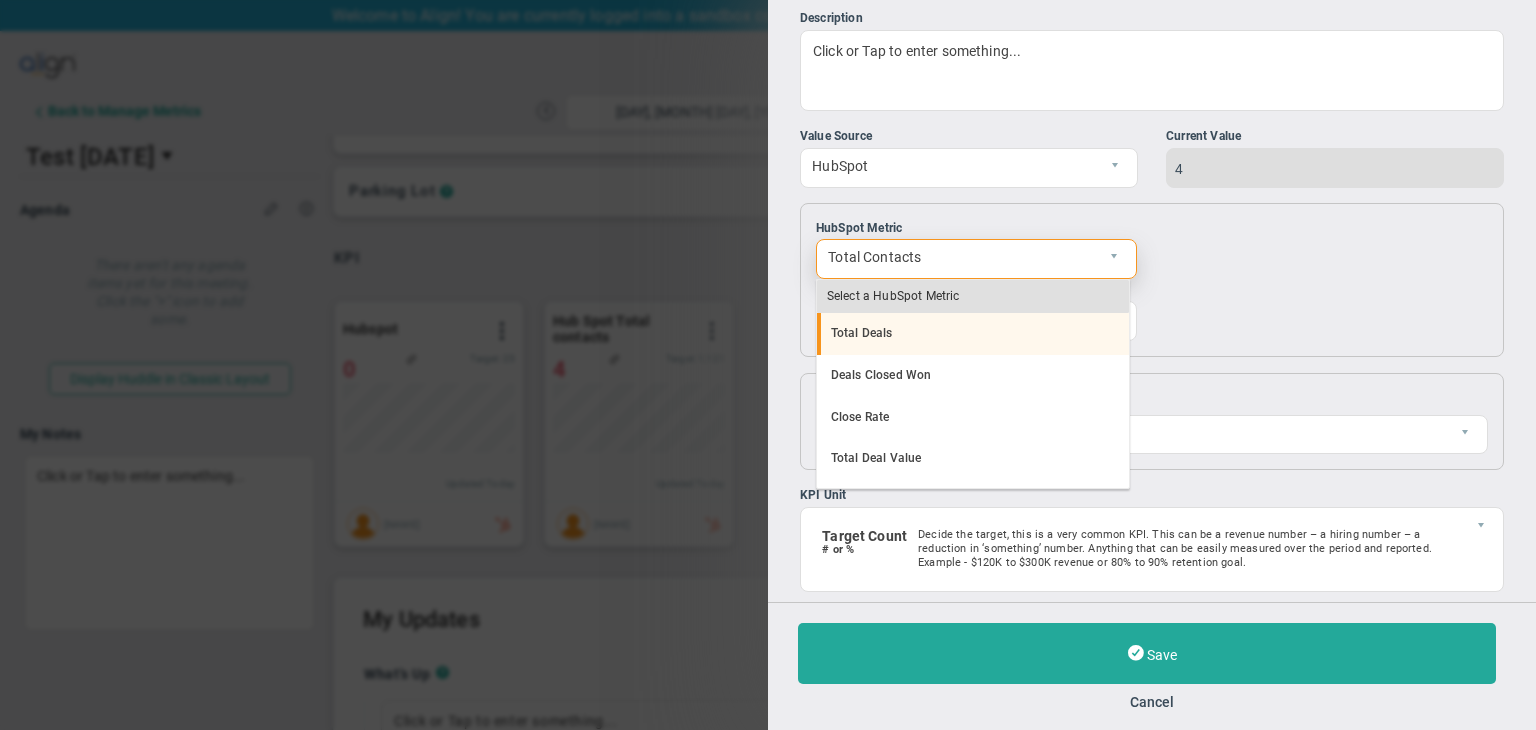 click on "Total Deals" at bounding box center (973, 334) 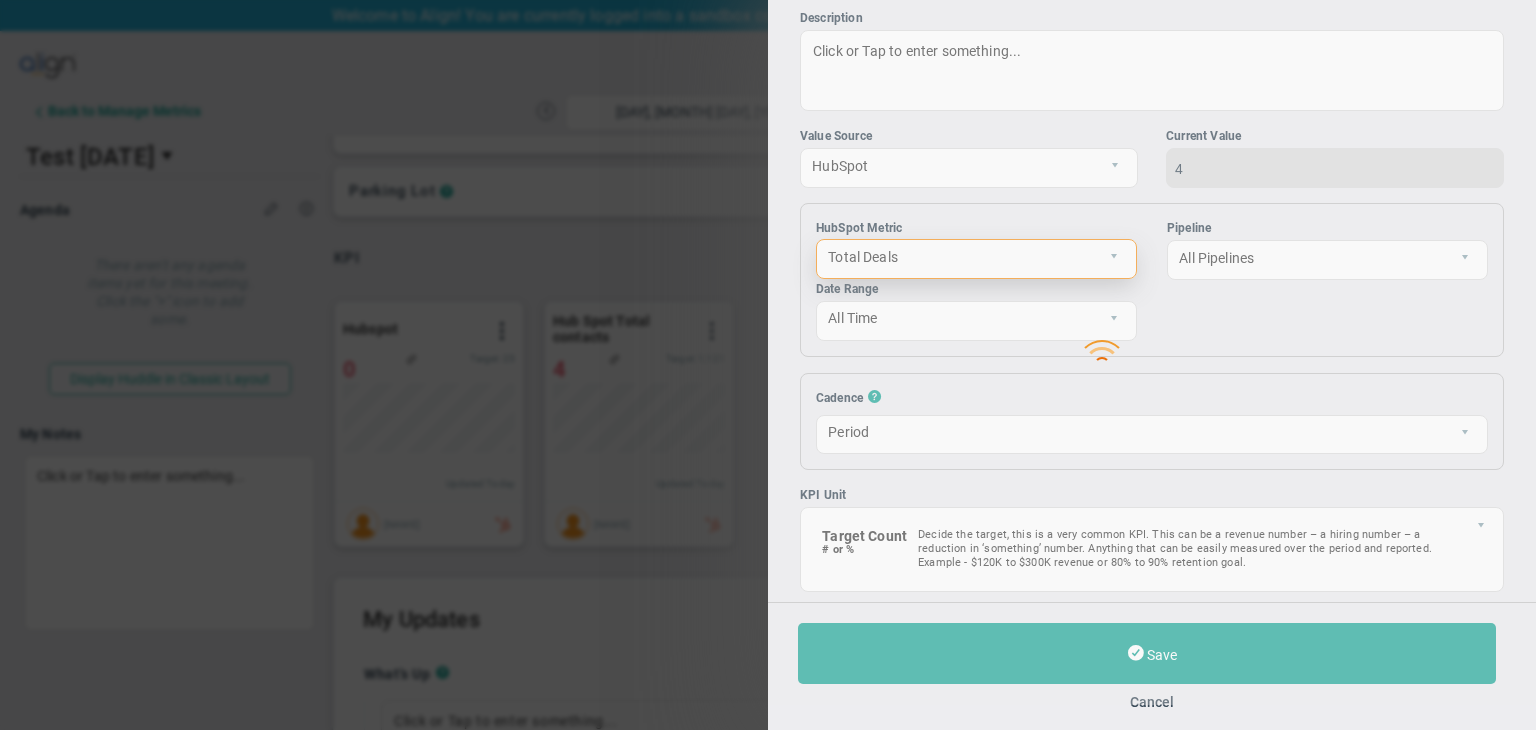 type on "0" 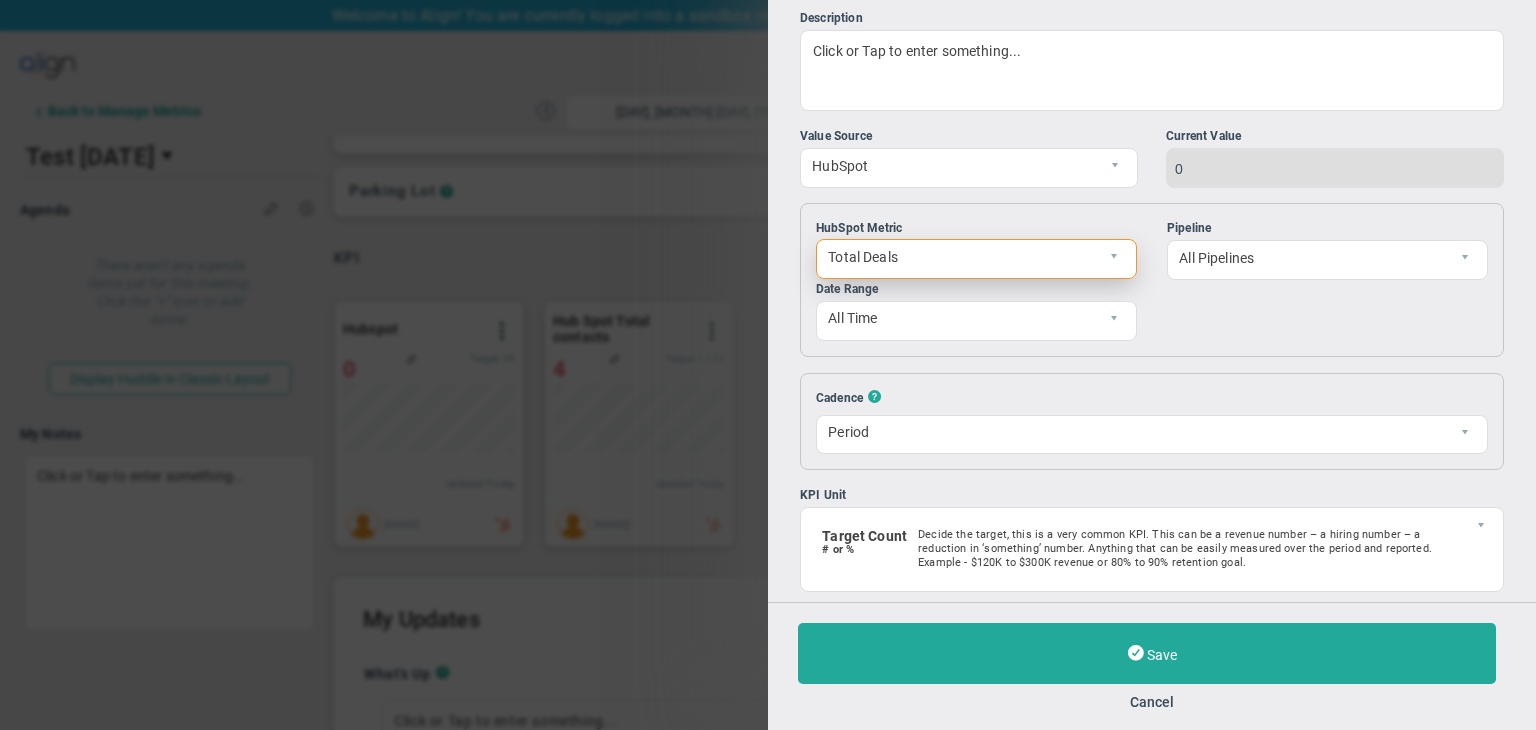 click on "Total Deals" at bounding box center (959, 257) 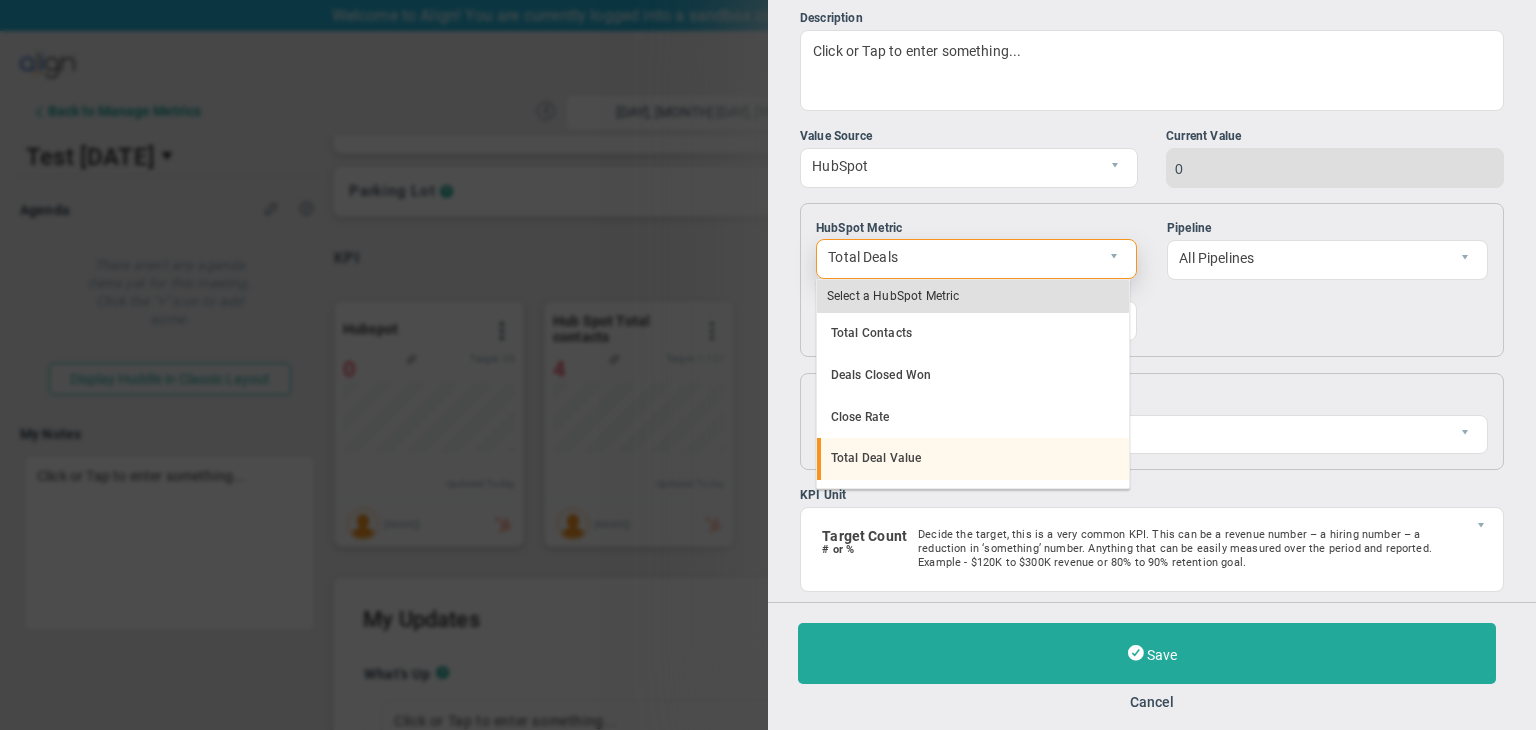 scroll, scrollTop: 4, scrollLeft: 0, axis: vertical 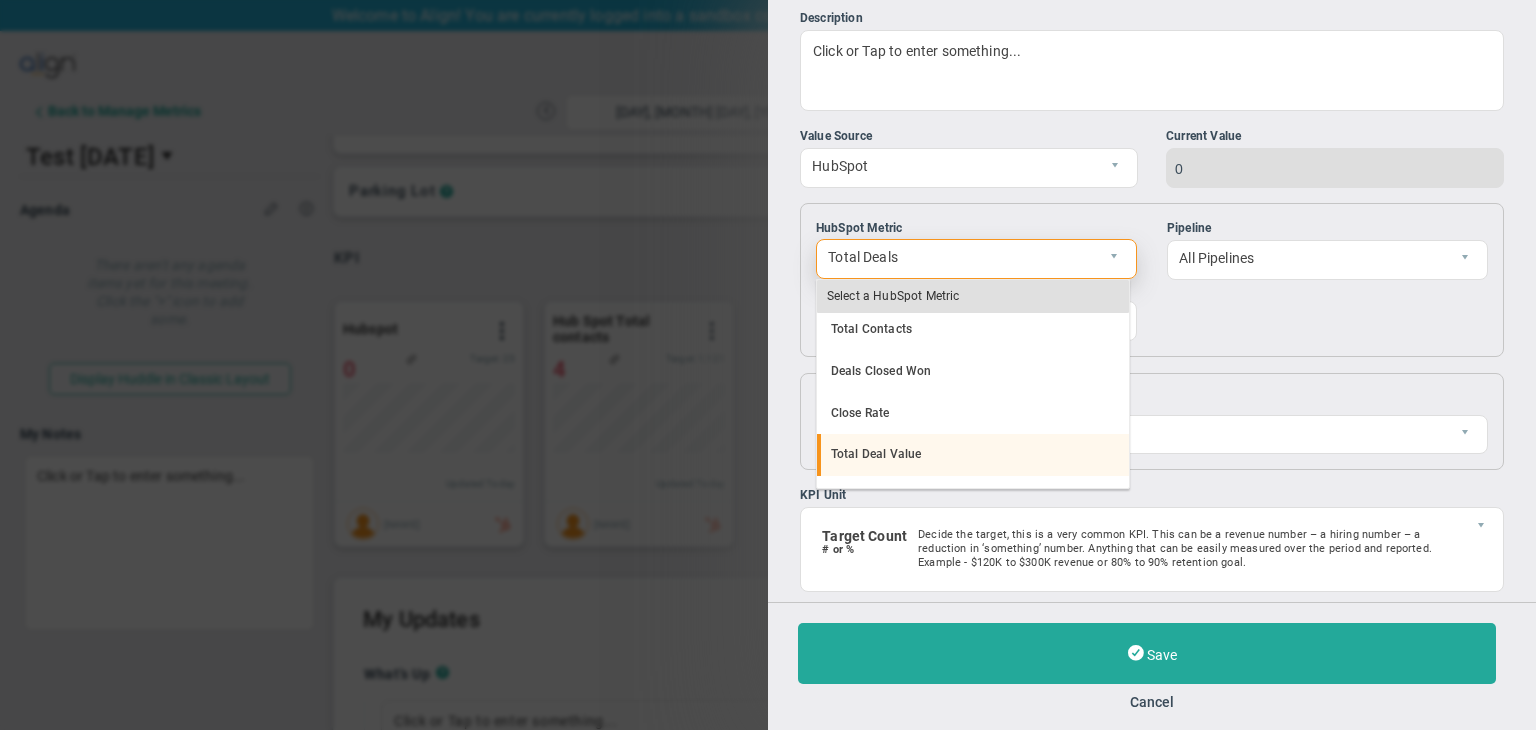 click on "Total Deal Value" at bounding box center [973, 455] 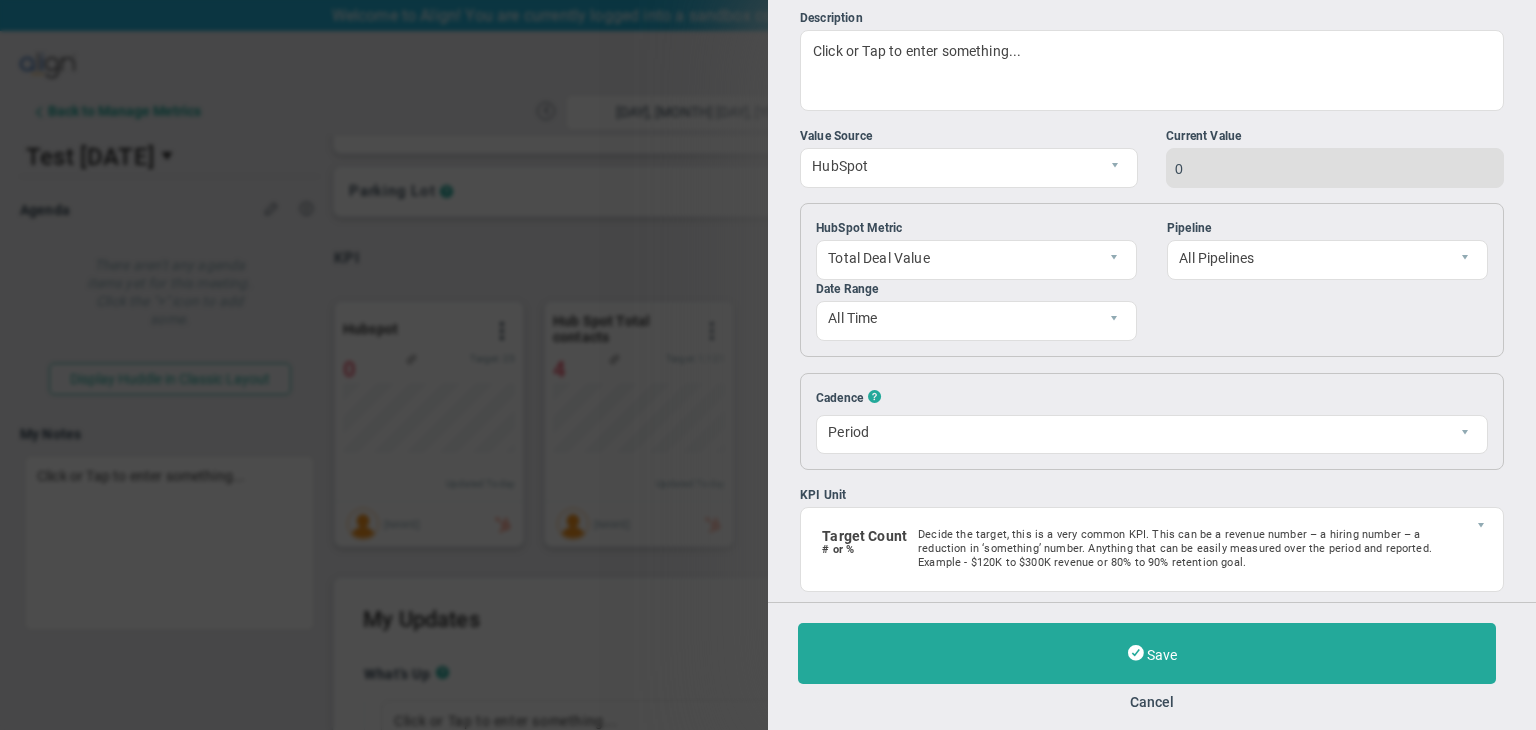 click on "Date Range" at bounding box center [976, 289] 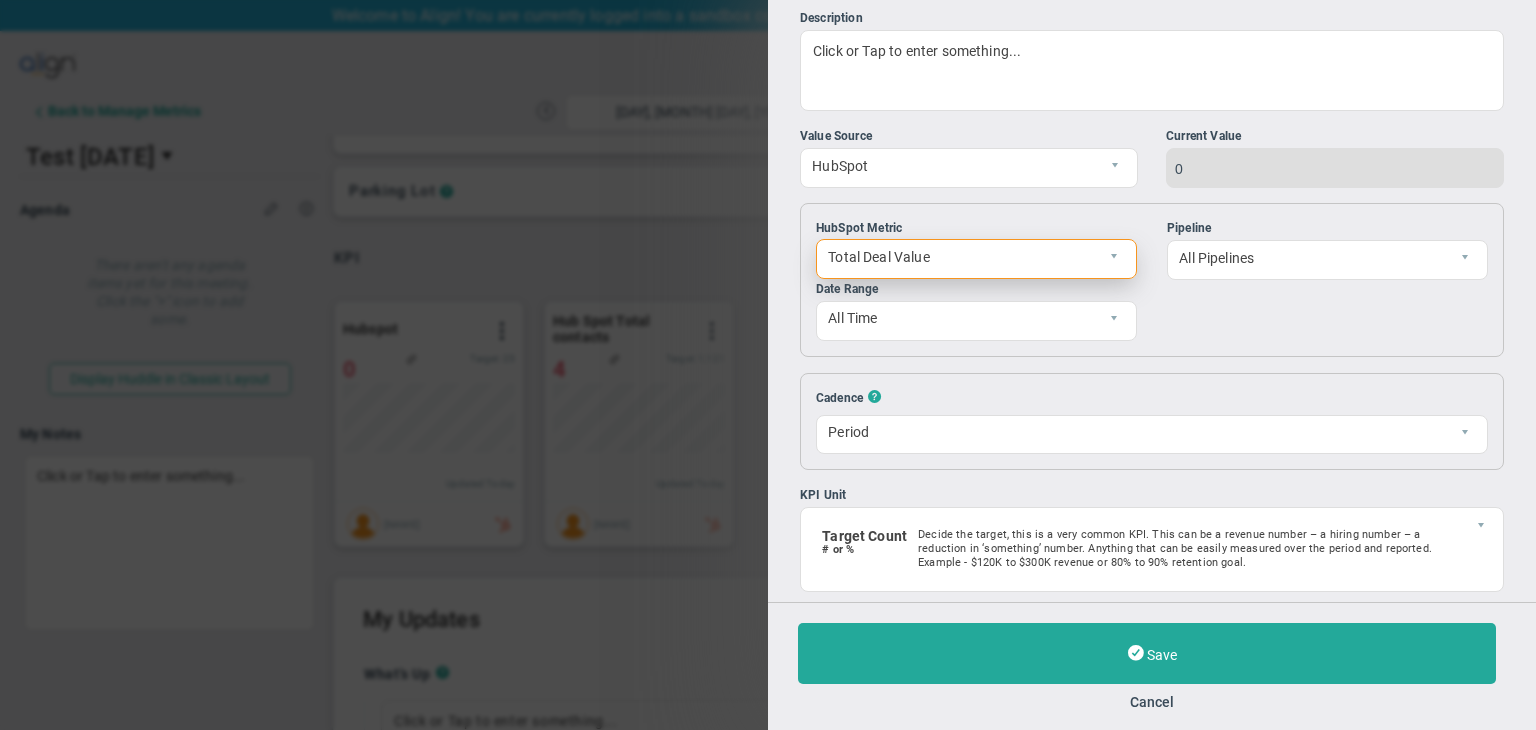 click on "Total Deal Value" at bounding box center (959, 257) 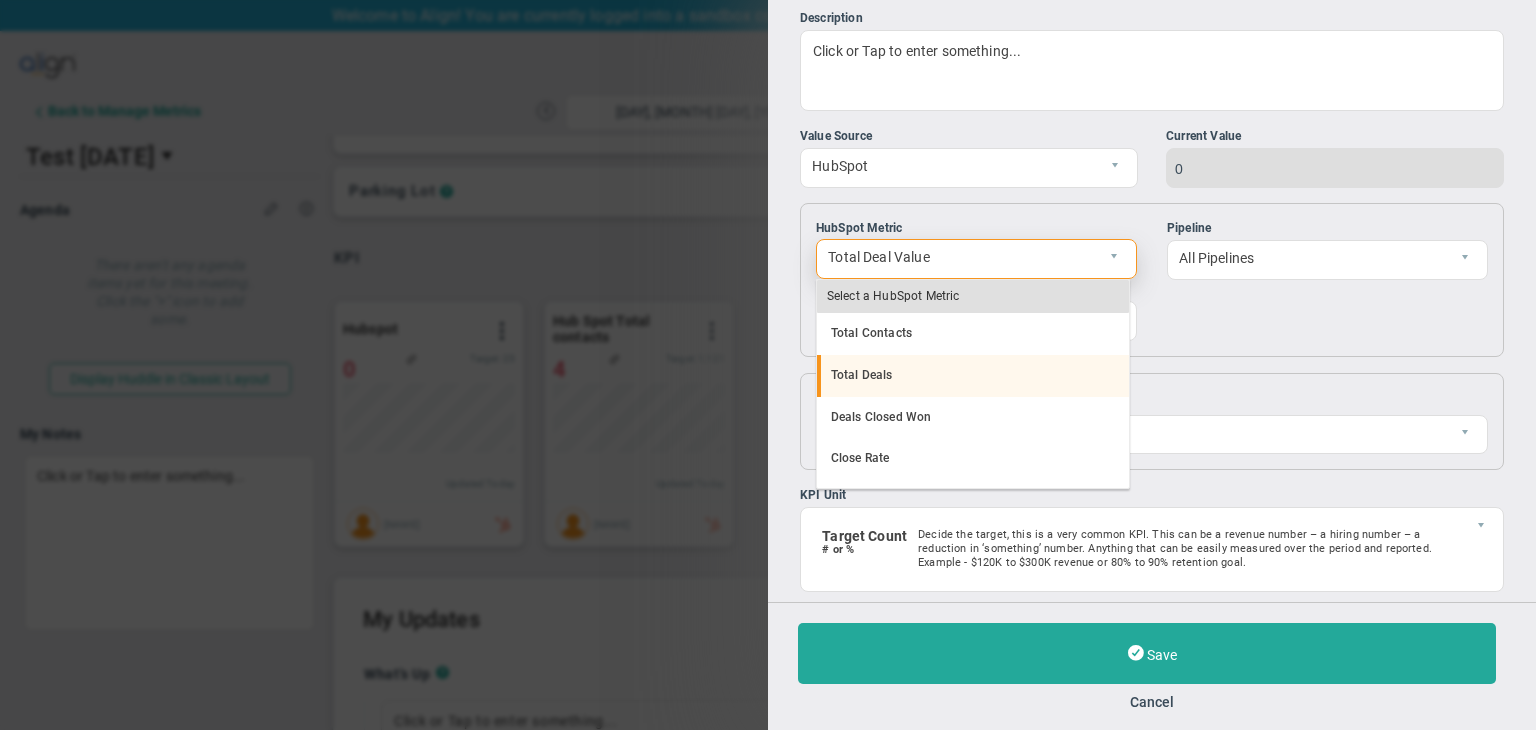 click on "Total Deals" at bounding box center (973, 376) 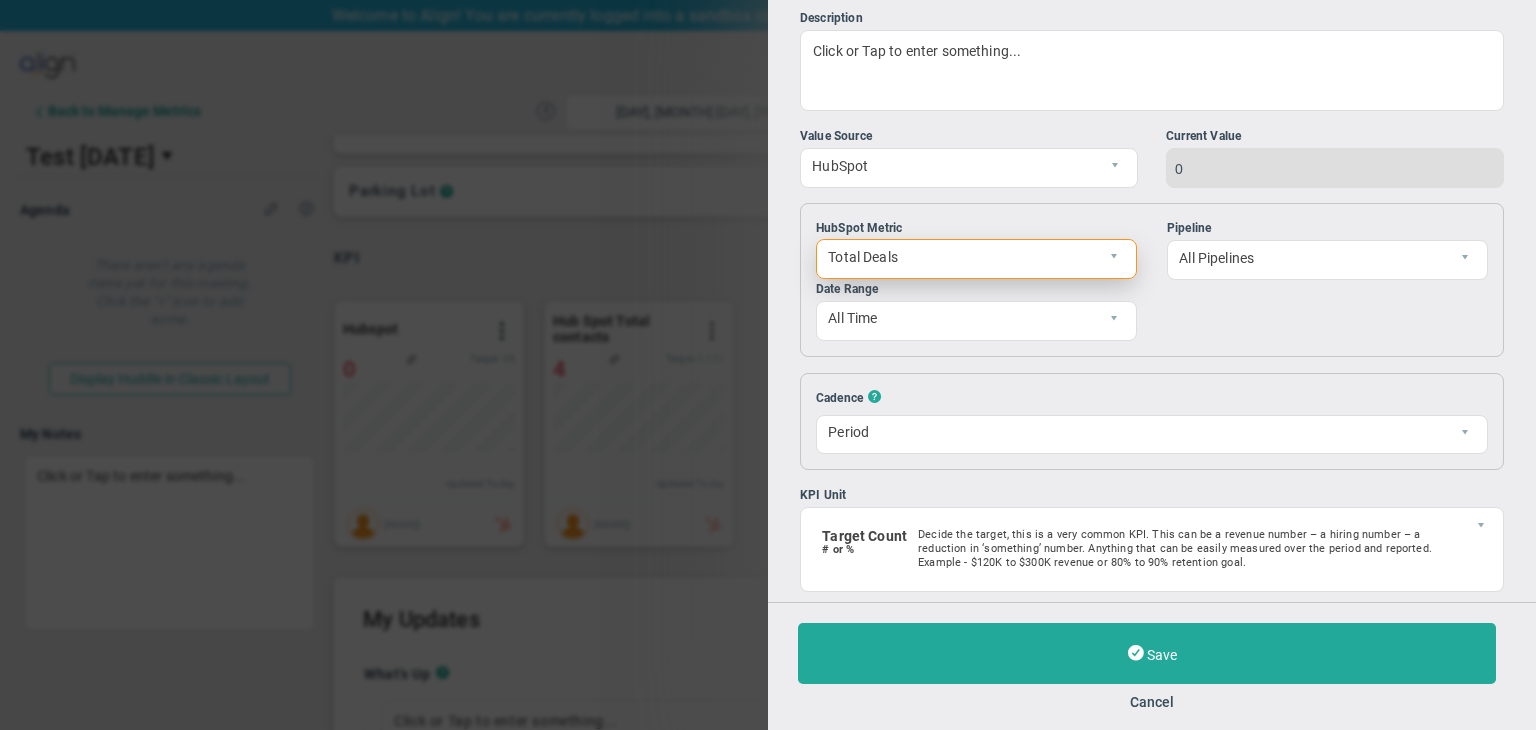 scroll, scrollTop: 343, scrollLeft: 0, axis: vertical 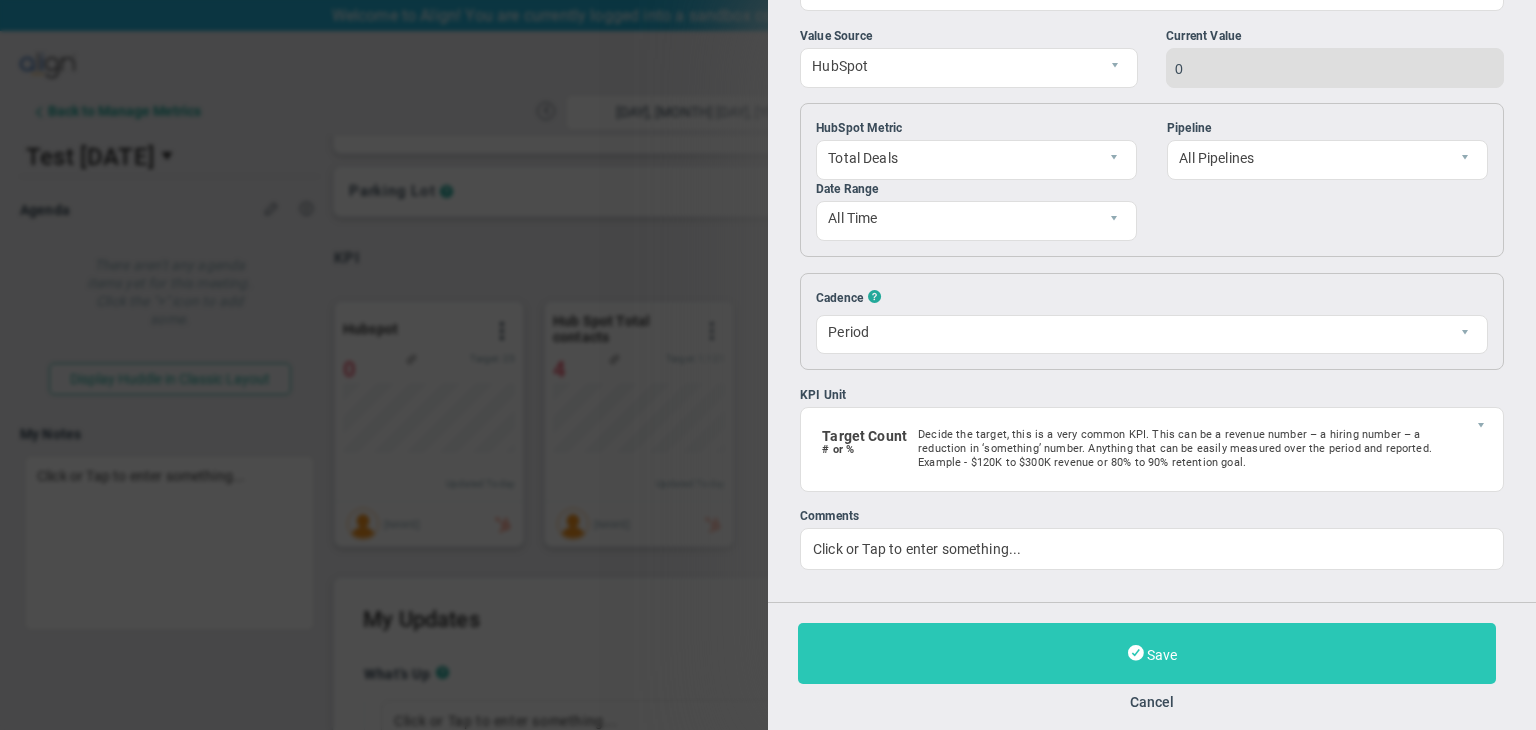 click on "Save" at bounding box center [1147, 653] 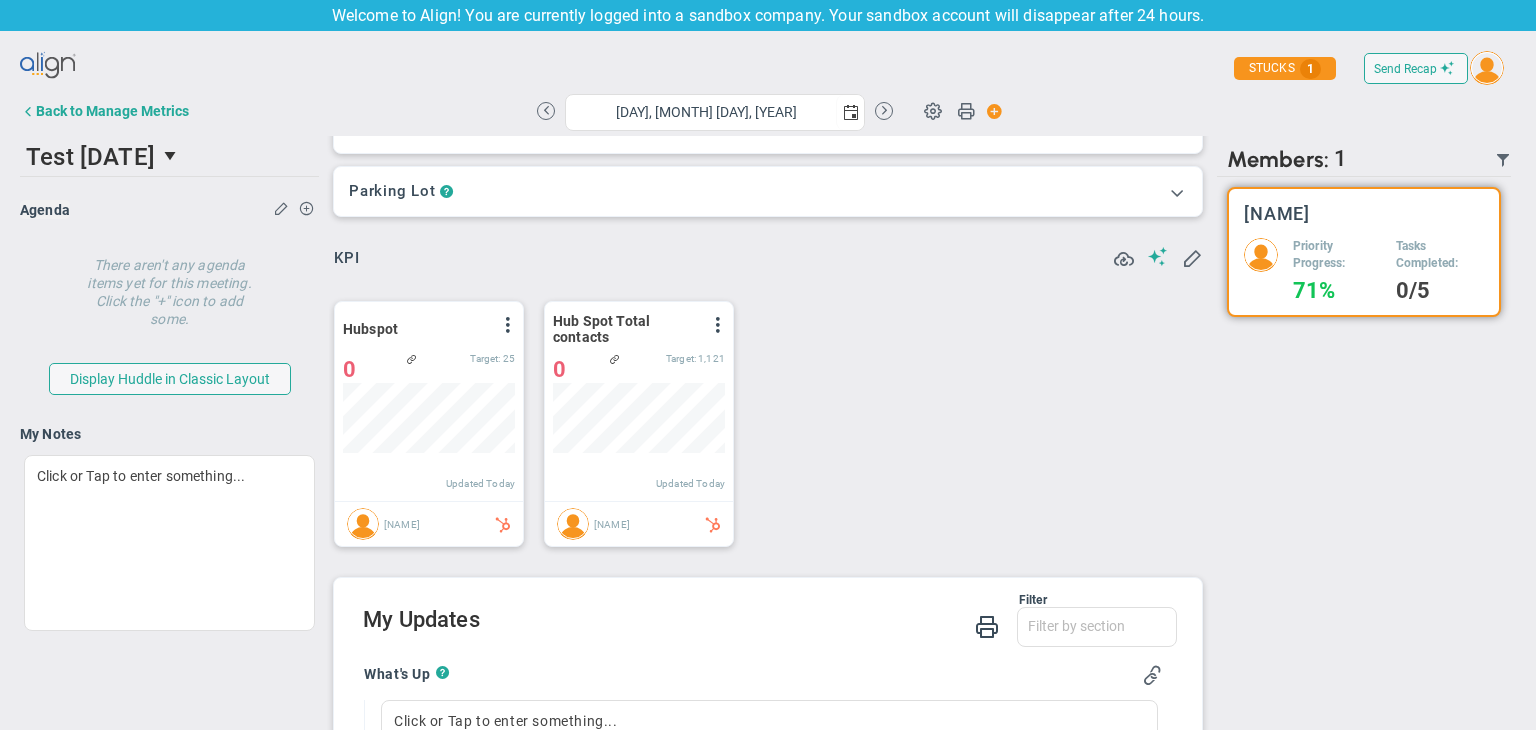 scroll, scrollTop: 999929, scrollLeft: 999827, axis: both 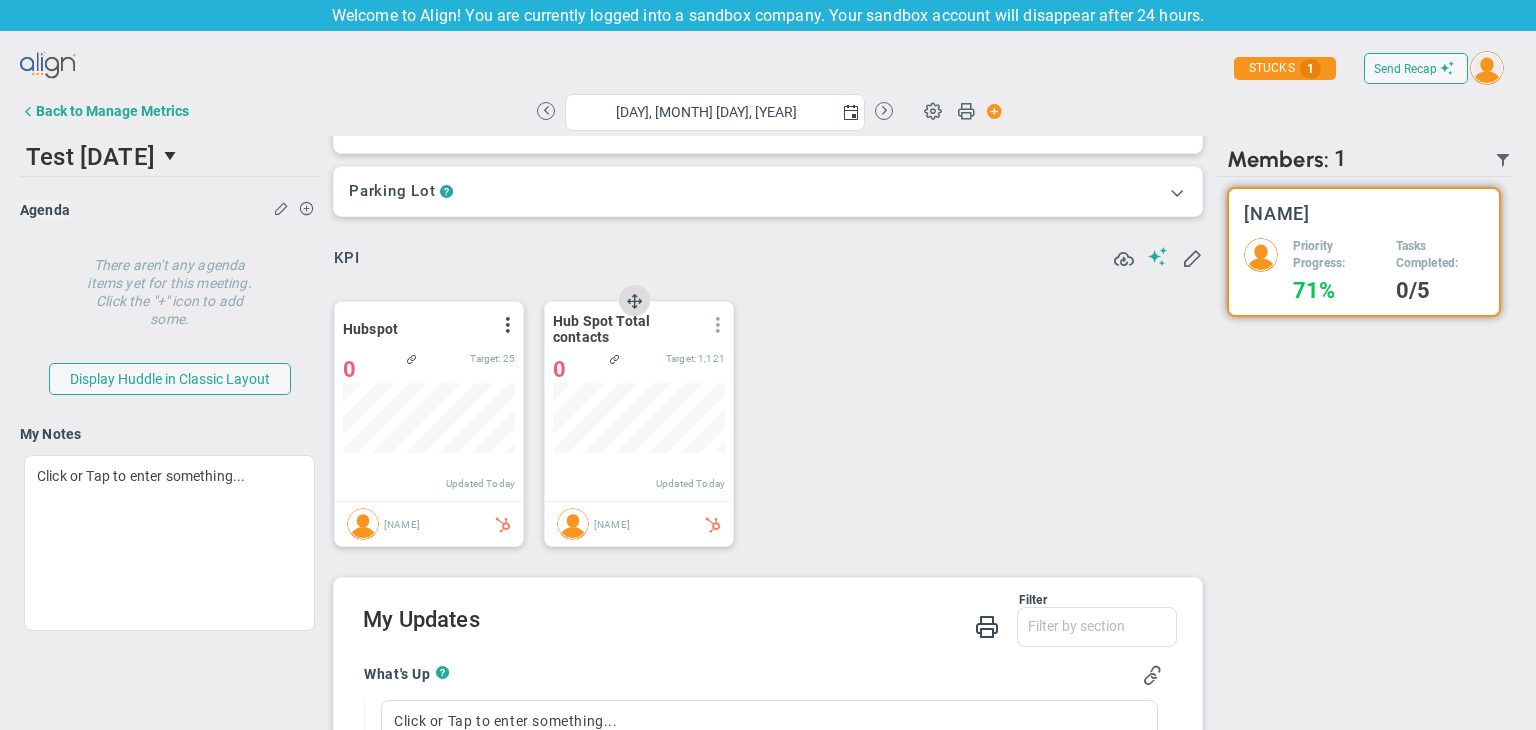 click at bounding box center (718, 325) 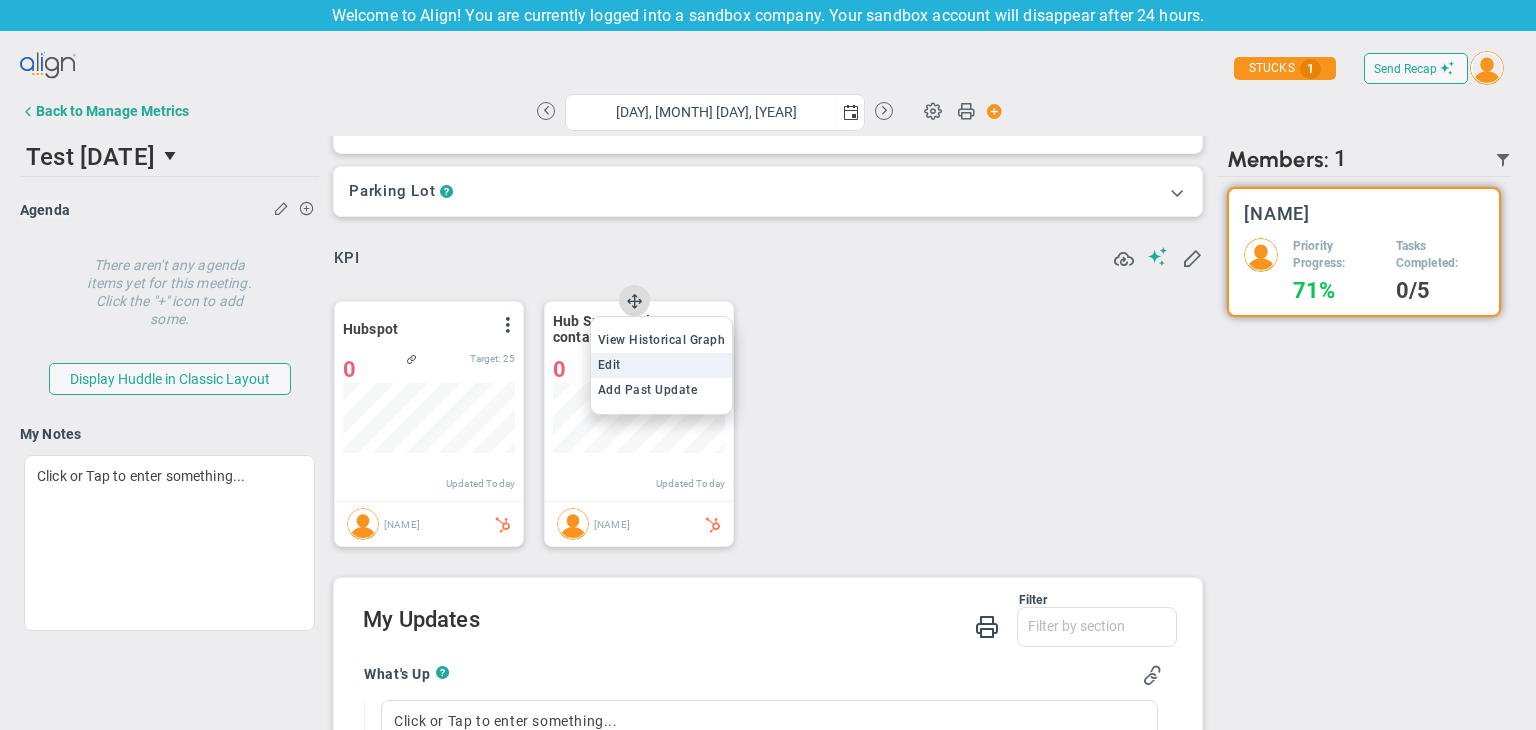 click on "Edit" at bounding box center [662, 365] 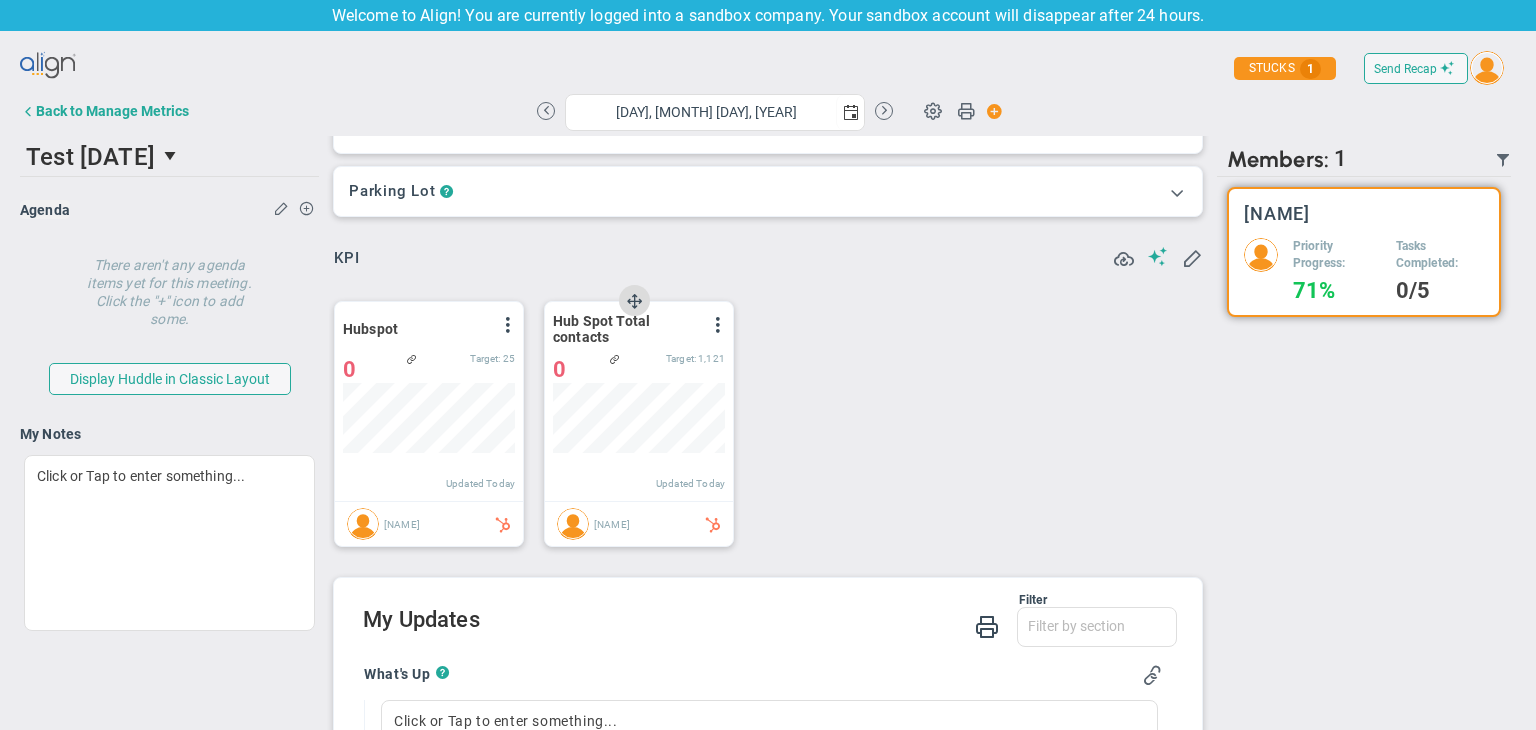 type on "Tuesday, August 5, 2025" 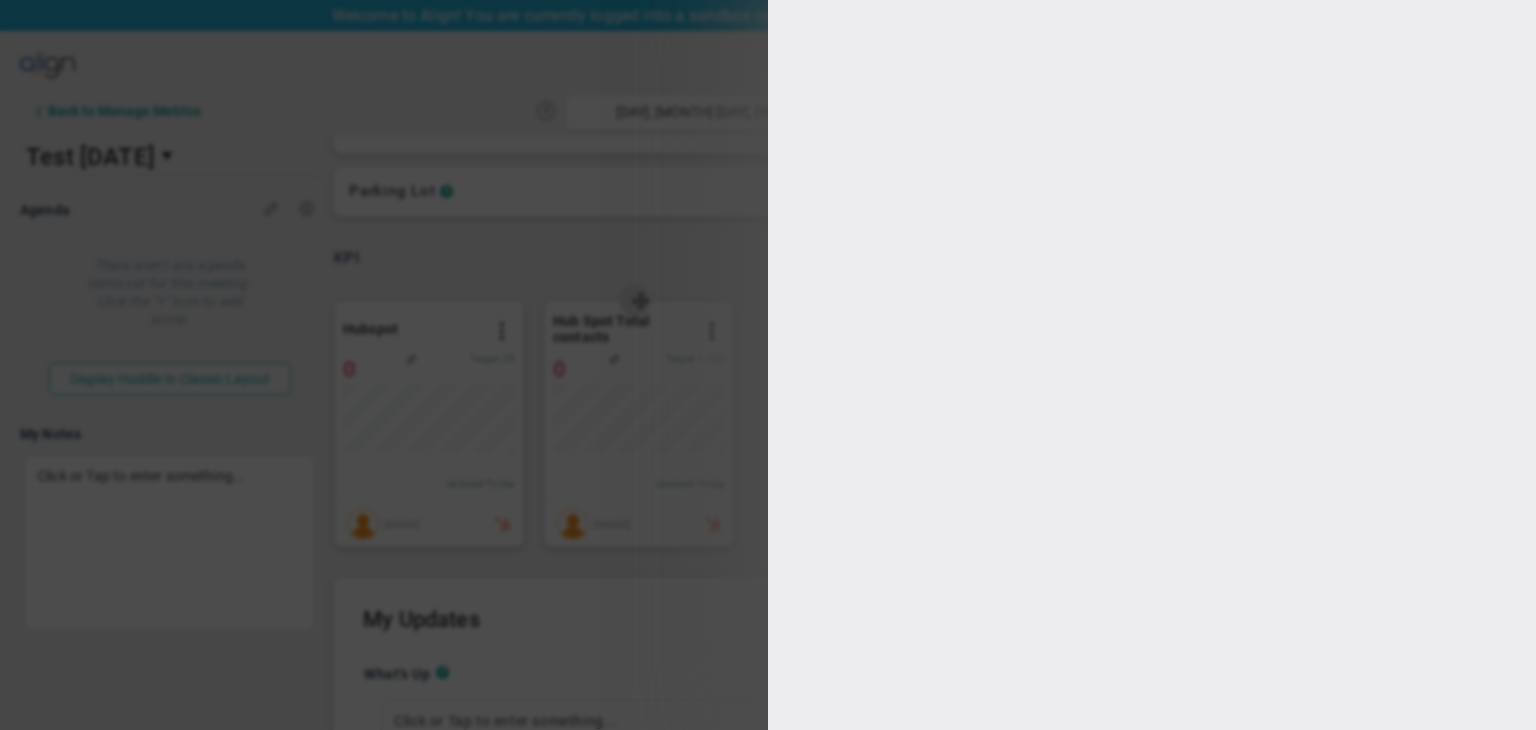 type on "[FIRST] [LAST]" 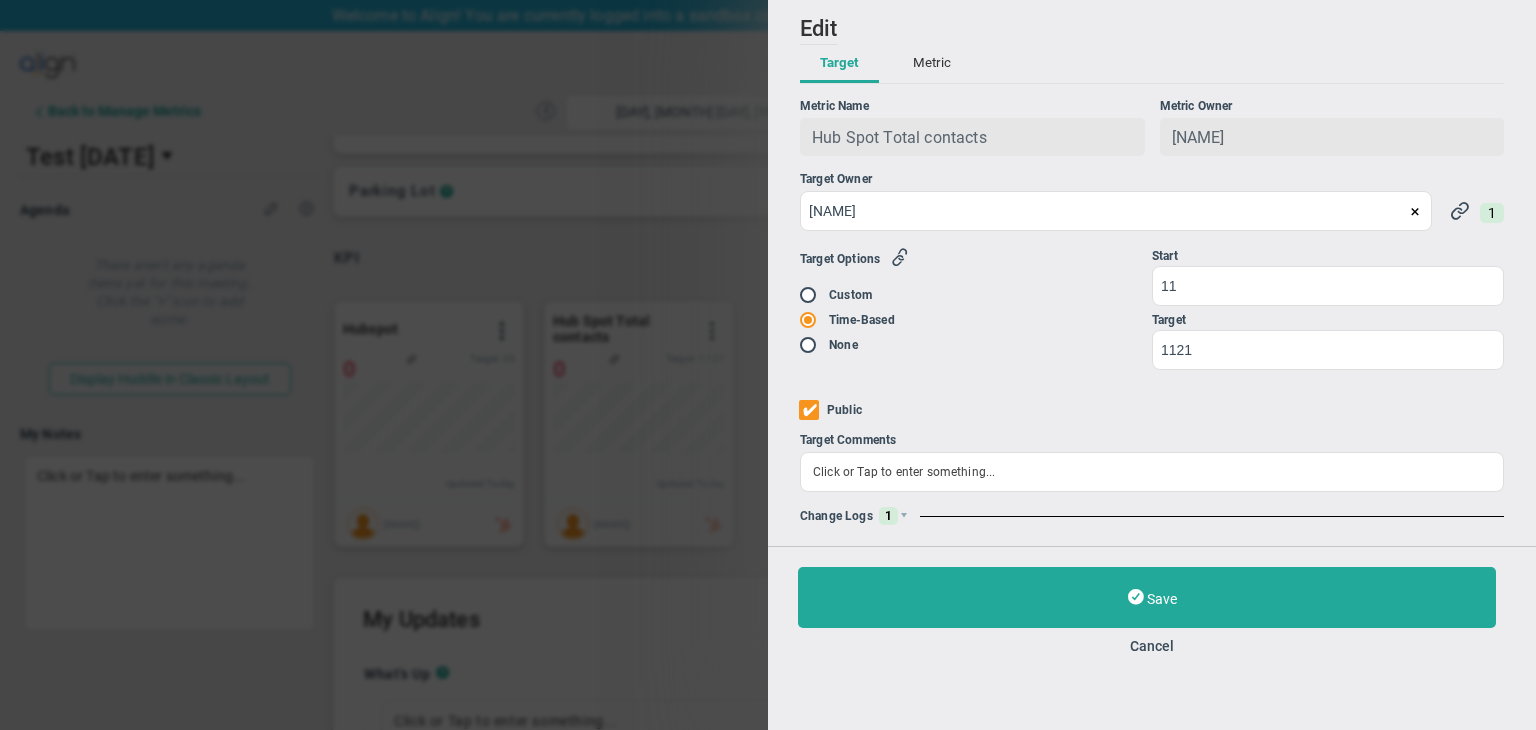 click on "Metric" at bounding box center (932, 64) 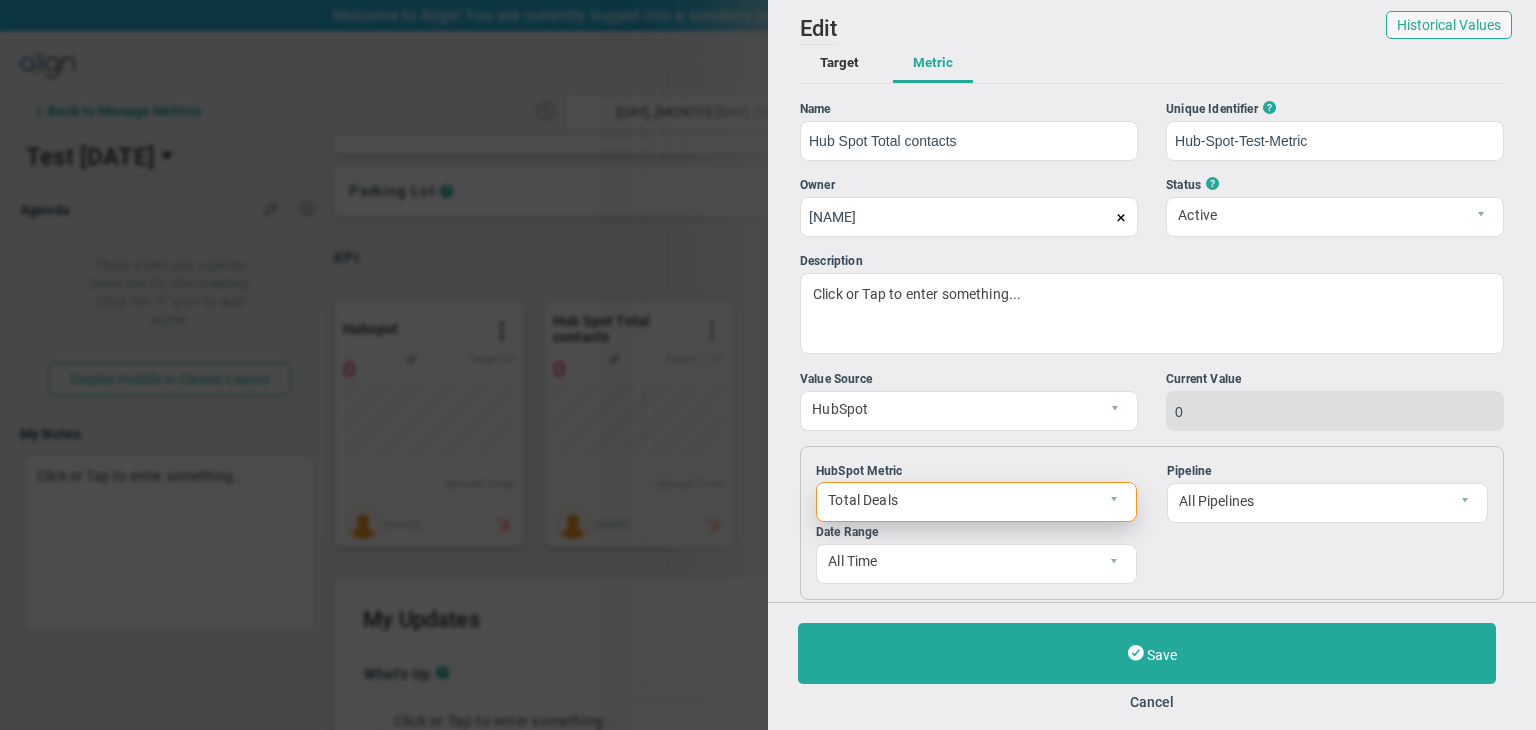 click on "Total Deals" at bounding box center [959, 500] 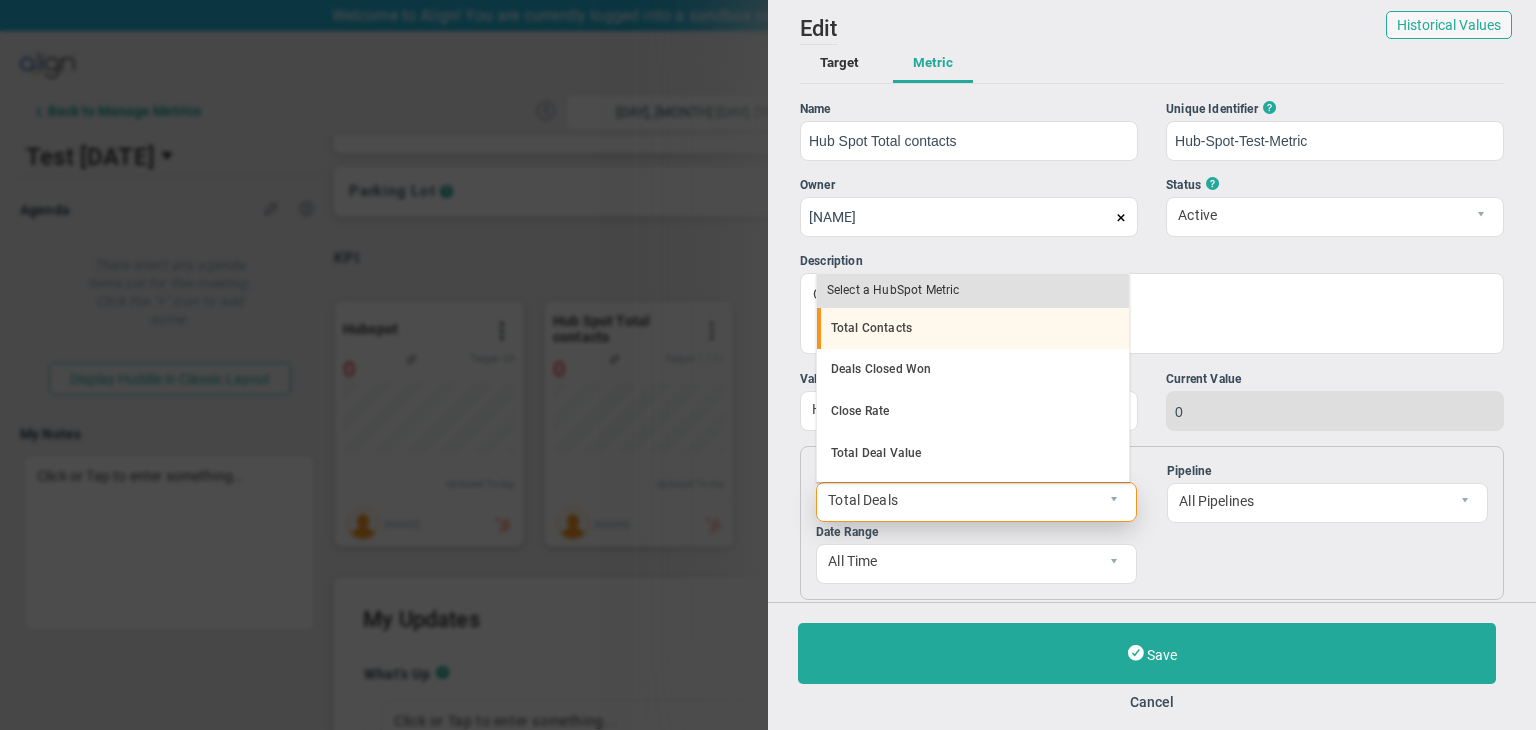 click on "Total Contacts" at bounding box center (973, 329) 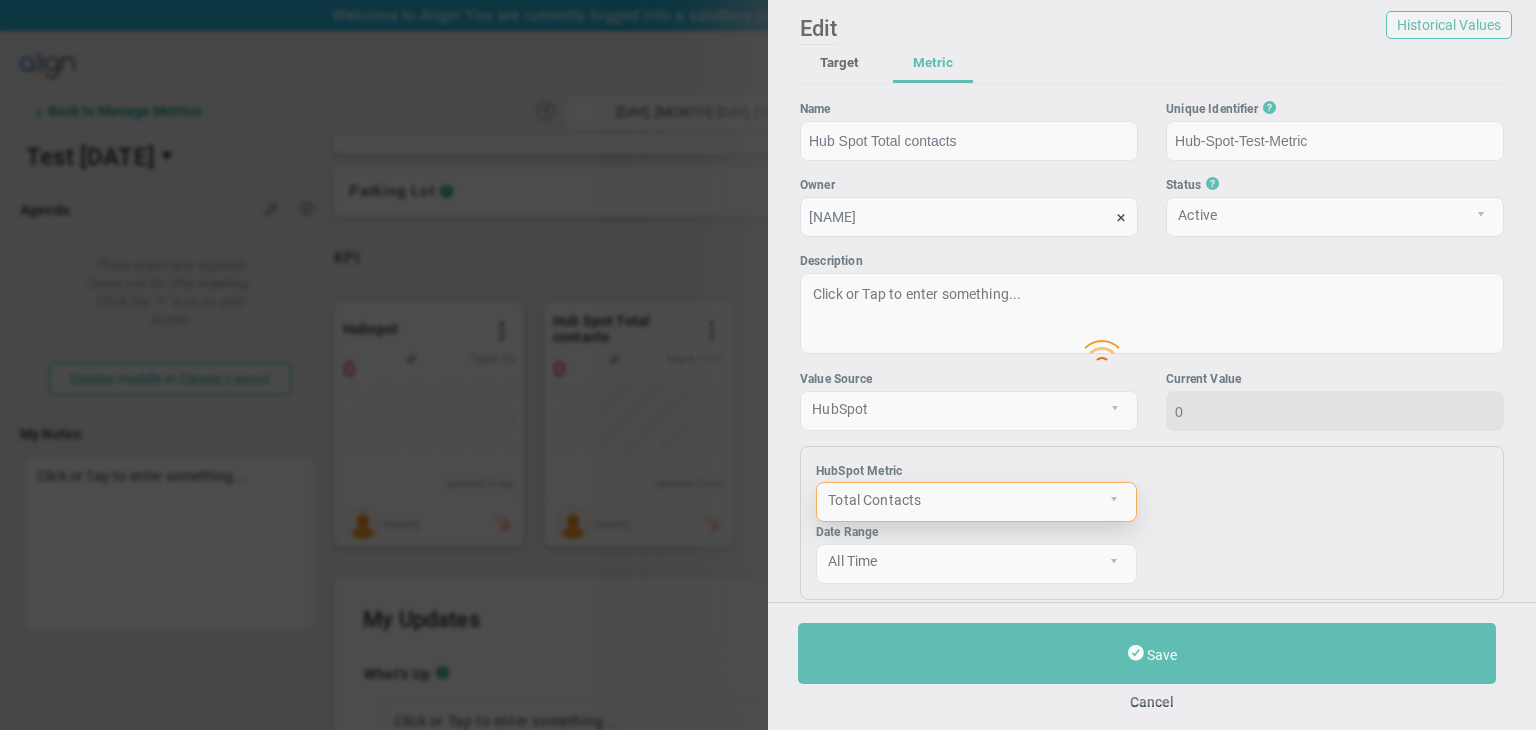 type on "4" 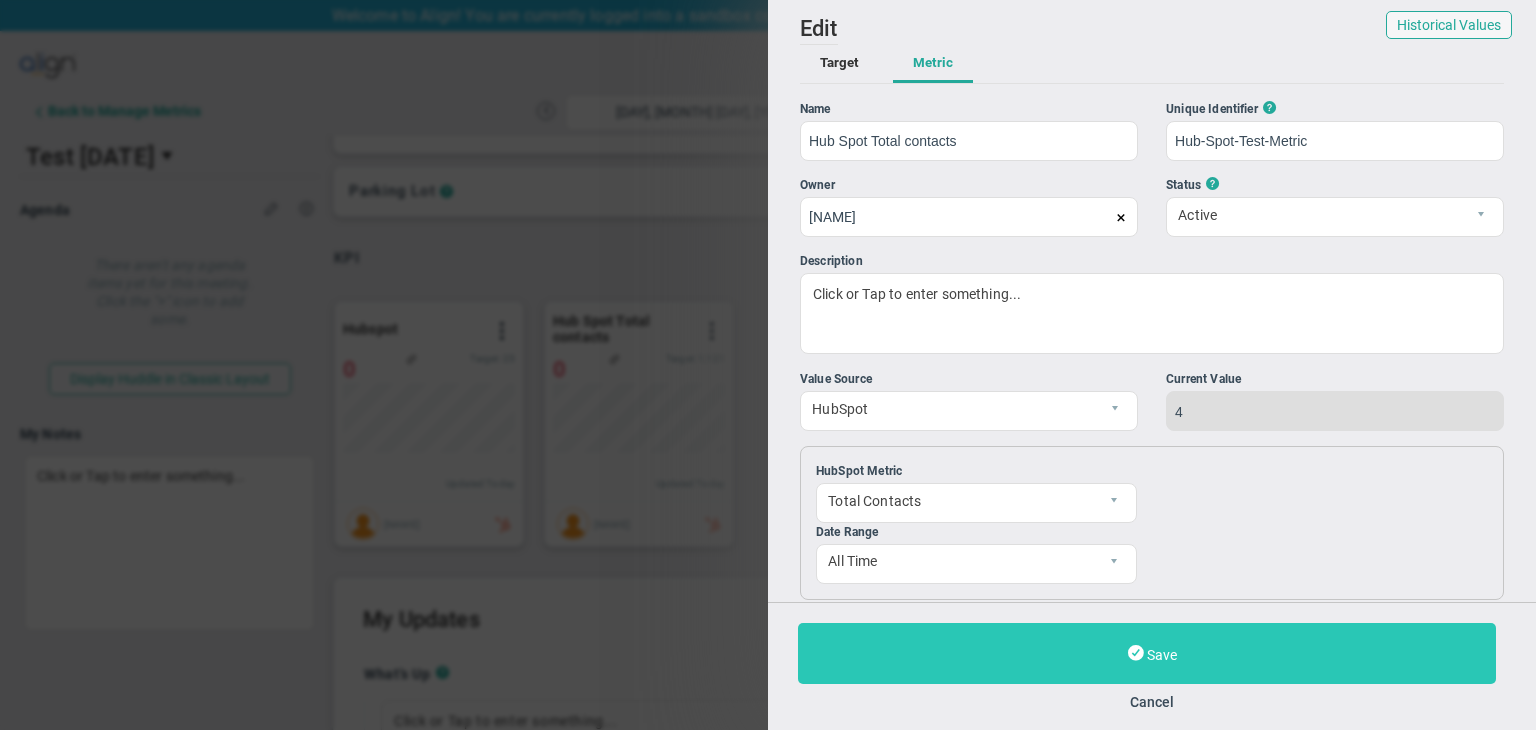 click on "Save" at bounding box center (1147, 653) 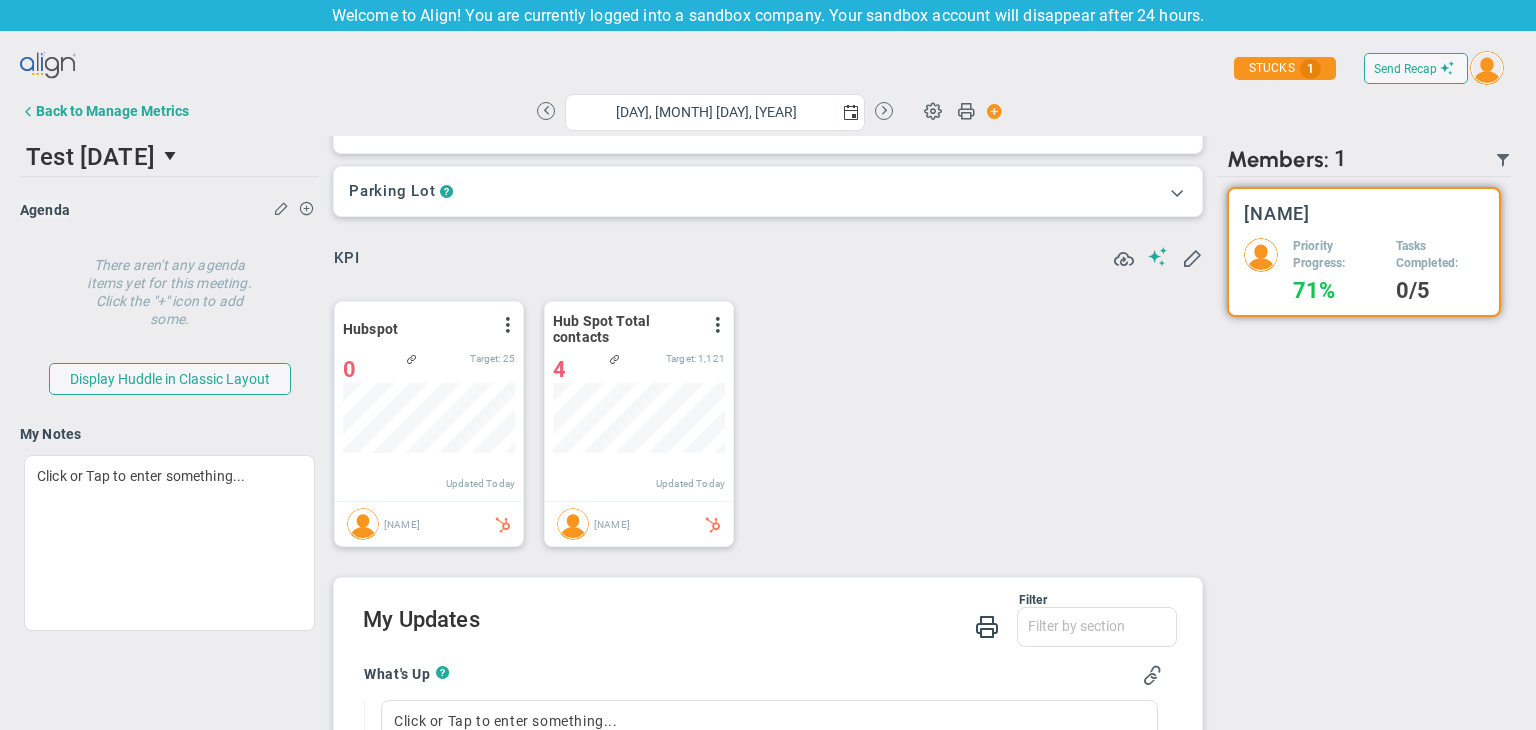 scroll, scrollTop: 999929, scrollLeft: 999827, axis: both 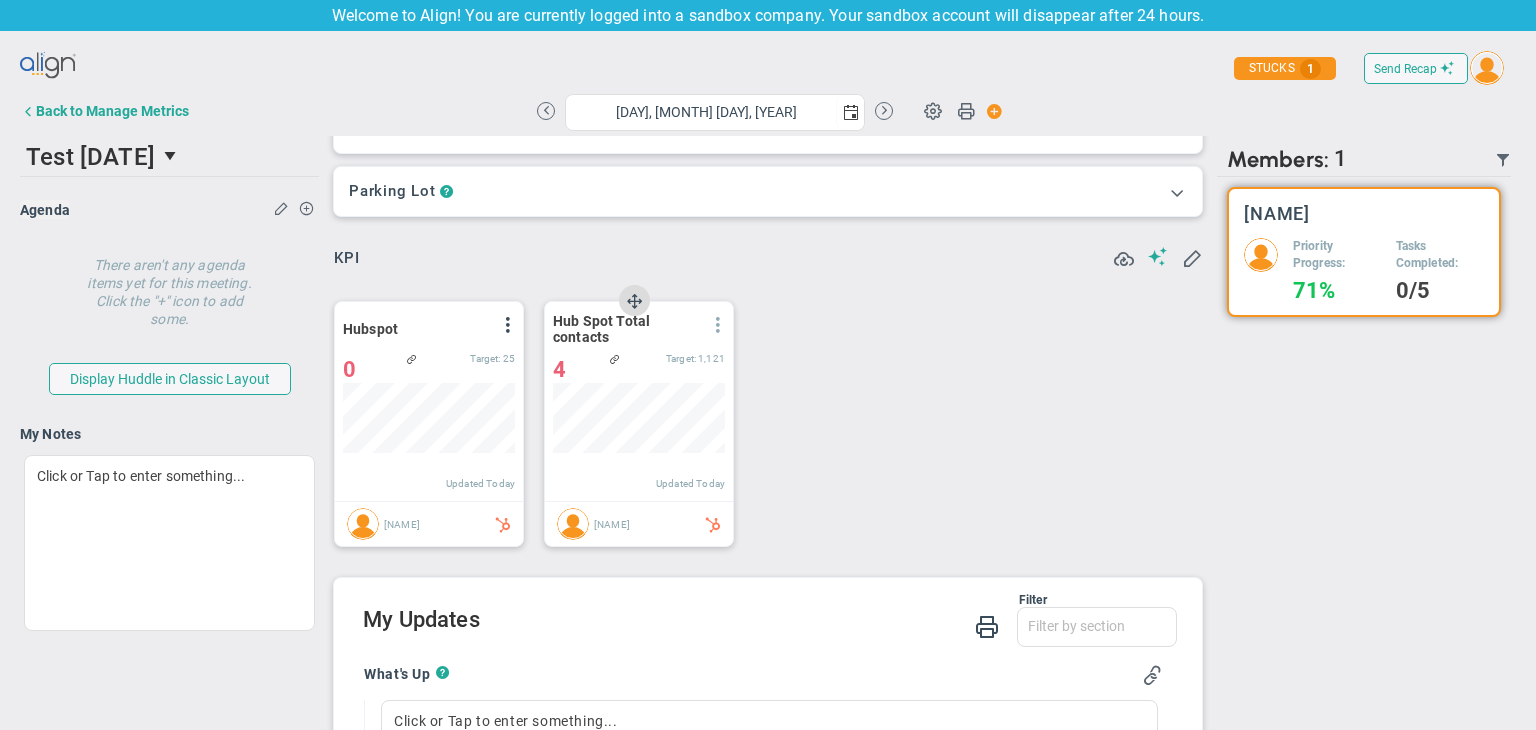 click at bounding box center (718, 325) 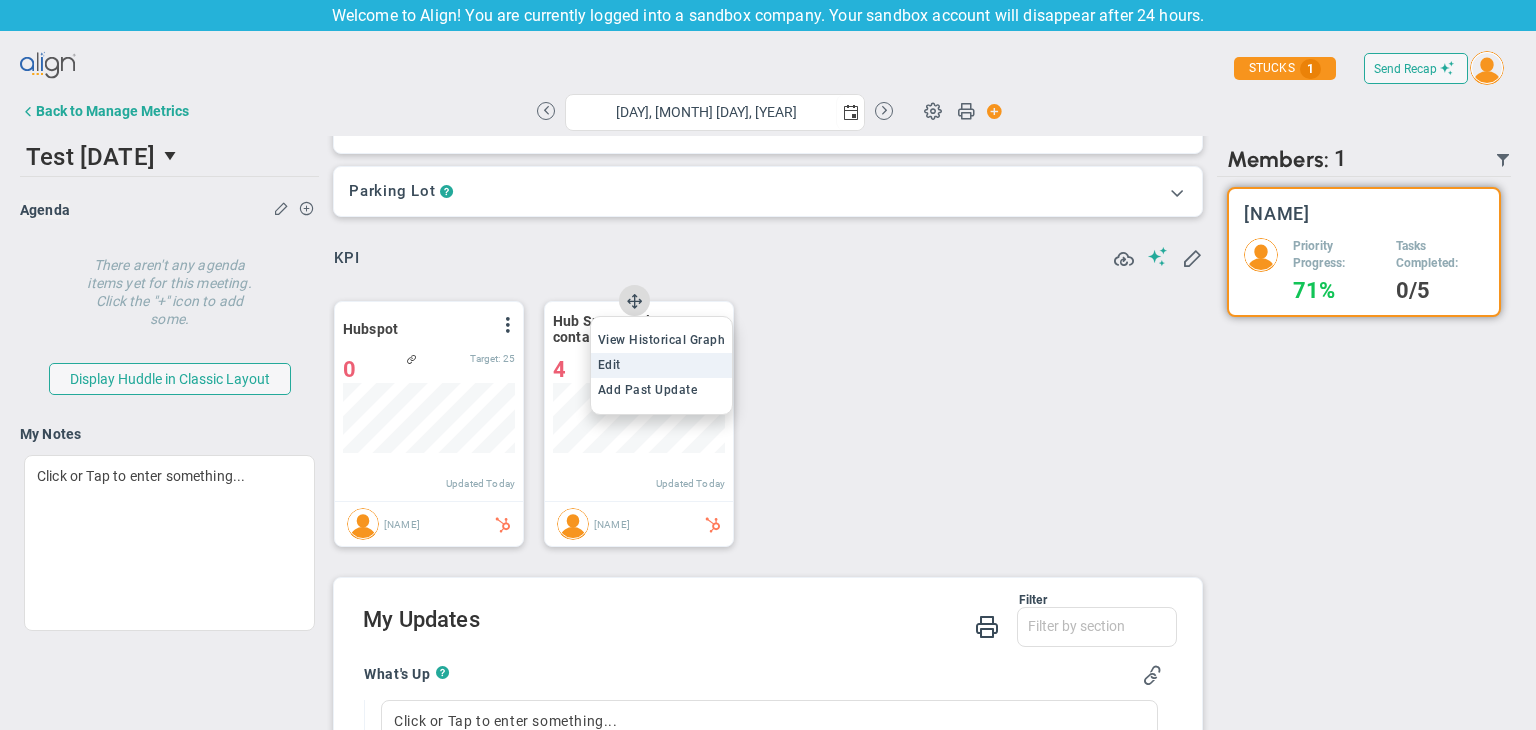 click on "Edit" at bounding box center (609, 365) 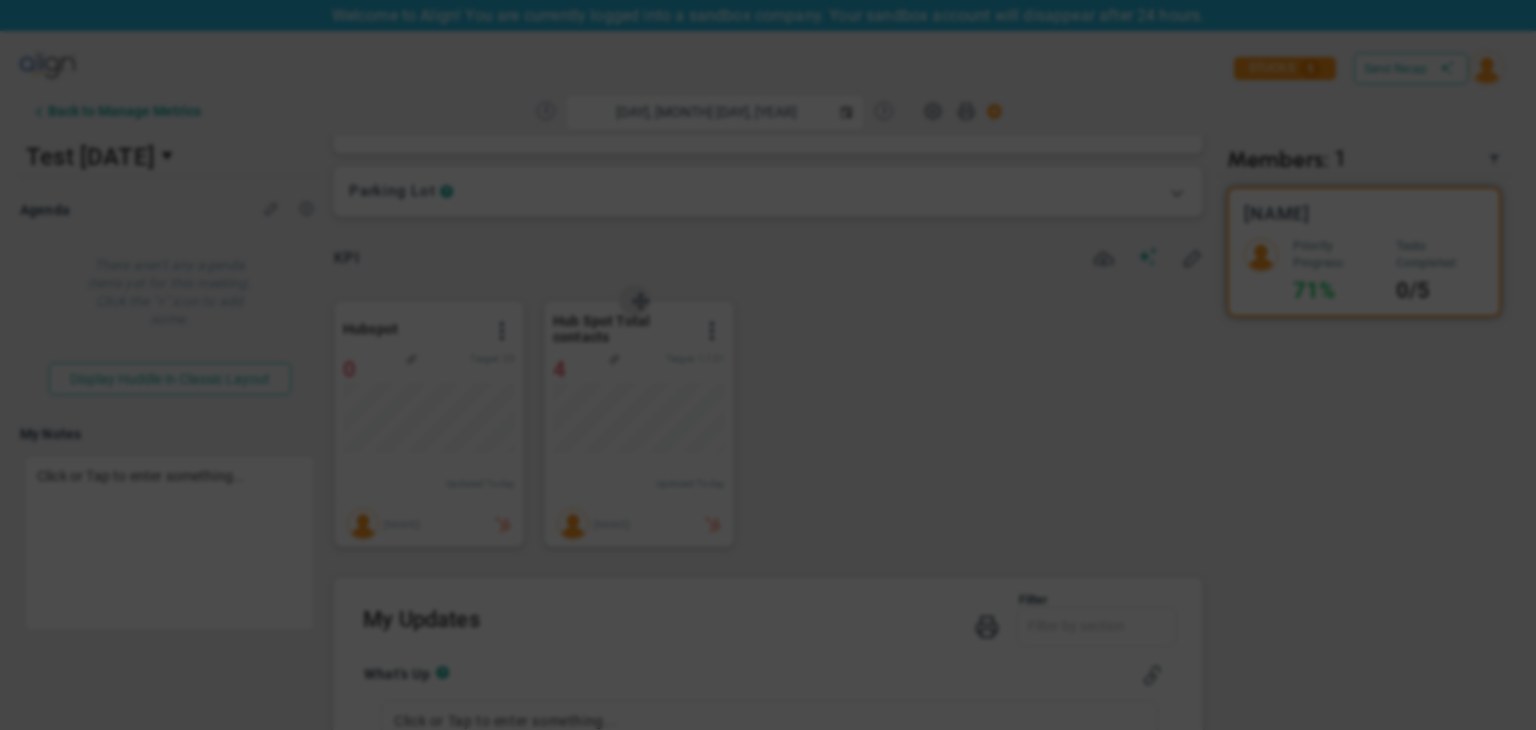 type on "Tuesday, August 5, 2025" 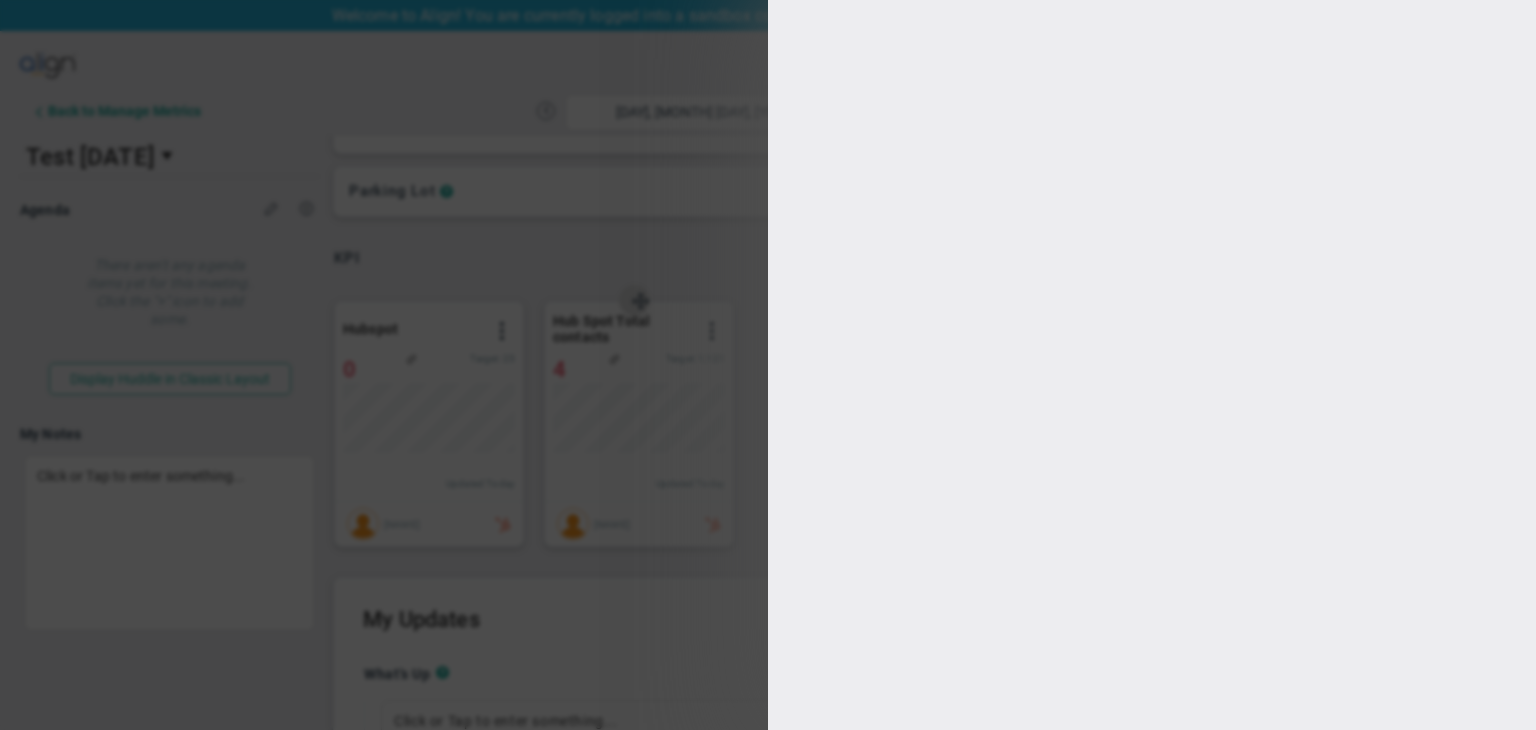 type on "Hub Spot Total contacts" 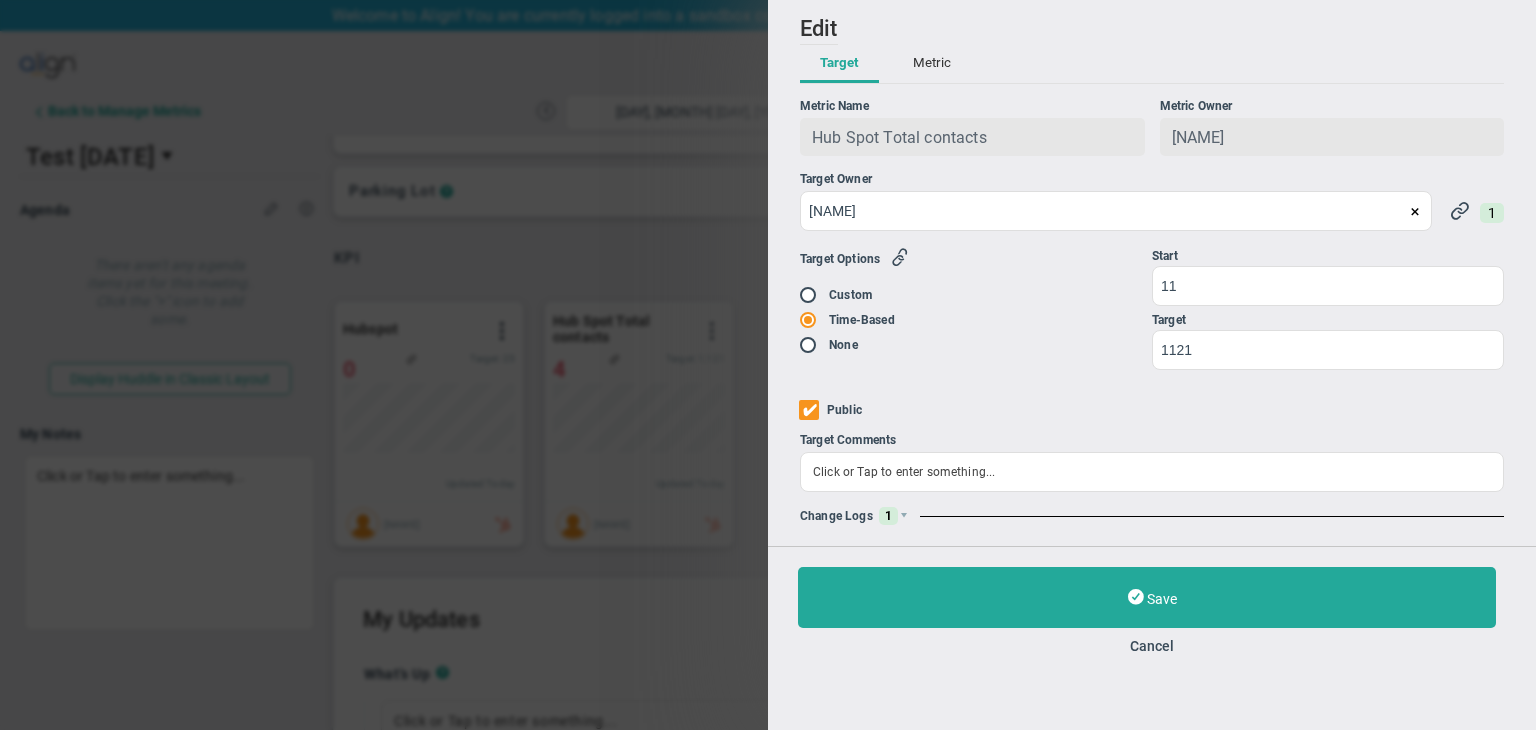 click on "Metric" at bounding box center (932, 64) 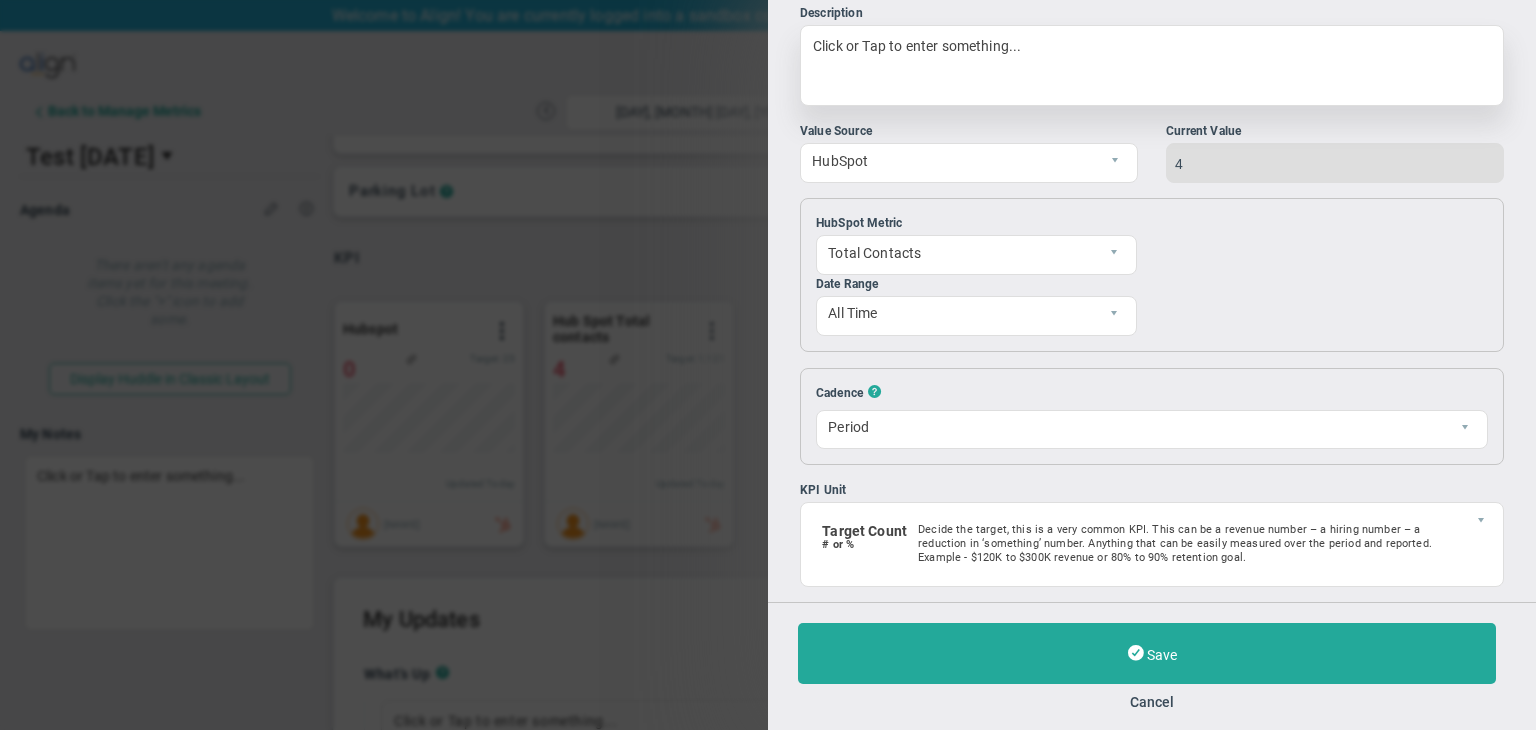 scroll, scrollTop: 0, scrollLeft: 0, axis: both 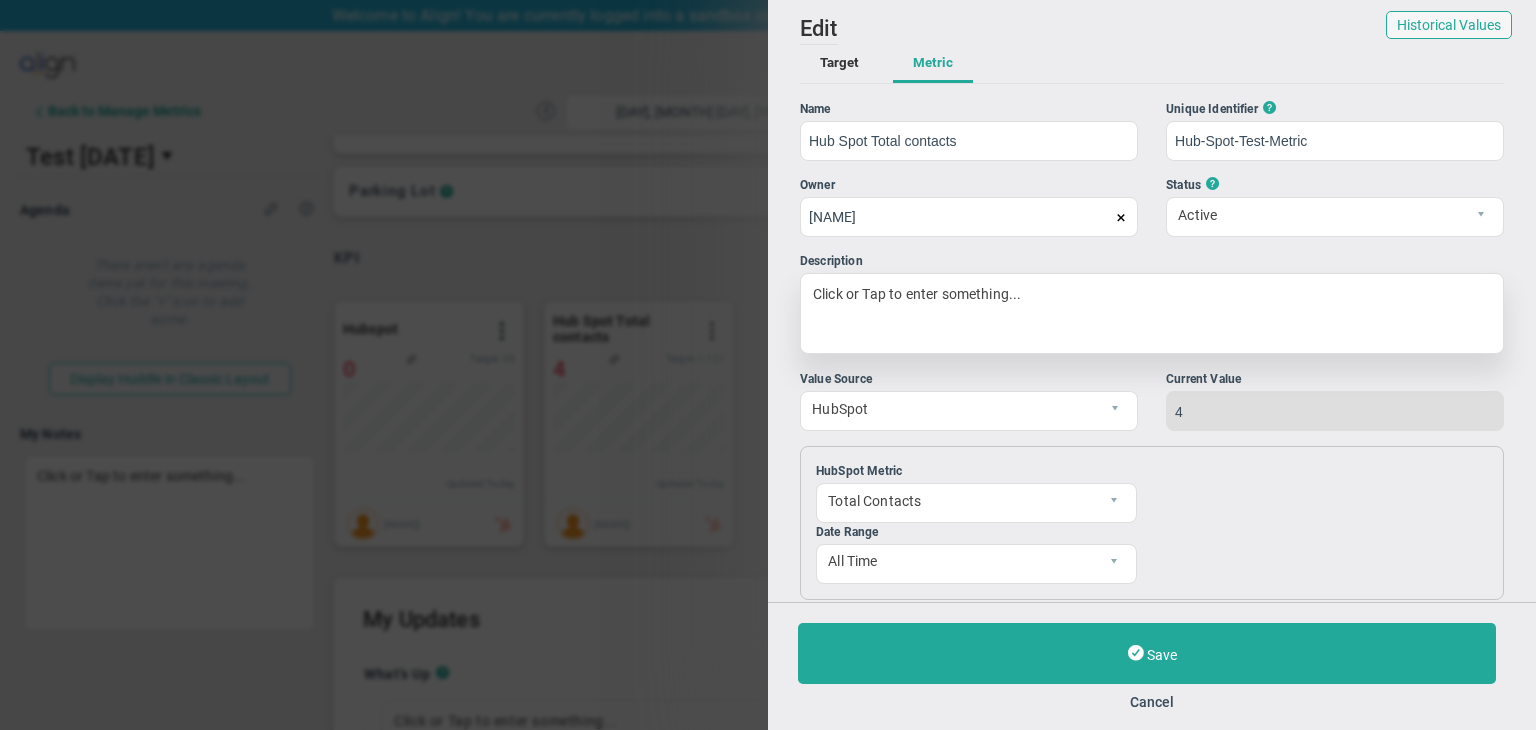 type 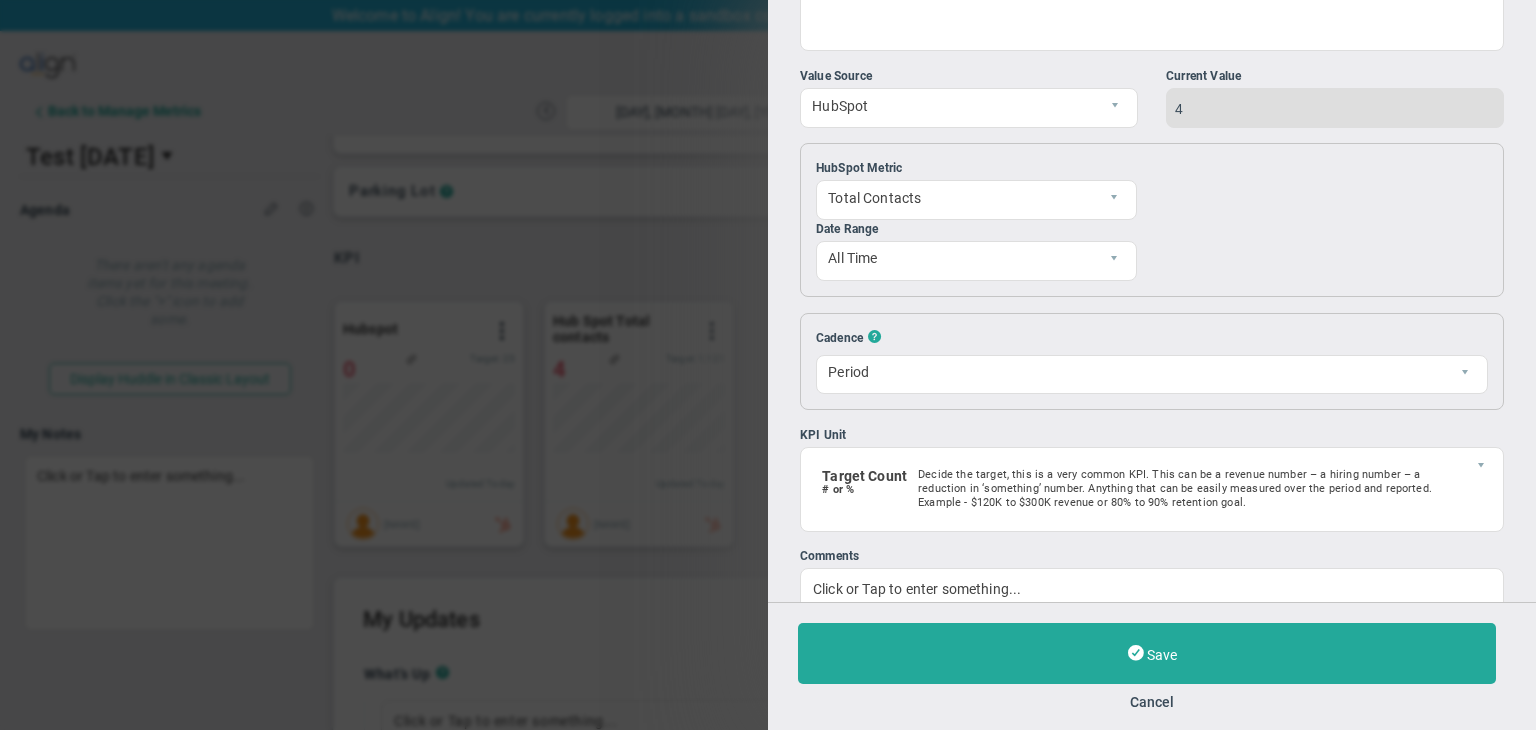 scroll, scrollTop: 304, scrollLeft: 0, axis: vertical 